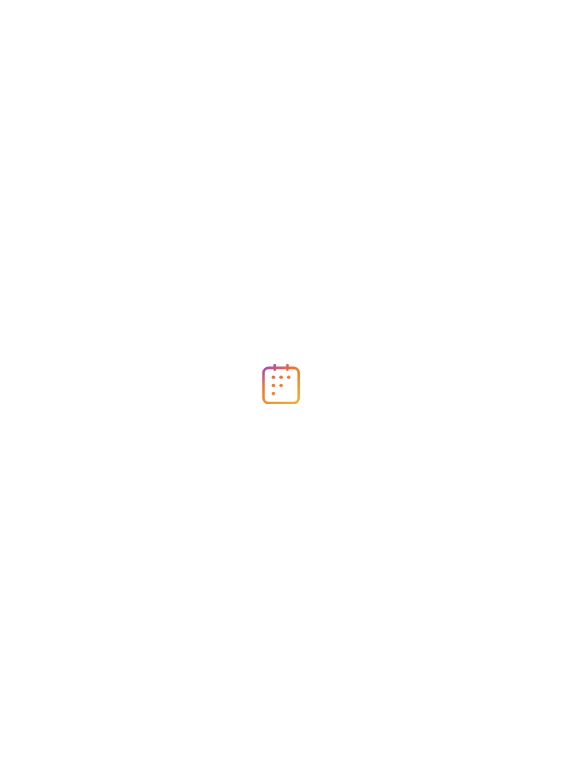 scroll, scrollTop: 0, scrollLeft: 0, axis: both 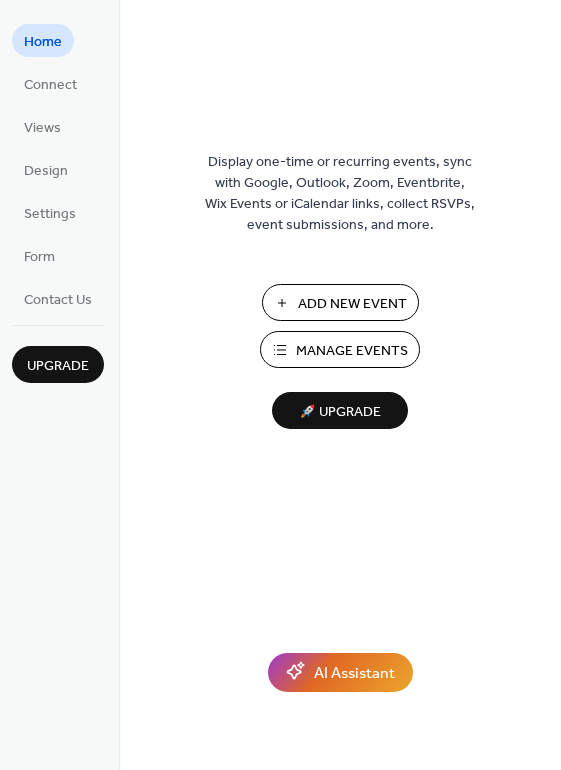 click on "Add New Event" at bounding box center (352, 304) 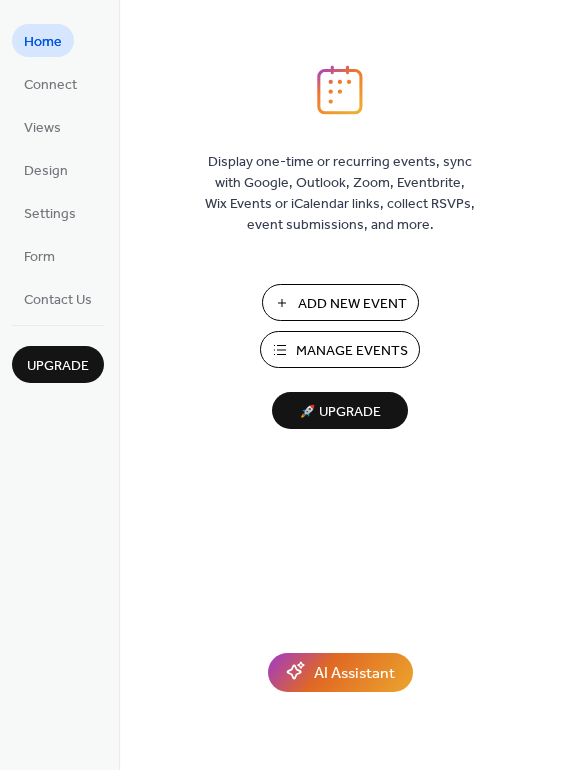 click on "Manage Events" at bounding box center [352, 351] 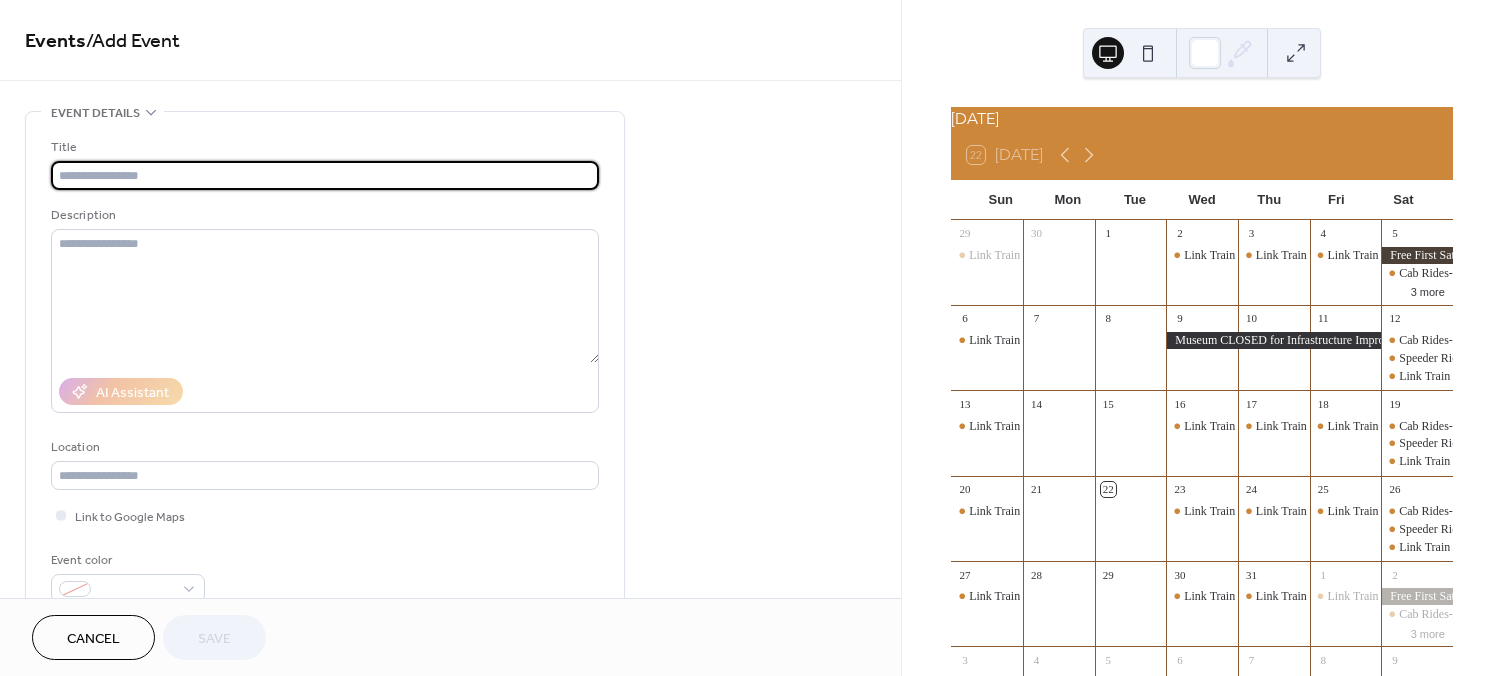 scroll, scrollTop: 0, scrollLeft: 0, axis: both 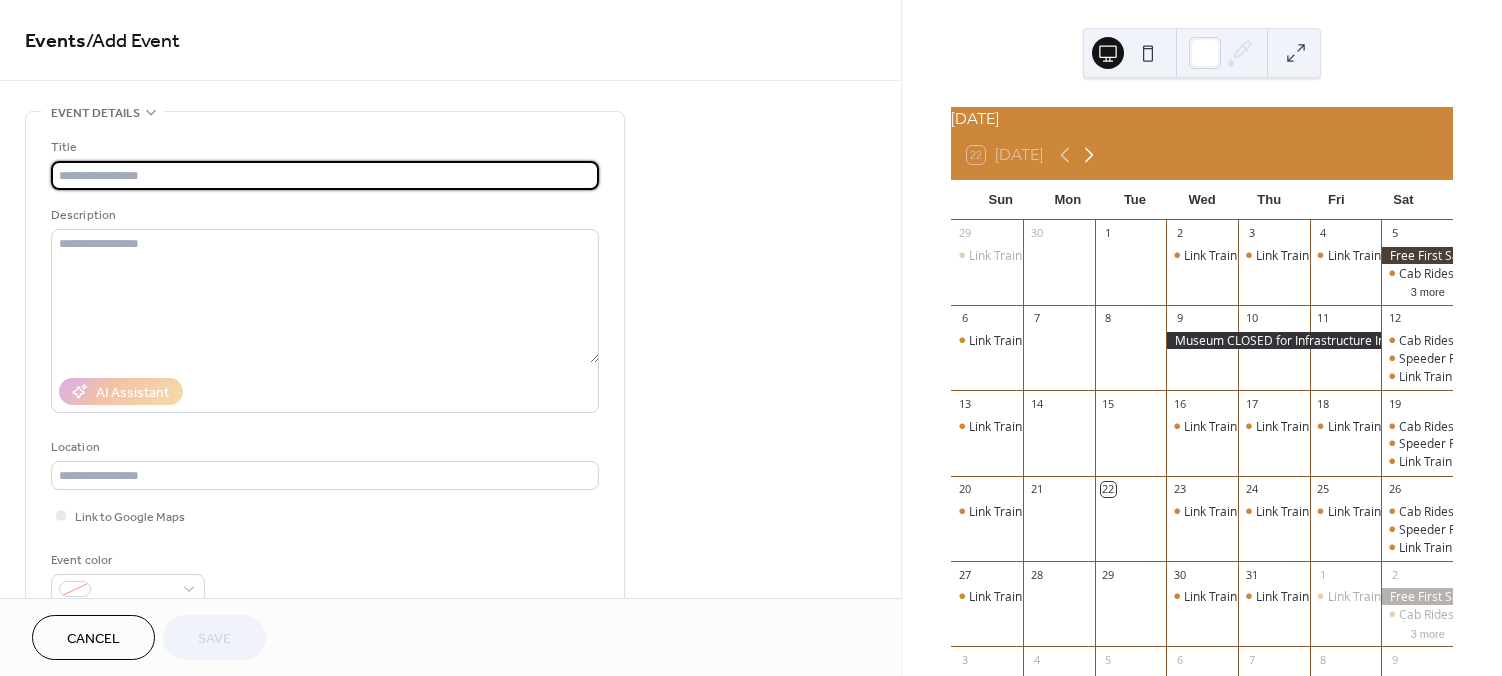 click 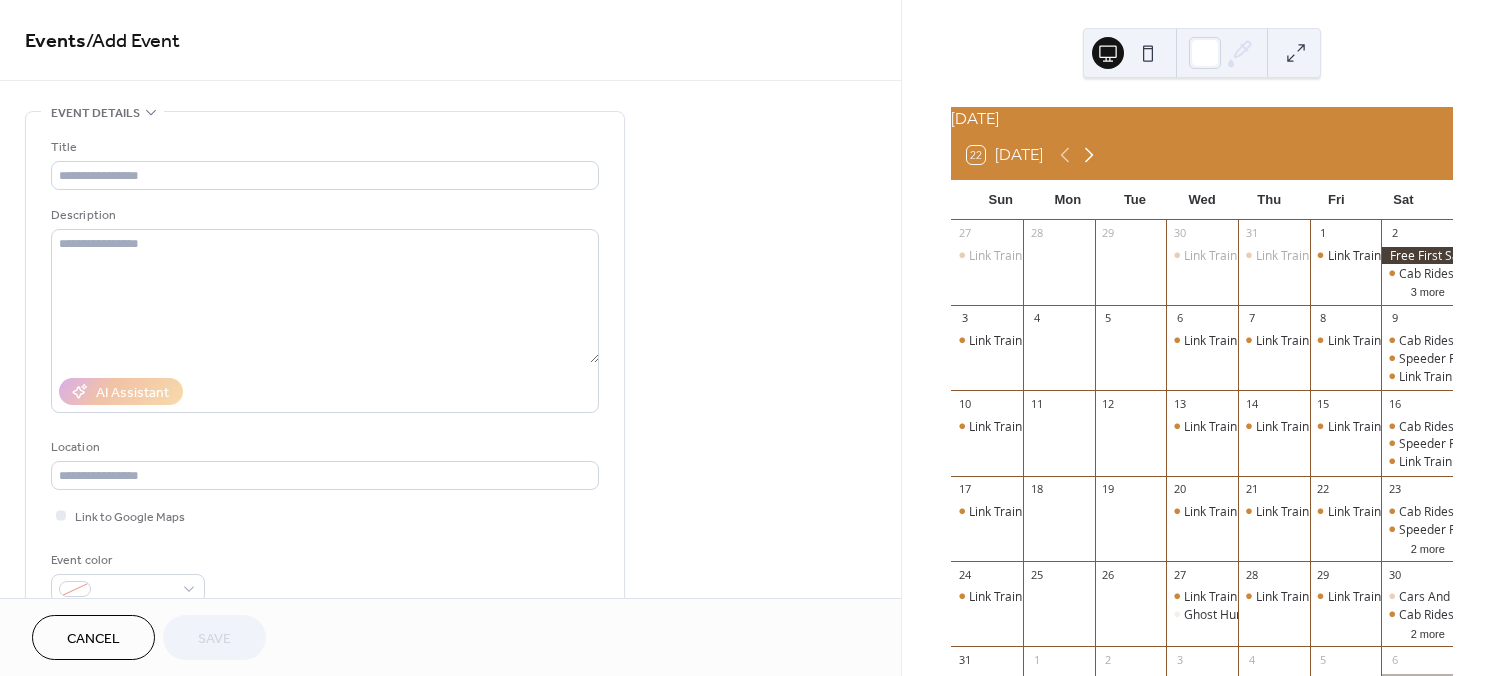 click 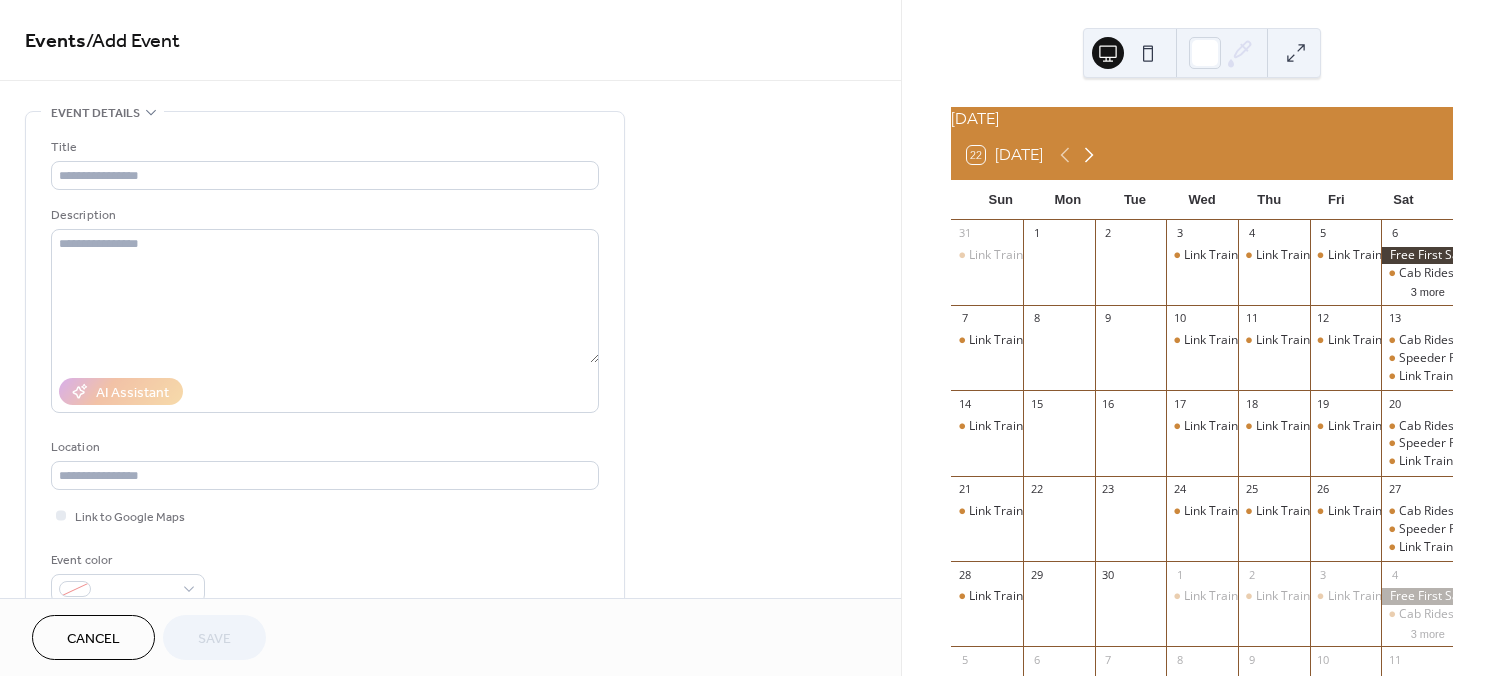 click 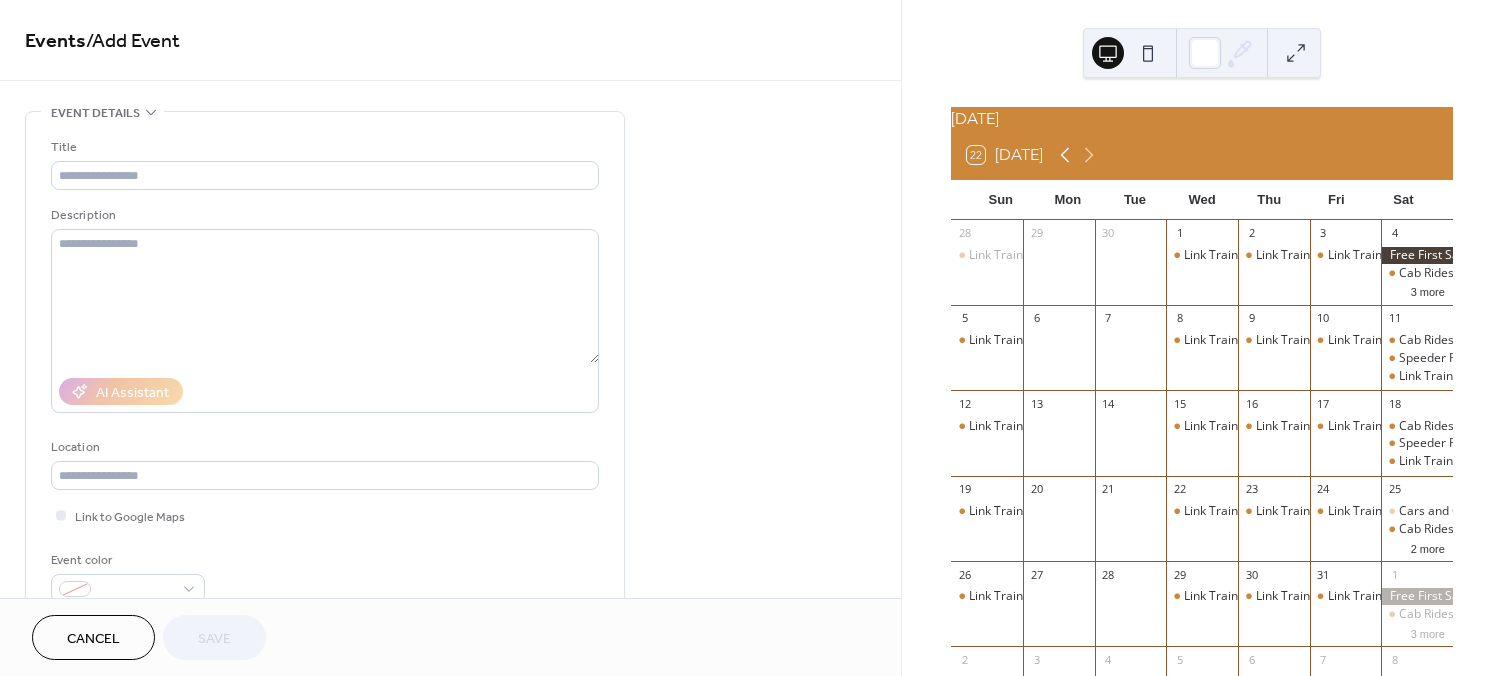 click 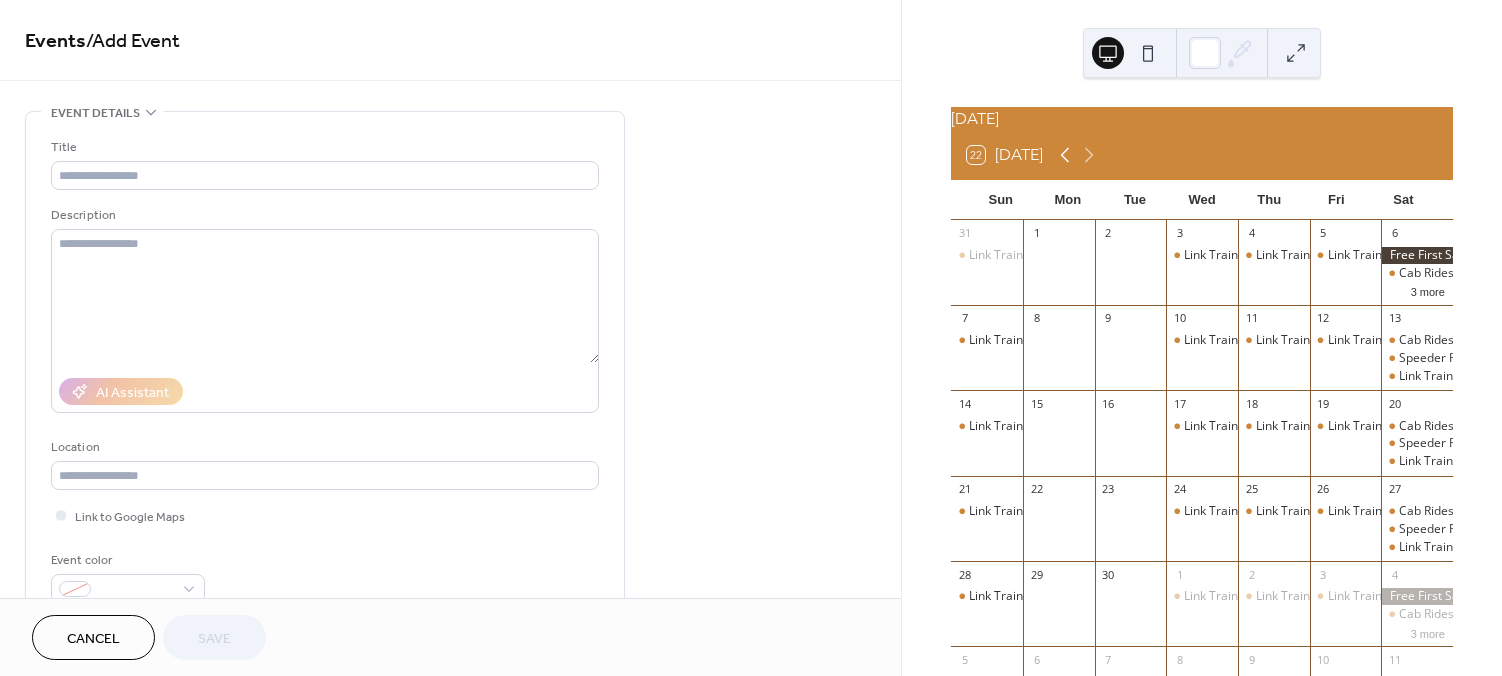click 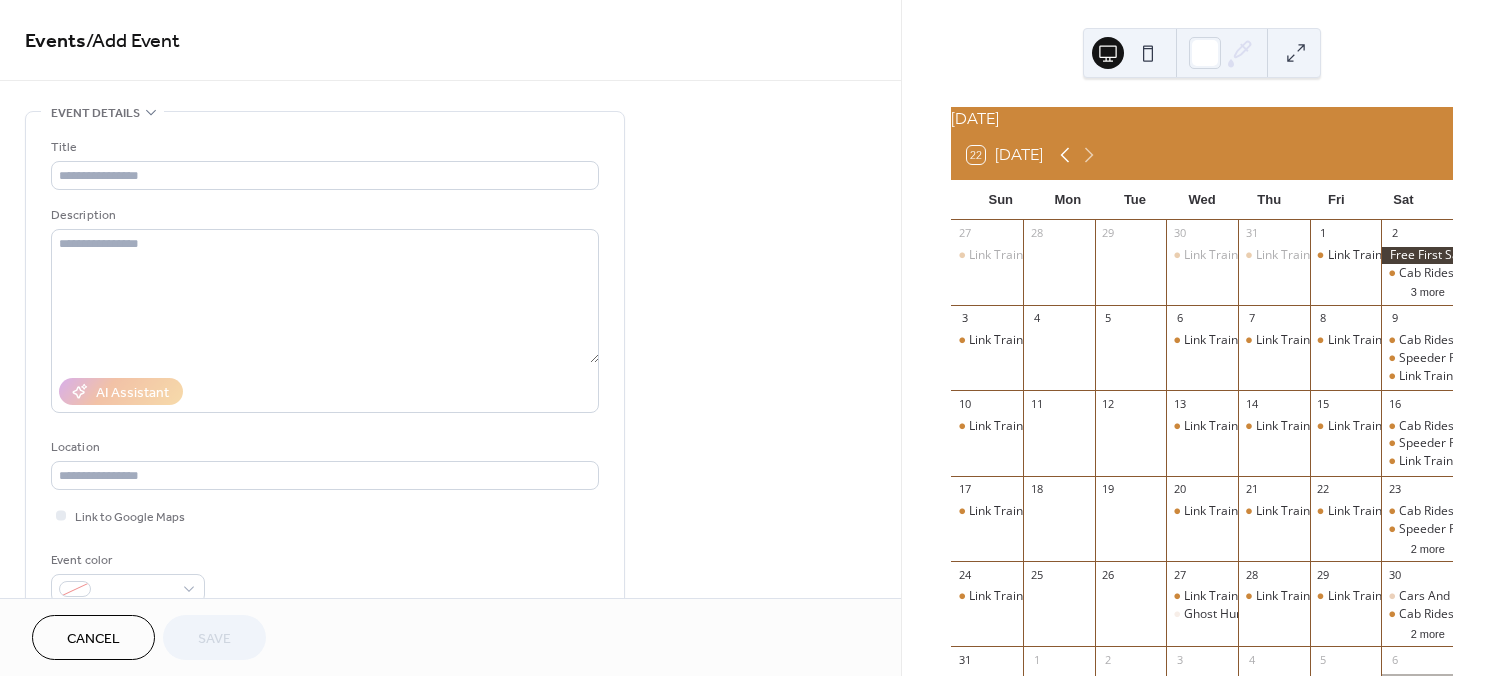 click 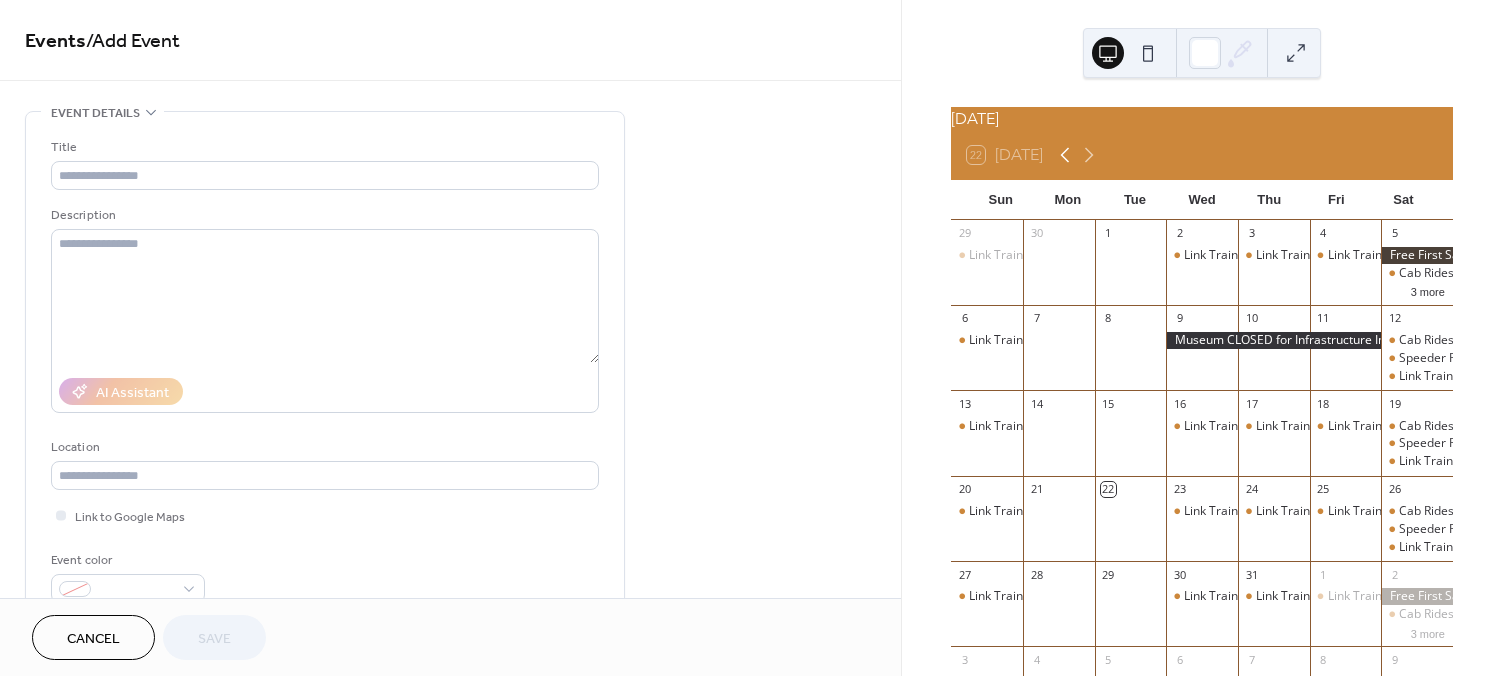 click 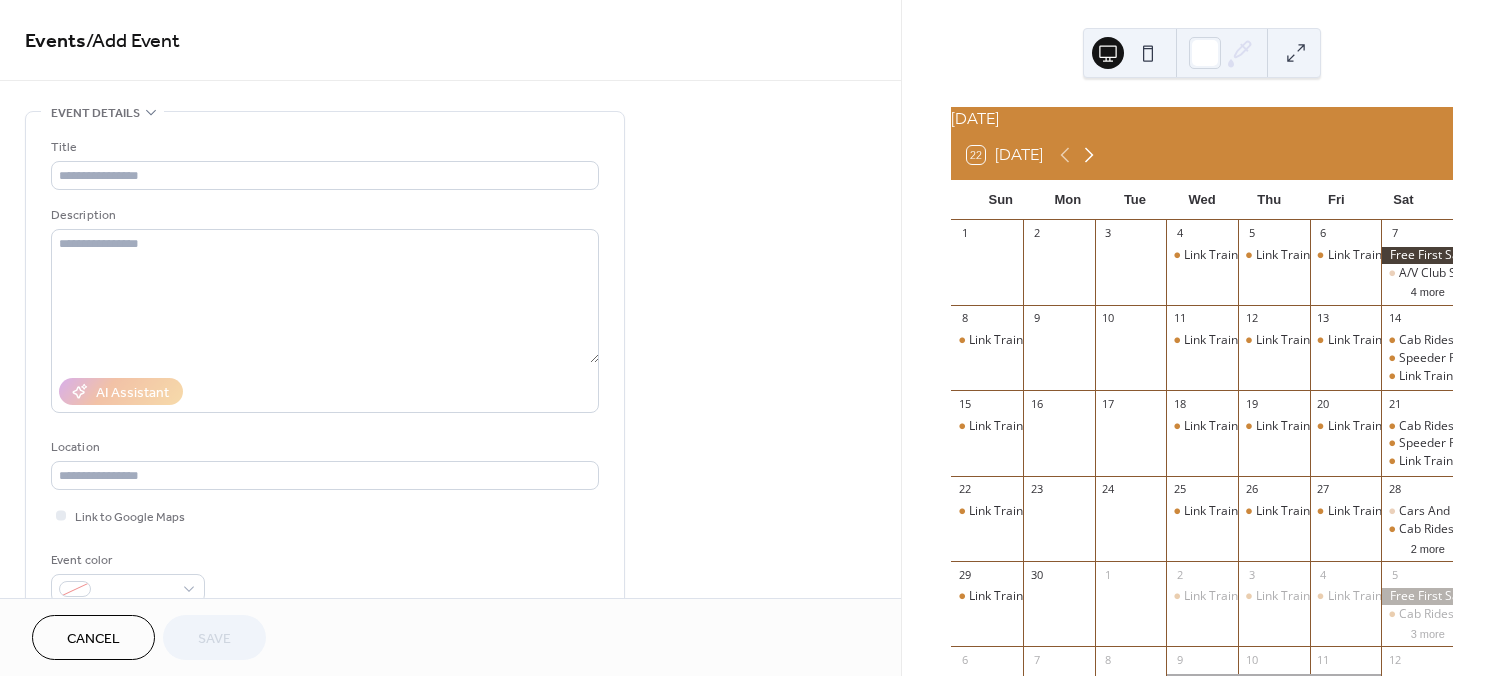 click 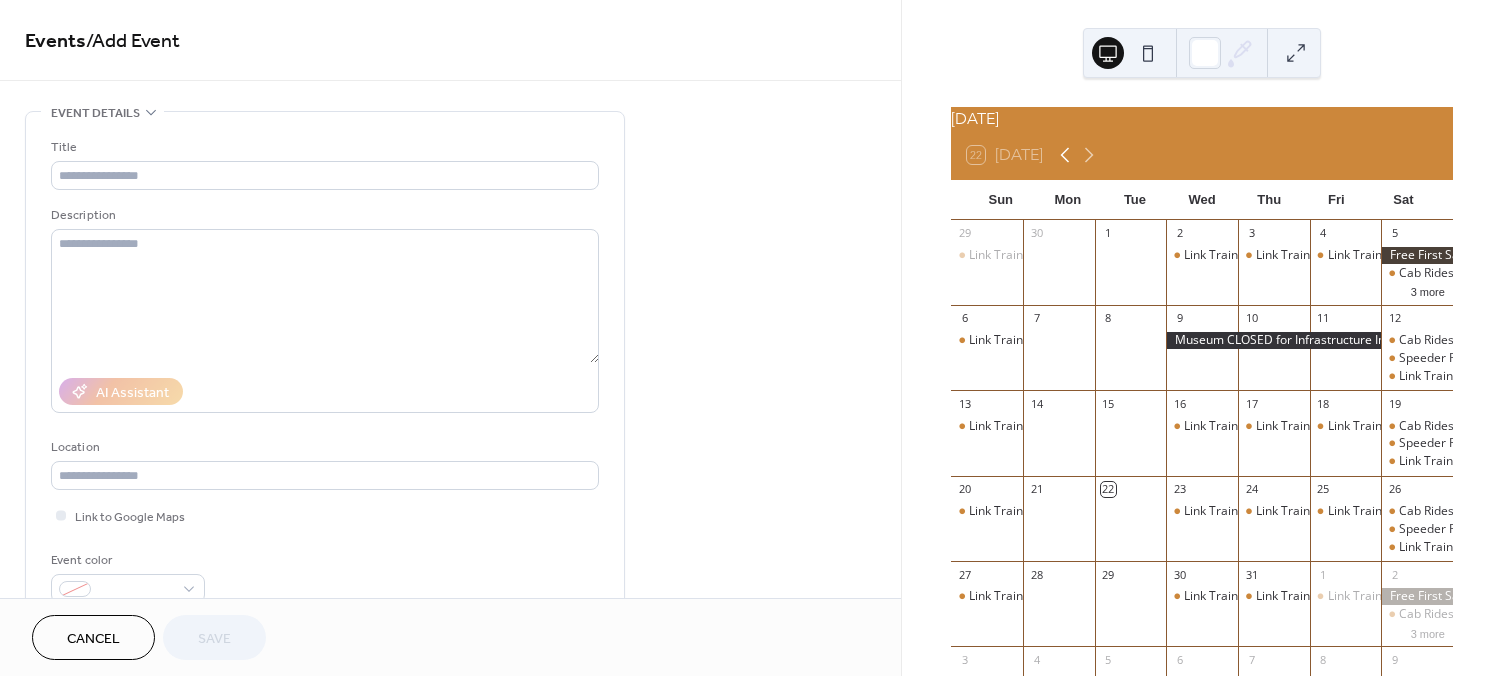 click 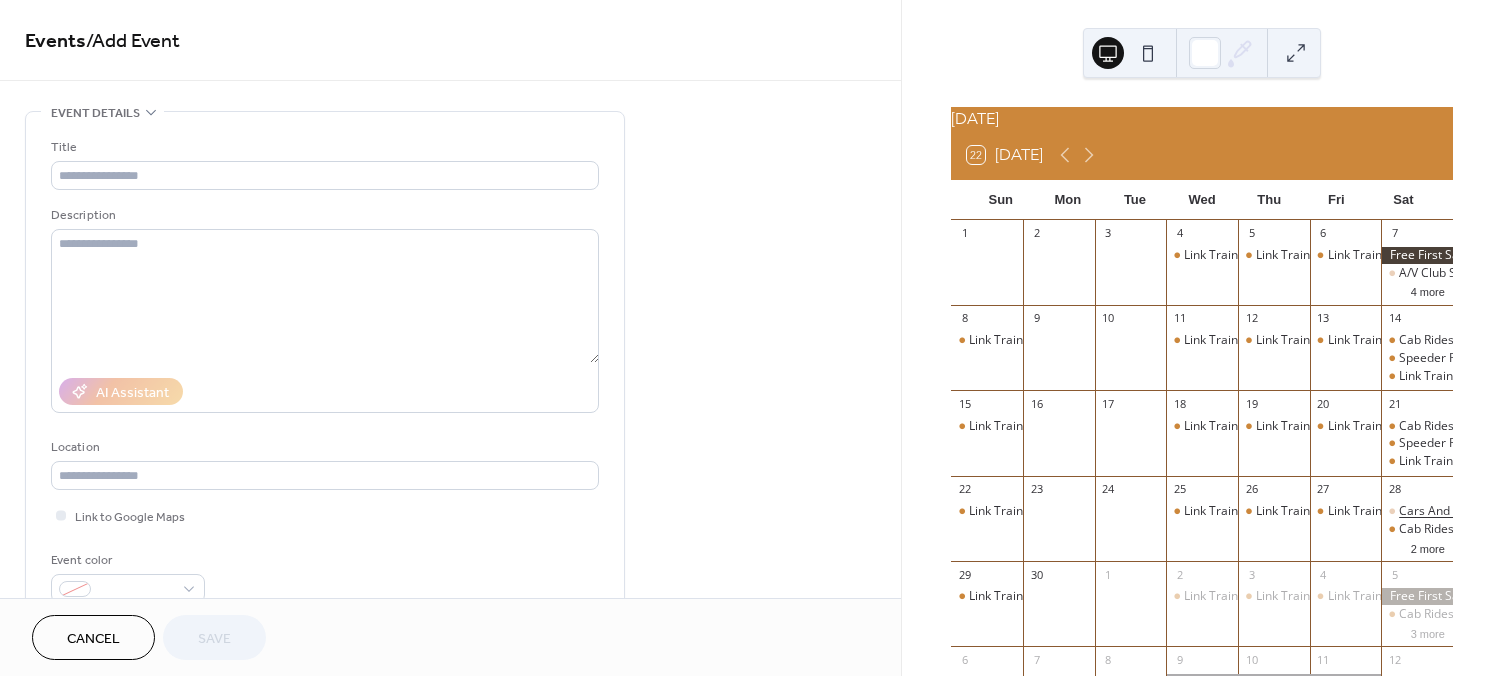 click on "Cars And Coffee" at bounding box center (1444, 511) 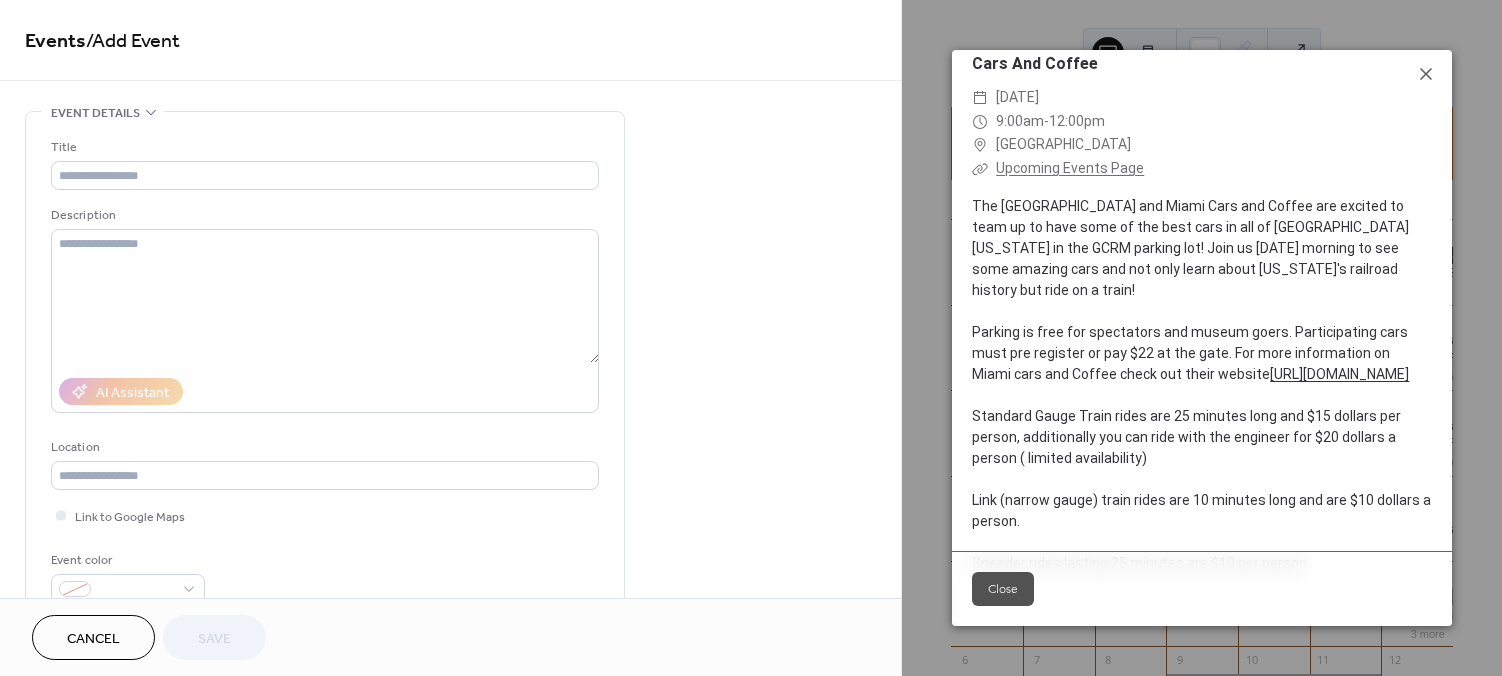 scroll, scrollTop: 328, scrollLeft: 0, axis: vertical 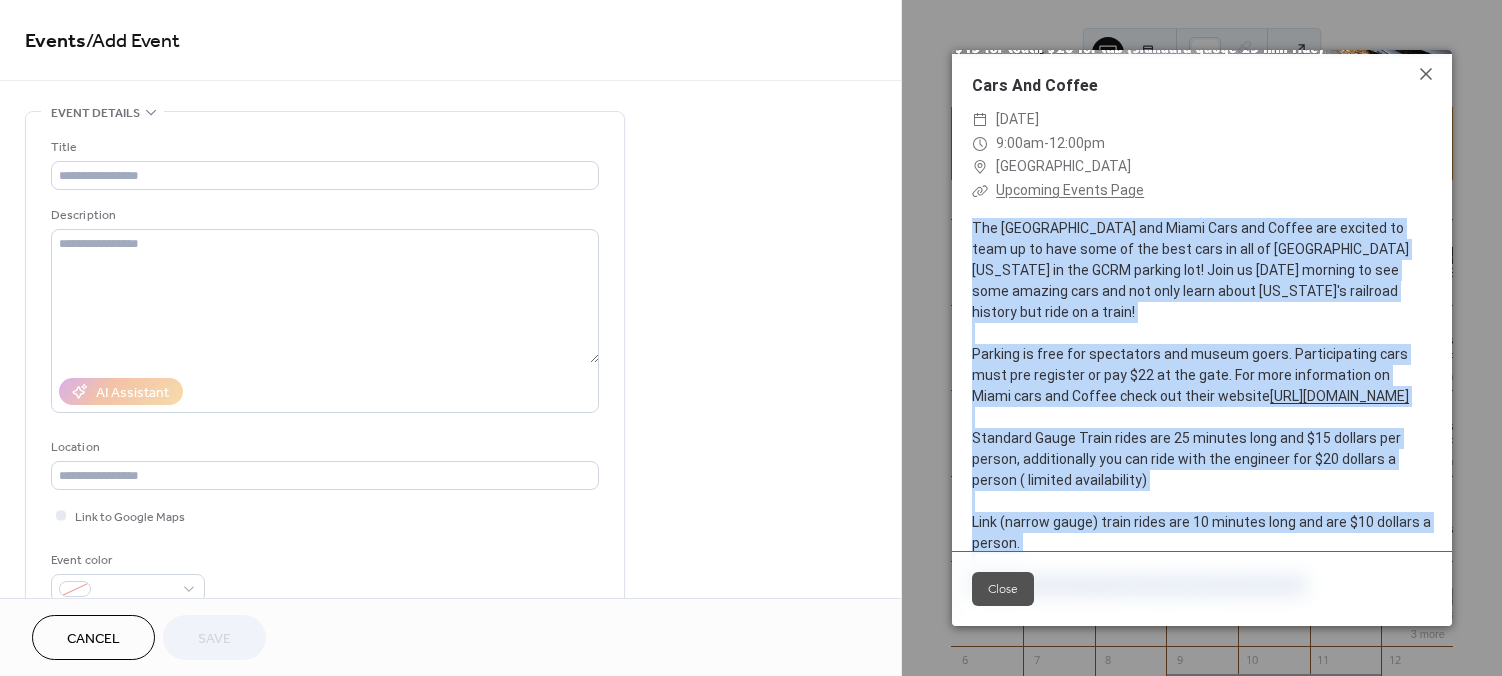 drag, startPoint x: 1343, startPoint y: 531, endPoint x: 971, endPoint y: 220, distance: 484.87628 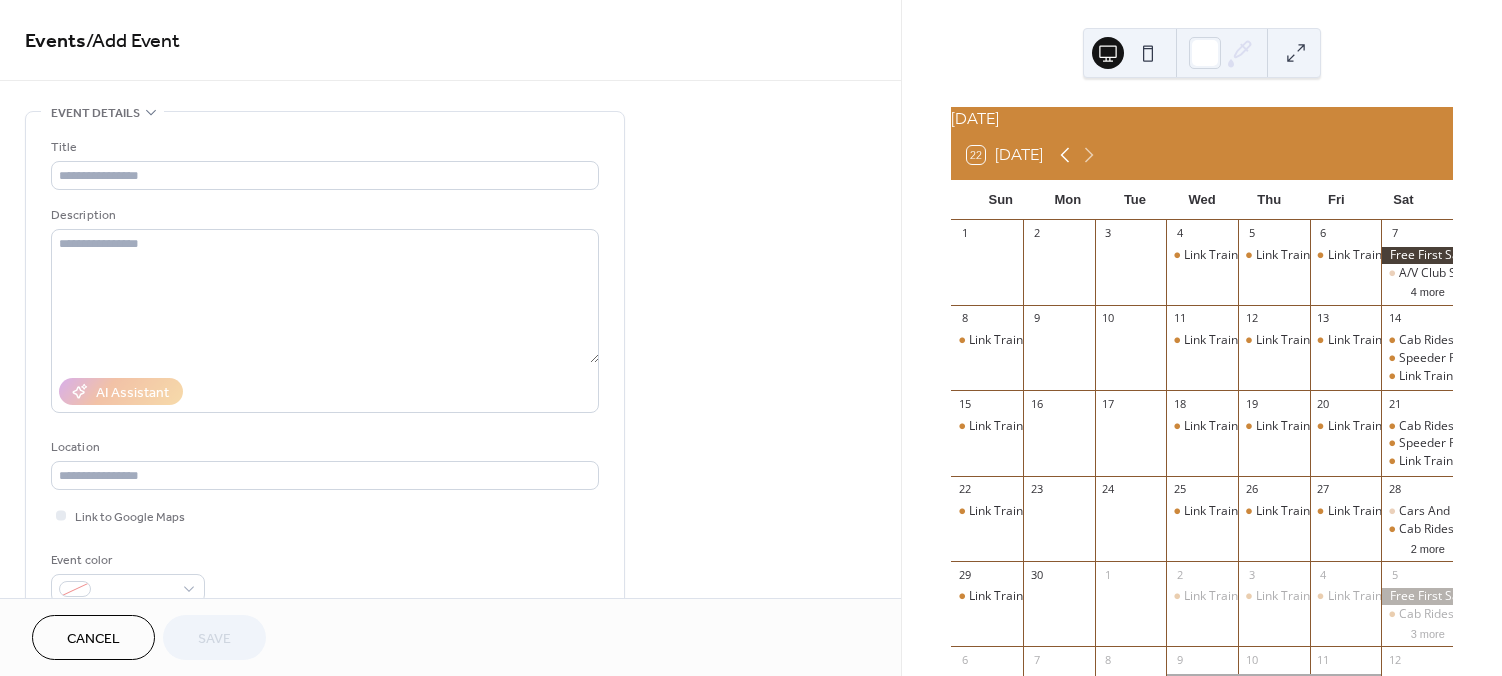 click 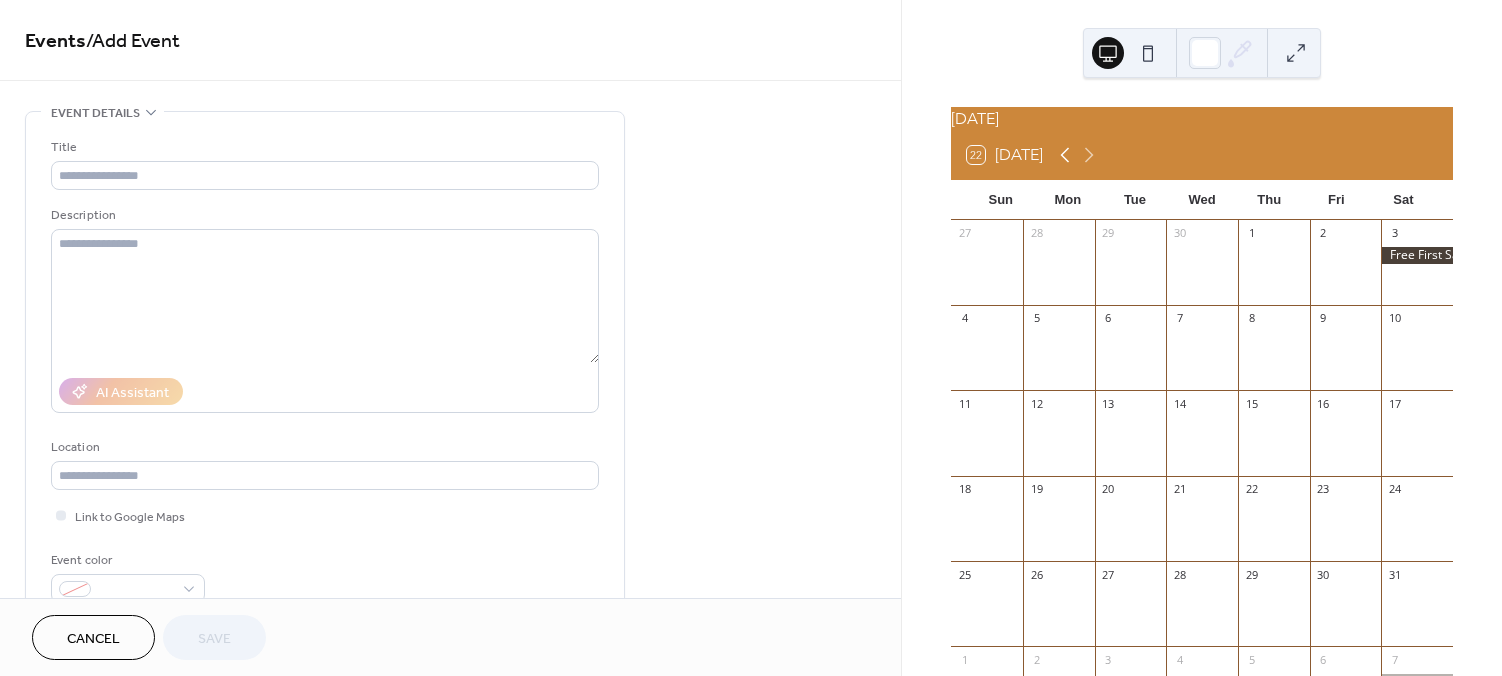 click 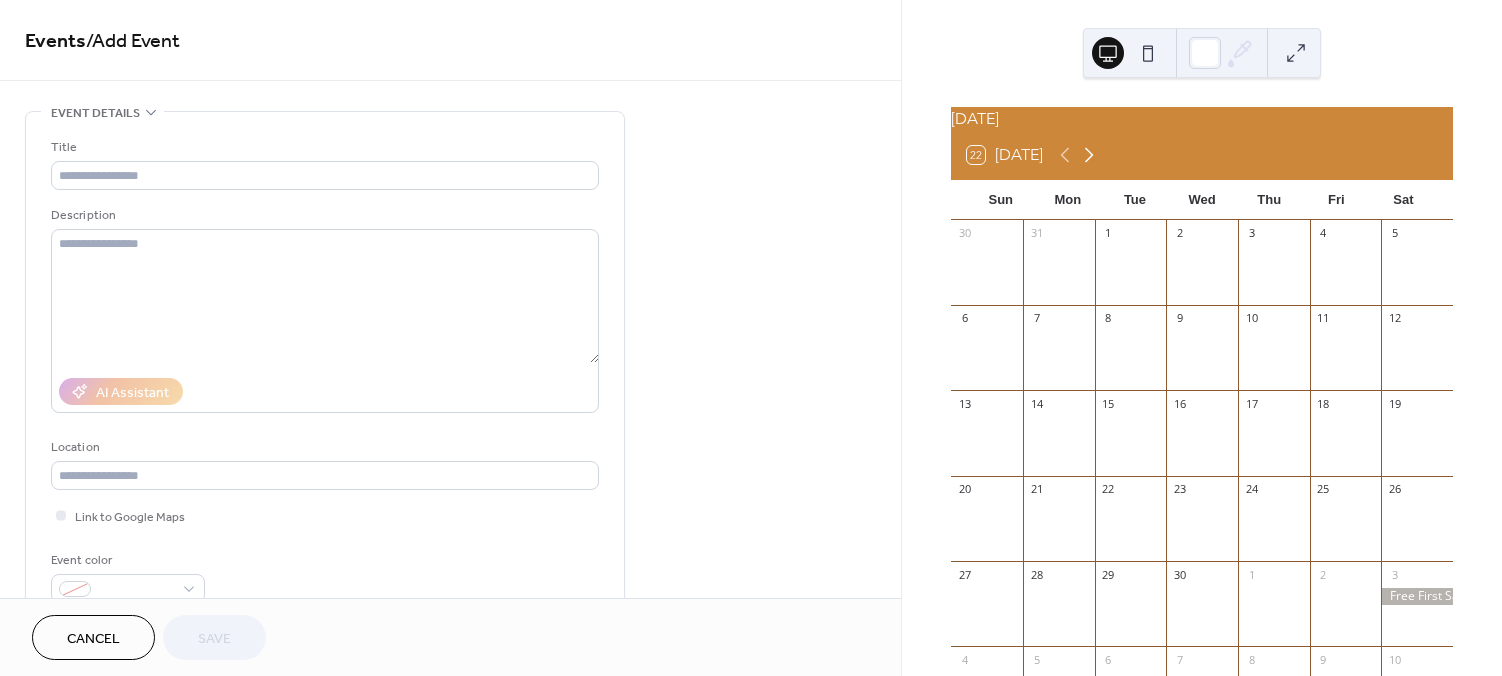 click 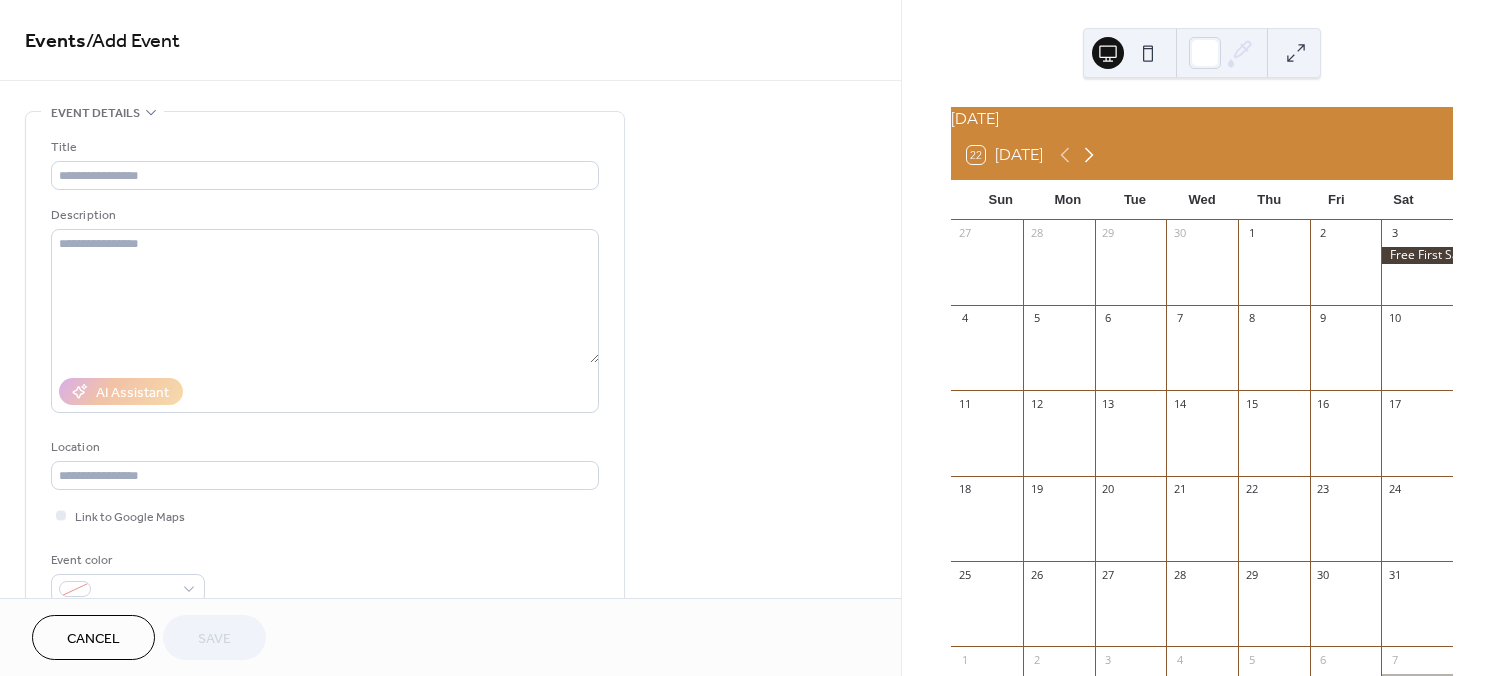 click 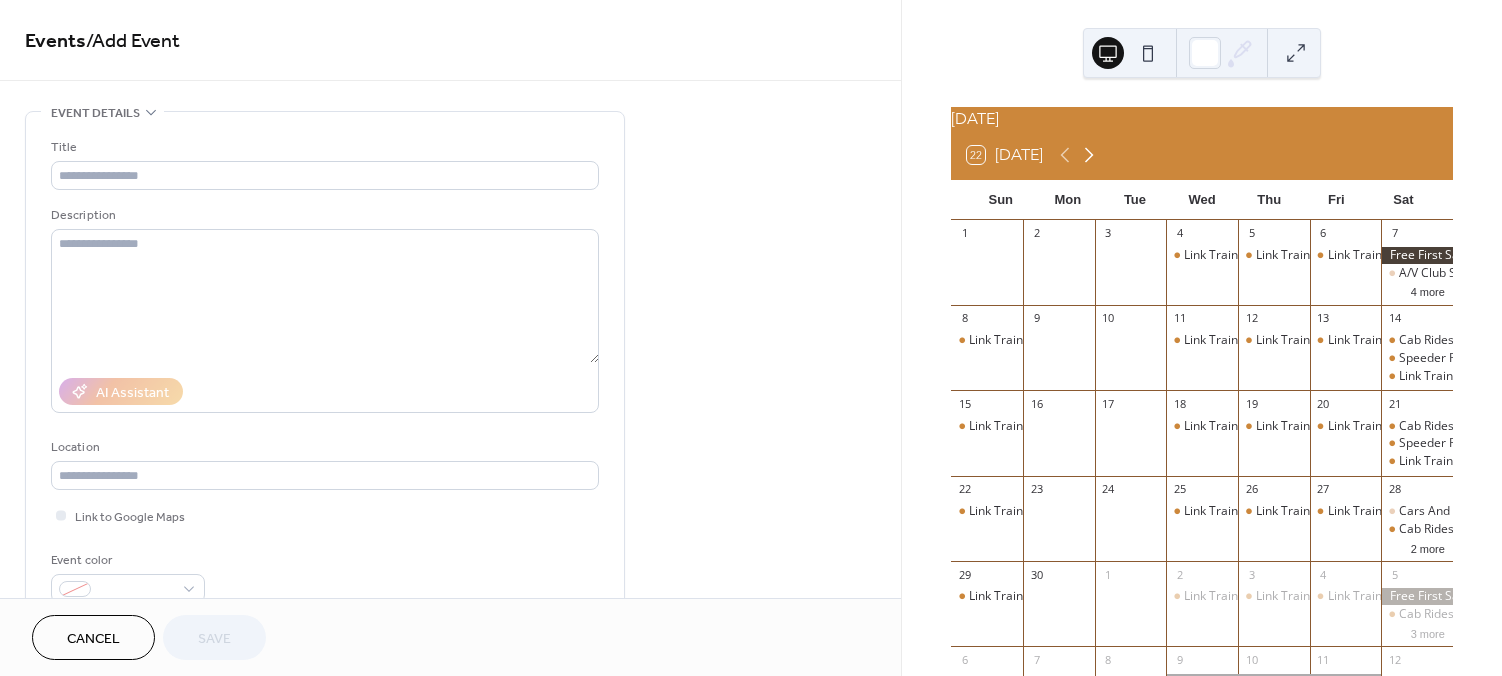 click 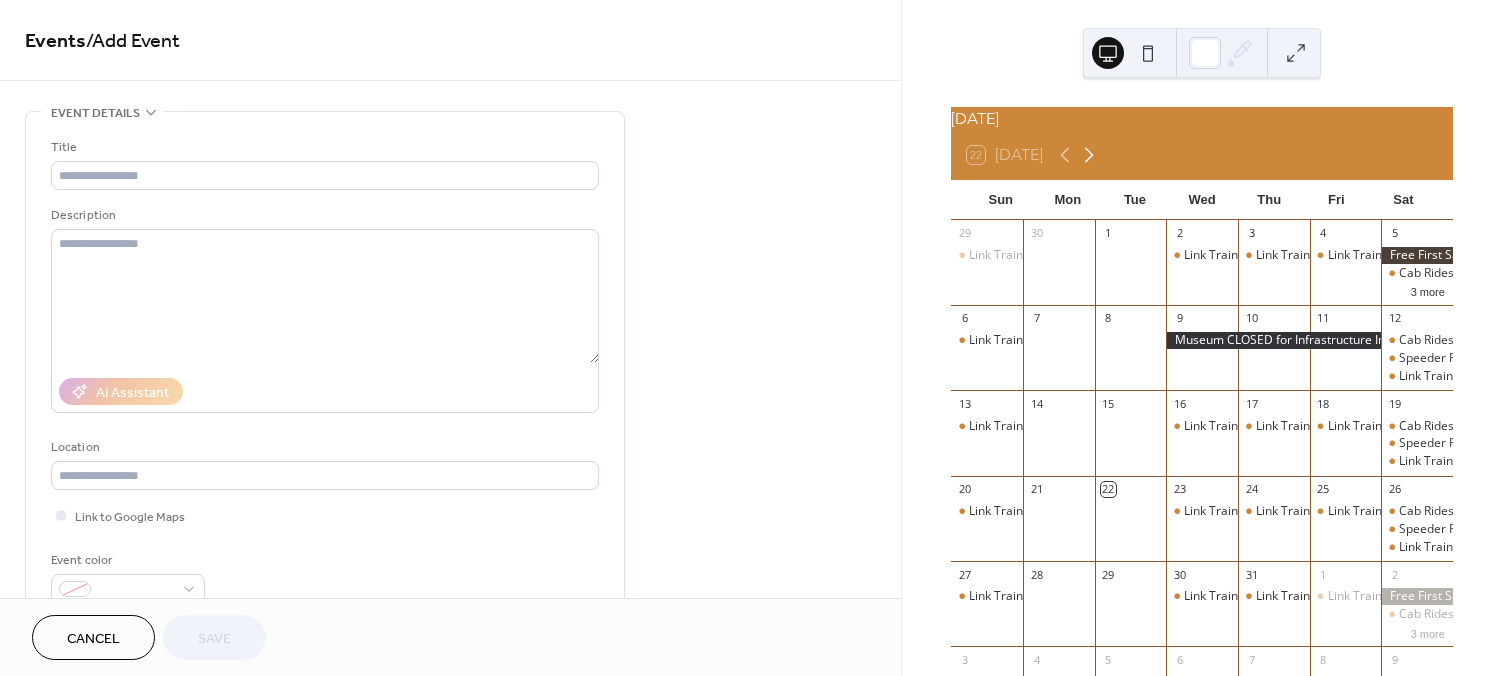 click 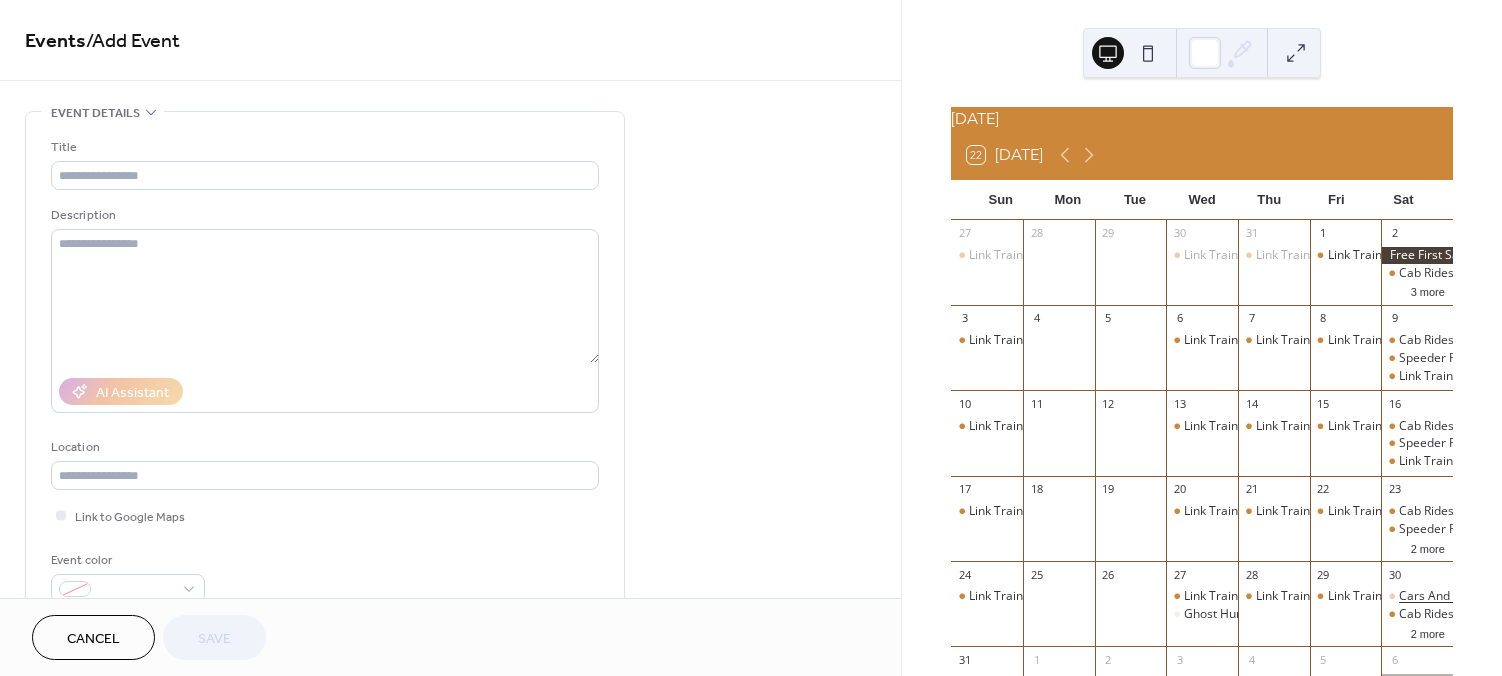 click on "Cars And Coffee" at bounding box center [1444, 596] 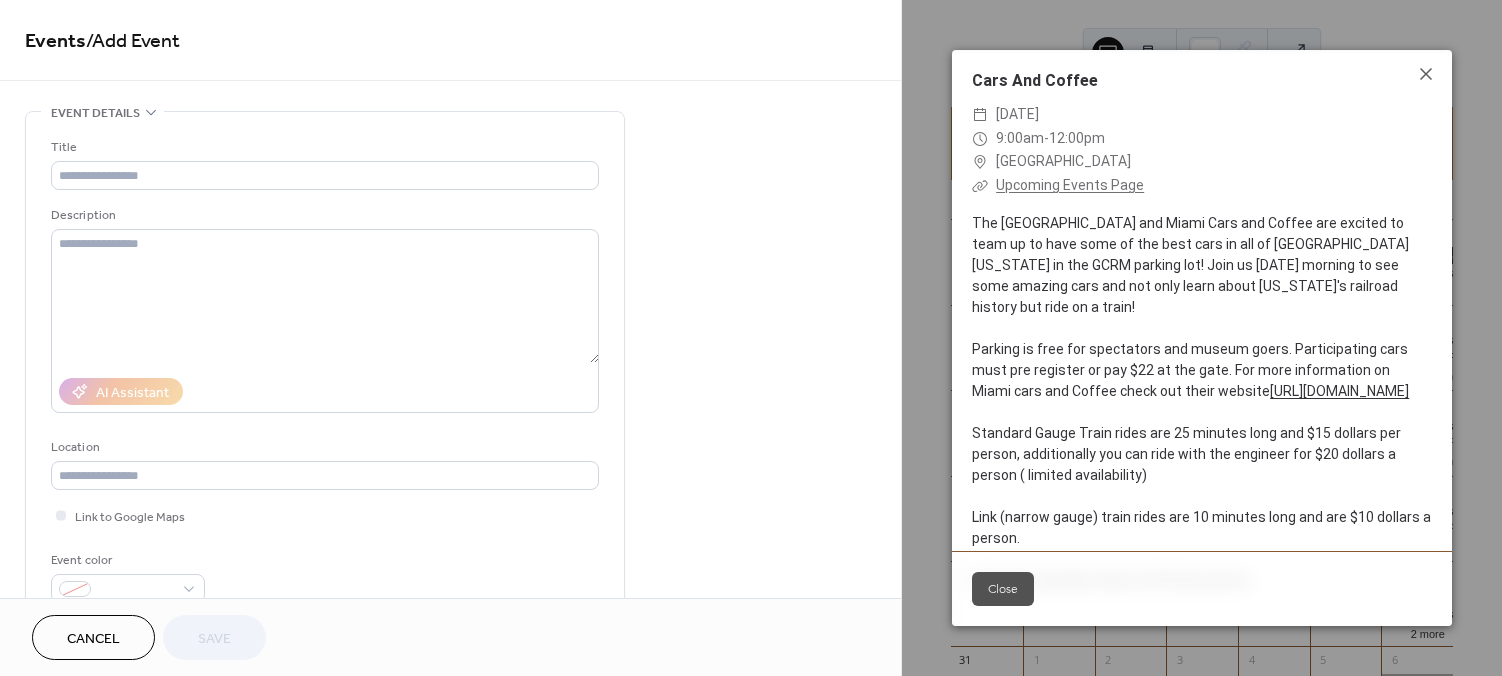 scroll, scrollTop: 328, scrollLeft: 0, axis: vertical 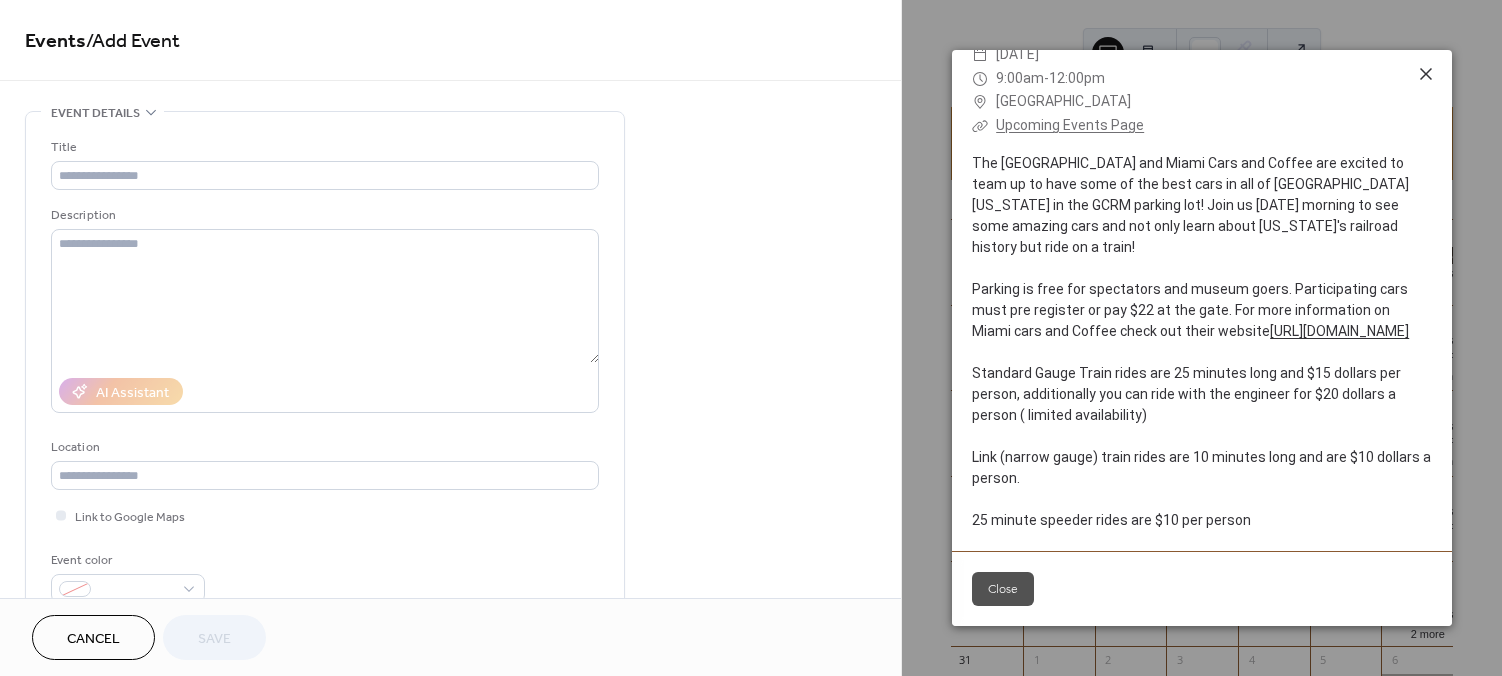 click 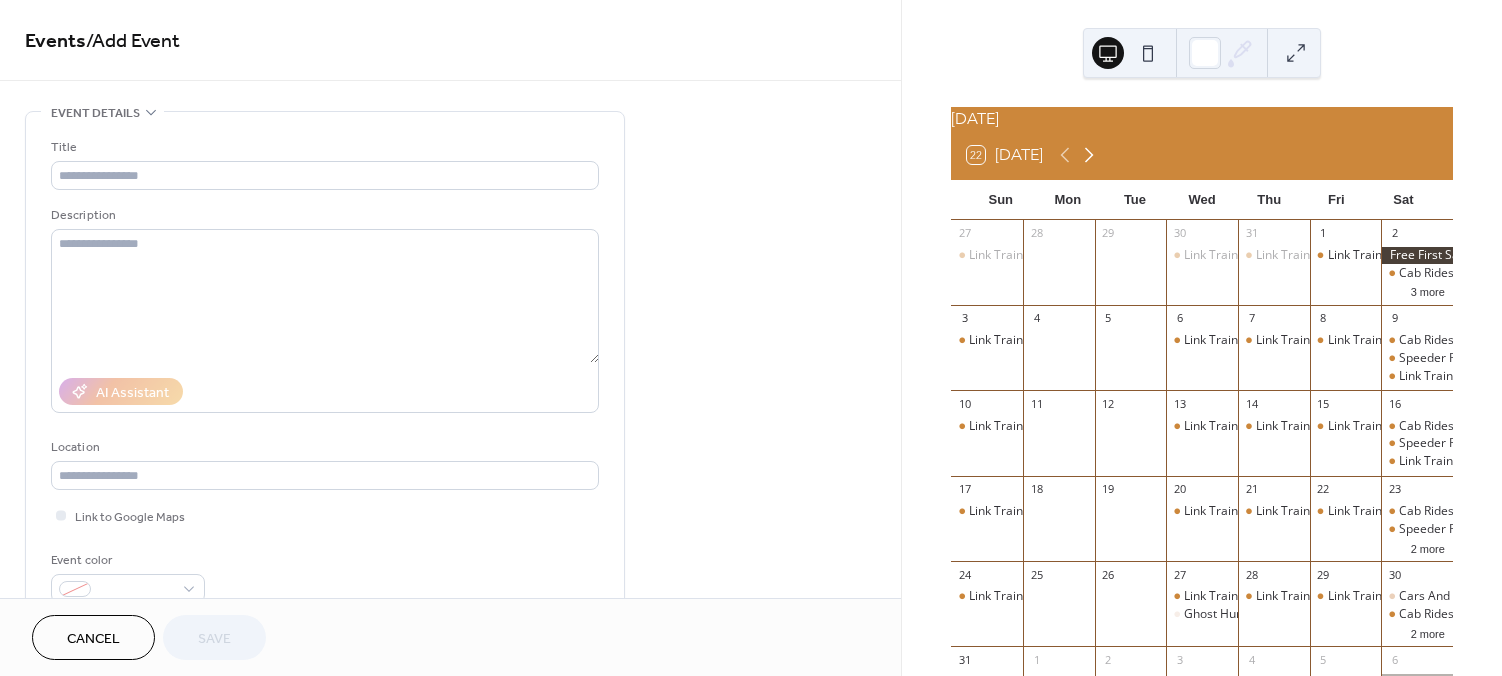 click 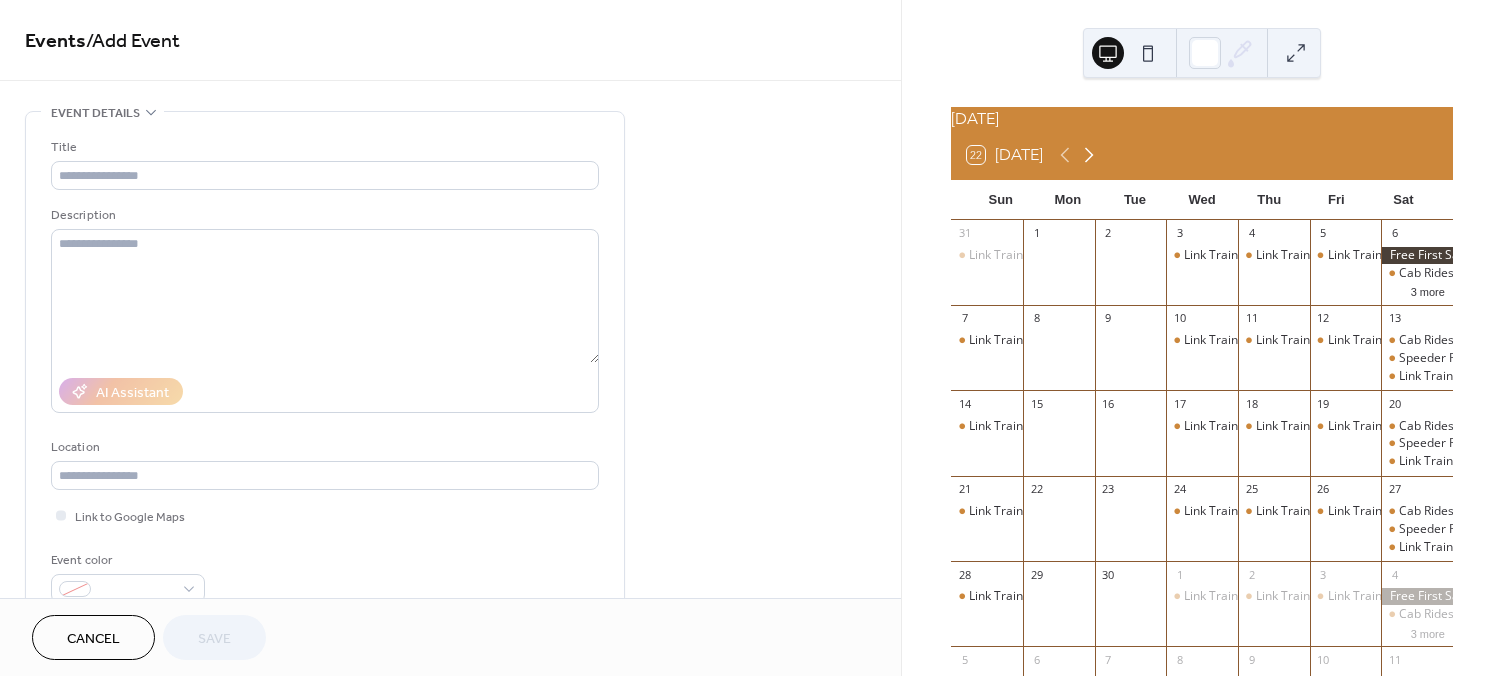 click 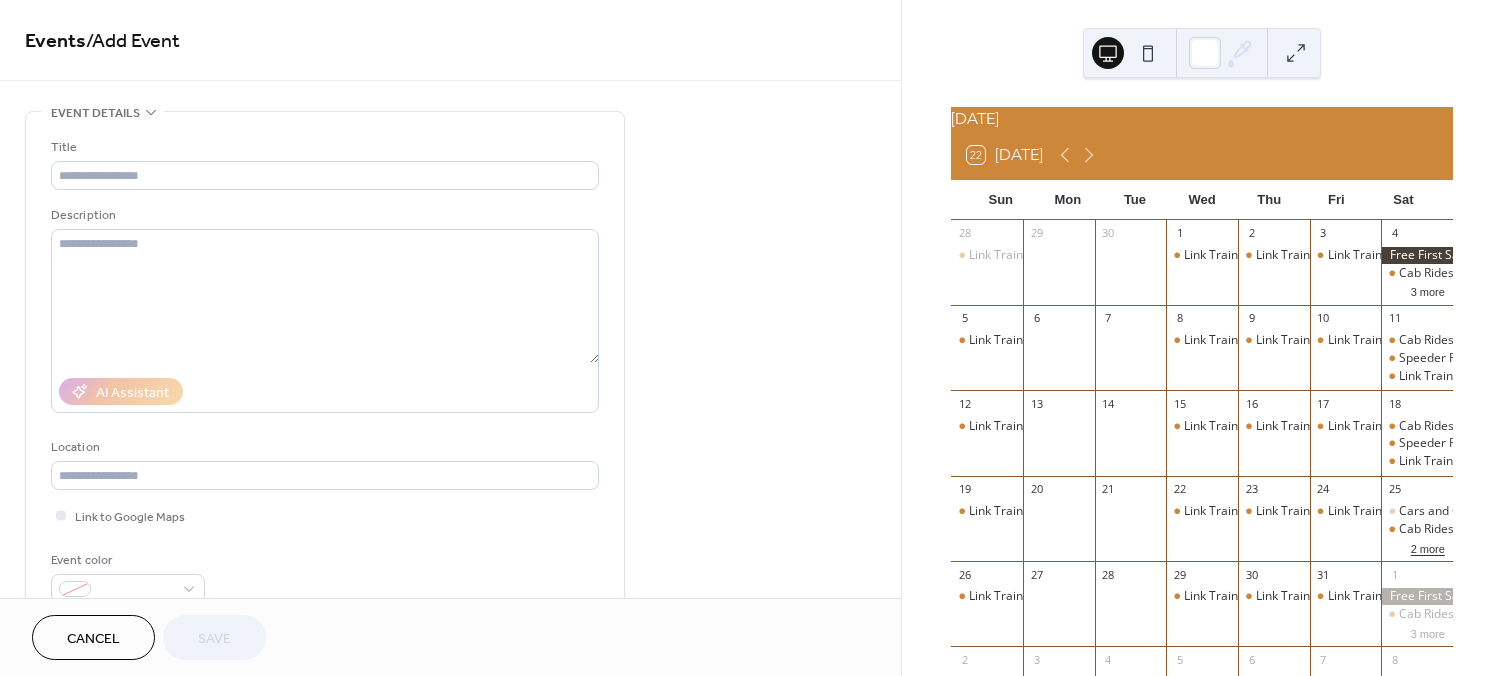 click on "2 more" at bounding box center [1428, 547] 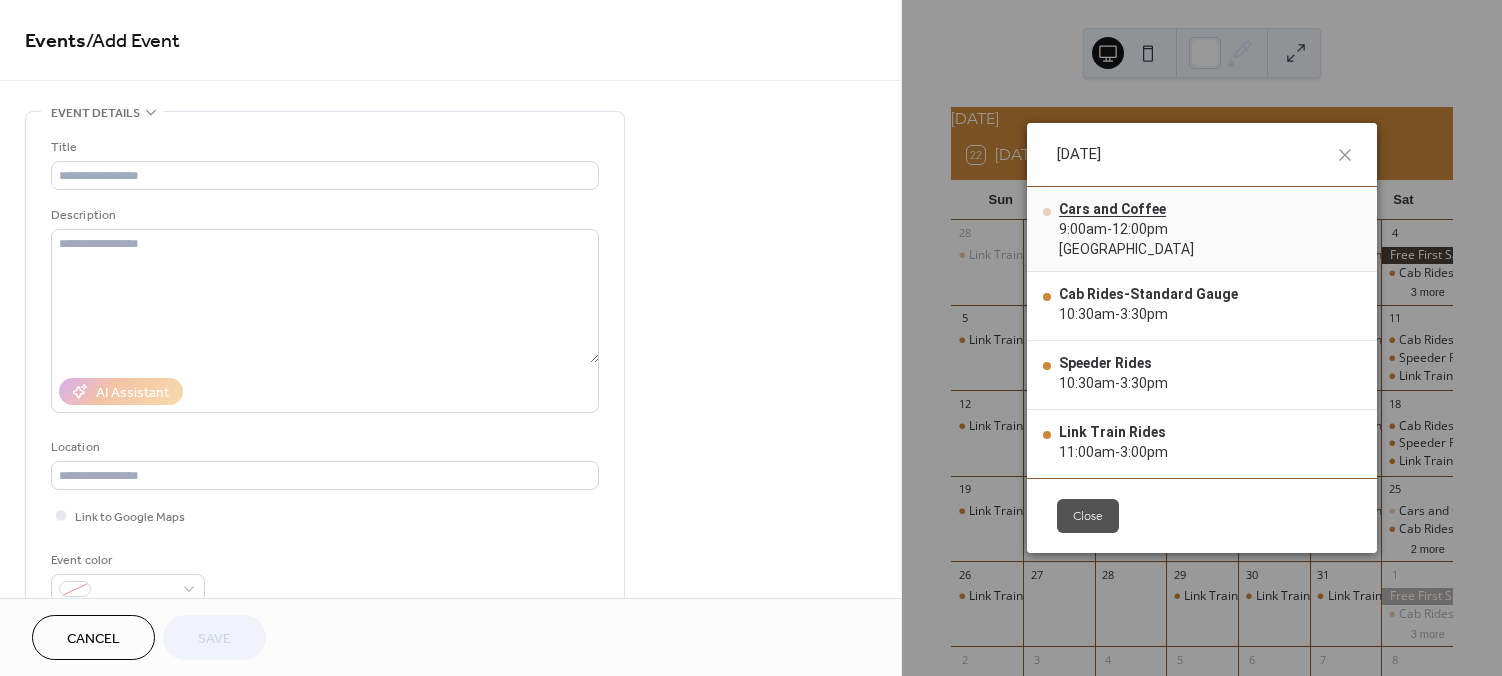 click on "Cars and Coffee" at bounding box center [1126, 209] 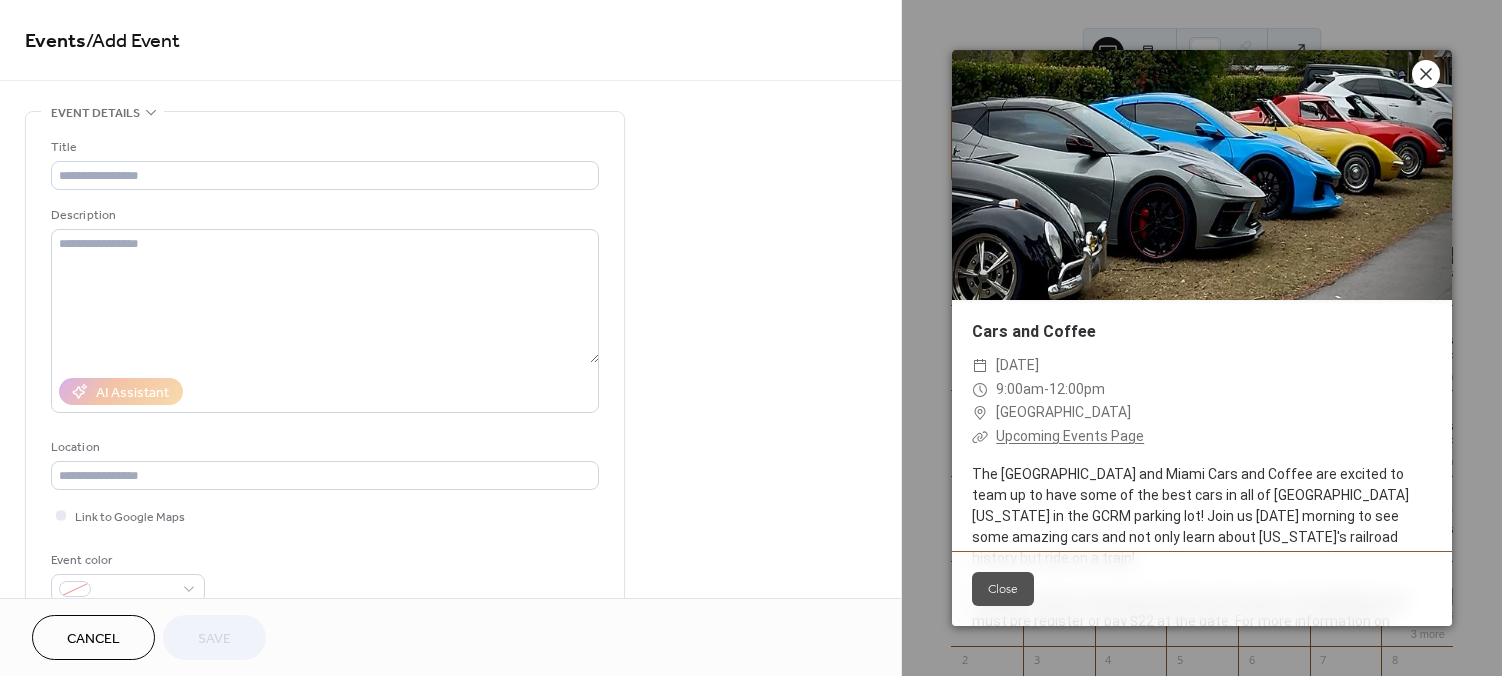 click 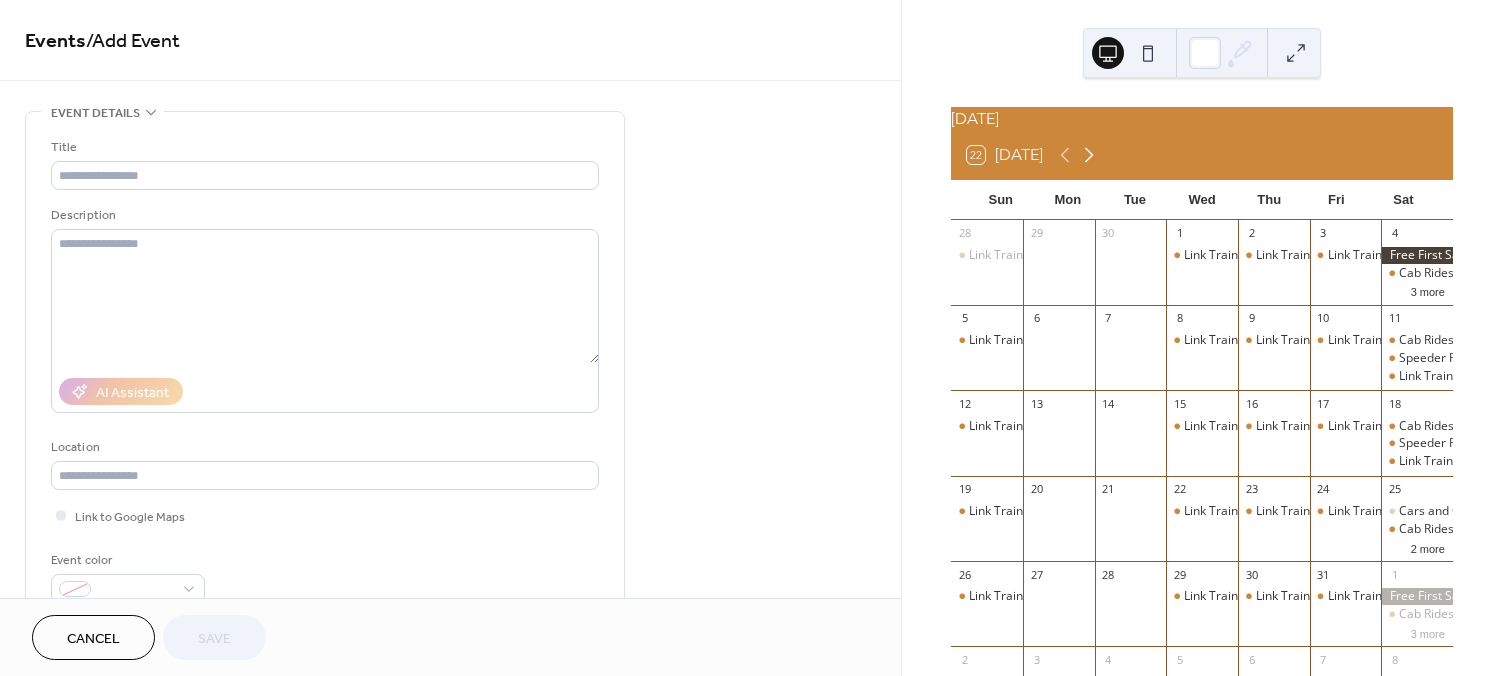 click 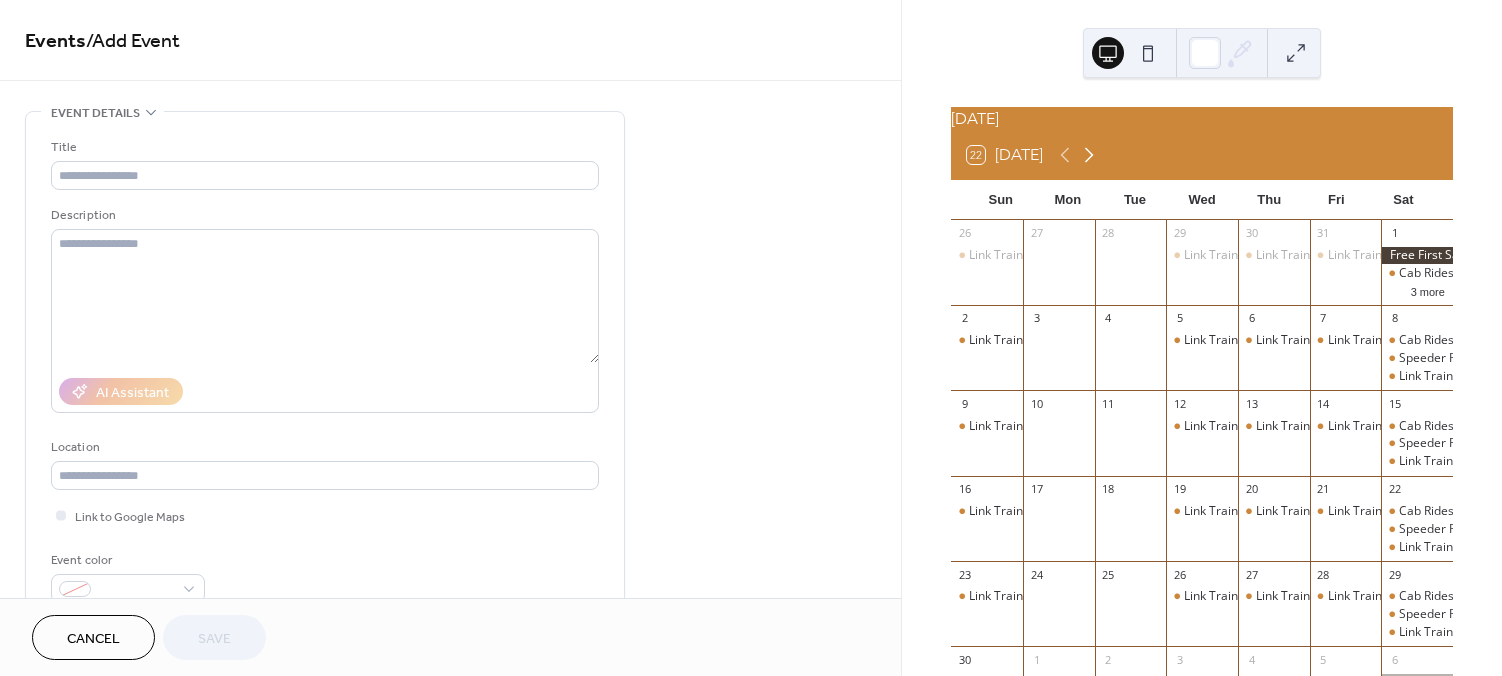 click 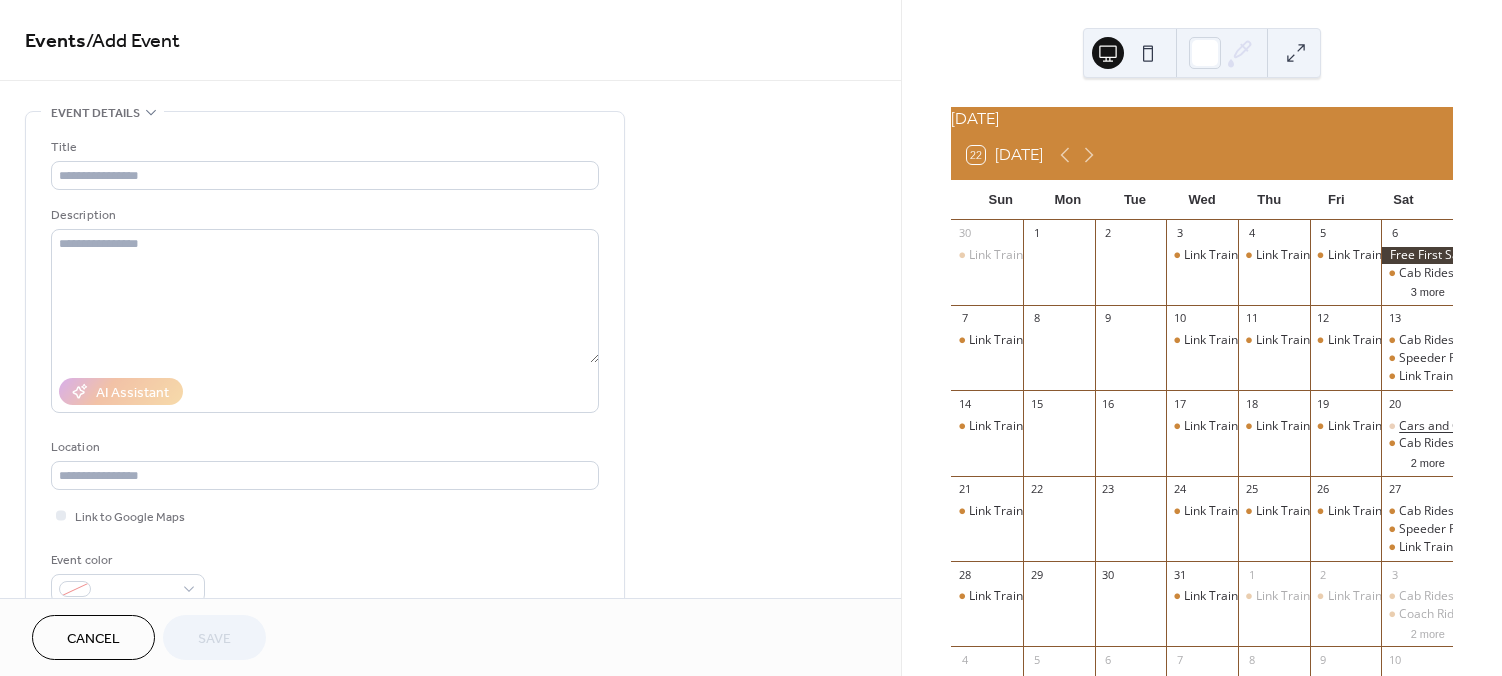 click on "Cars and Coffee" at bounding box center (1444, 426) 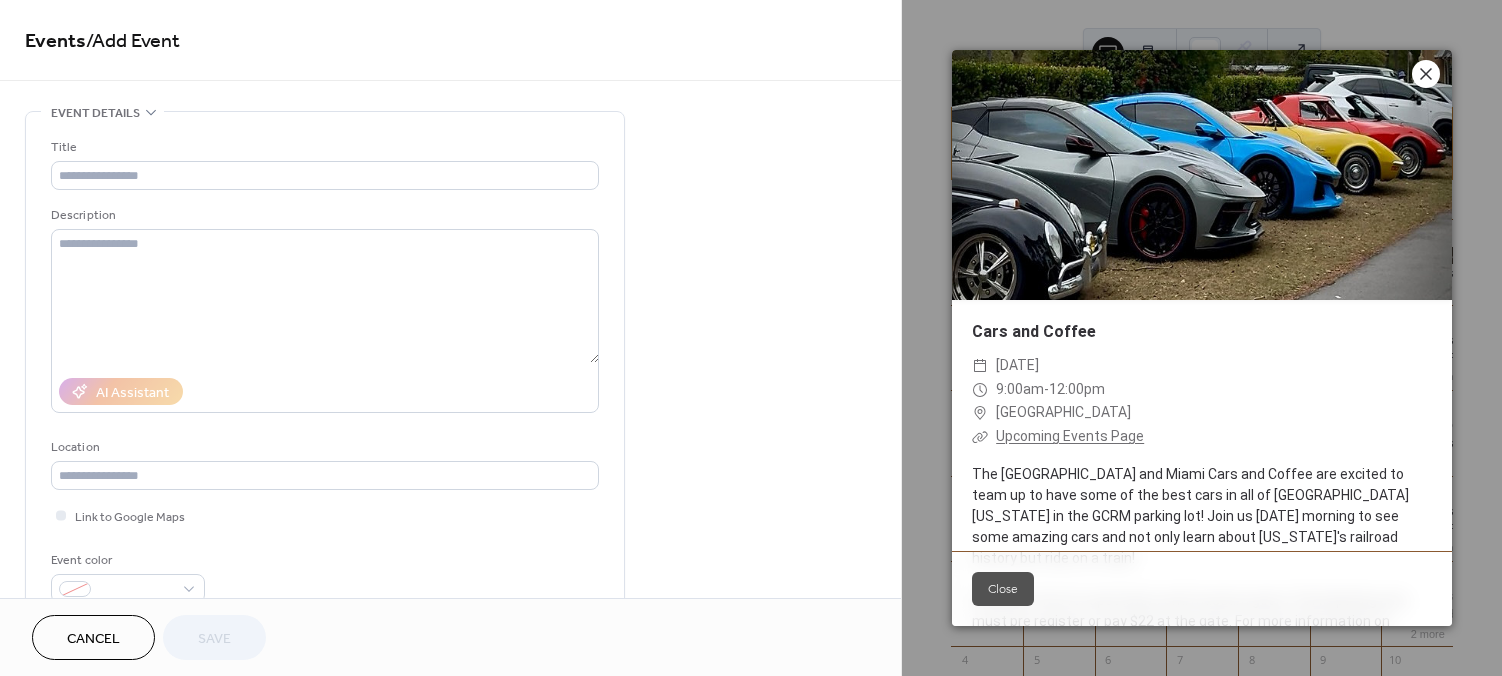 click 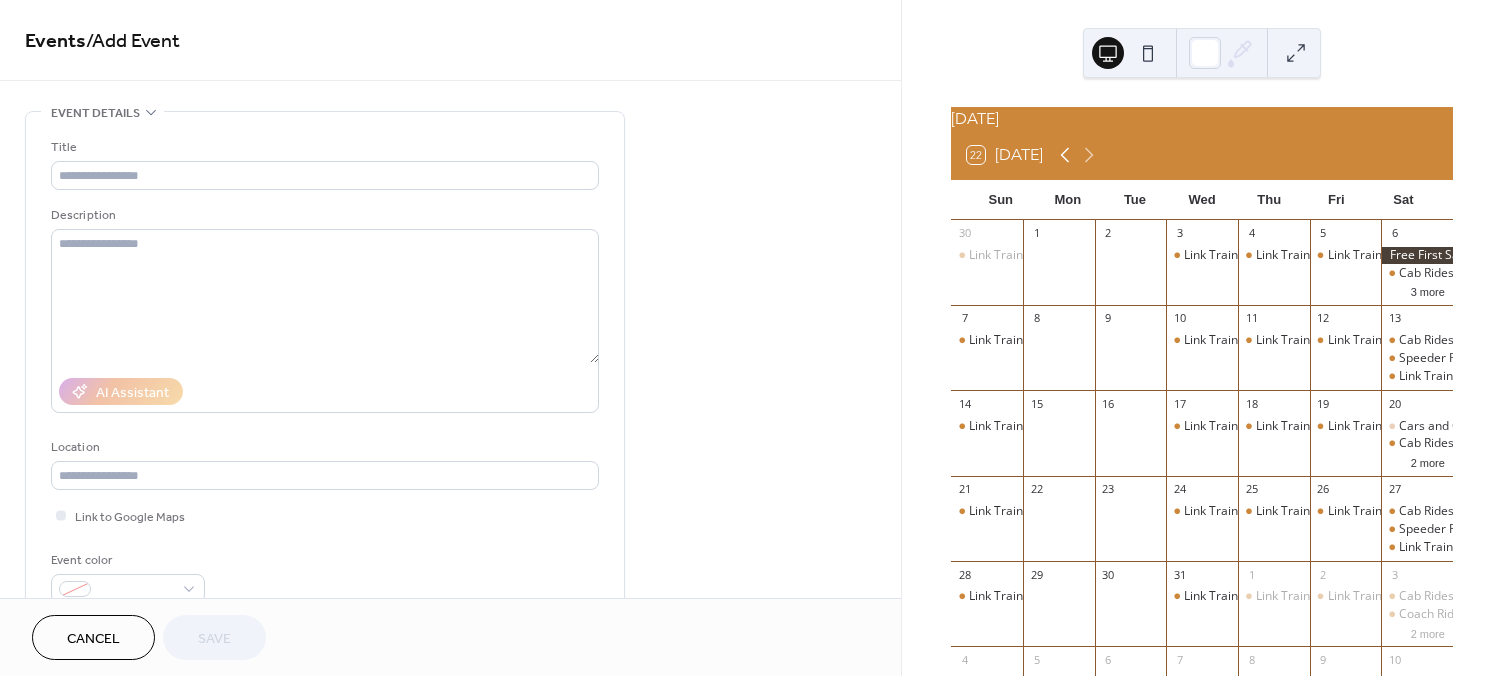 click 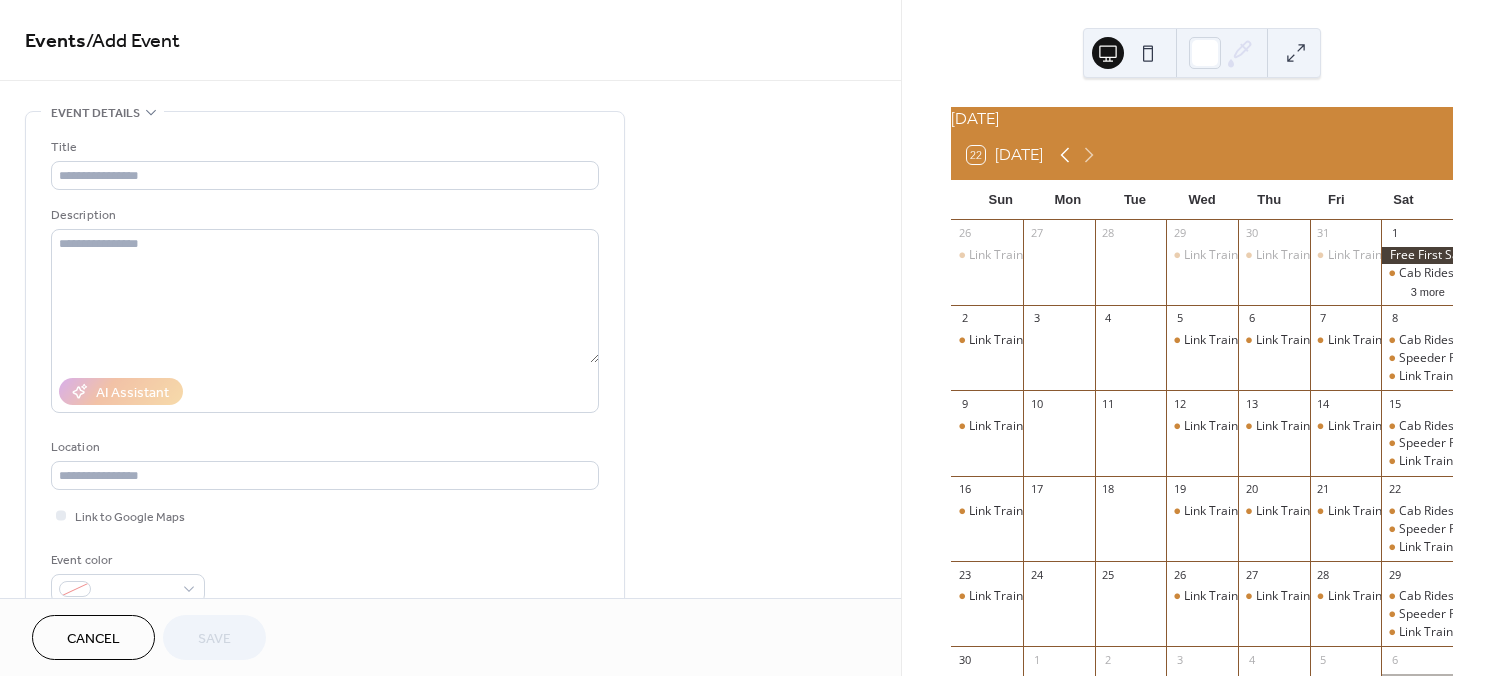 click 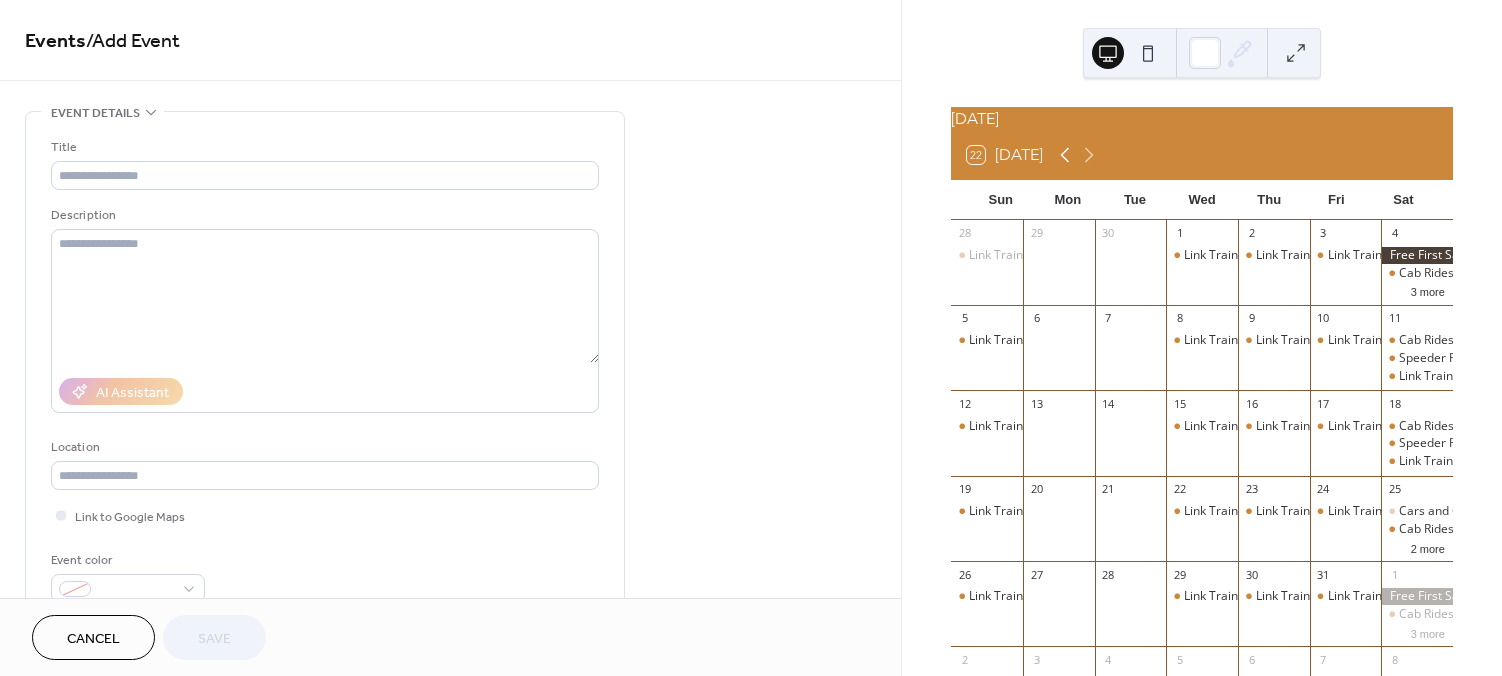 click 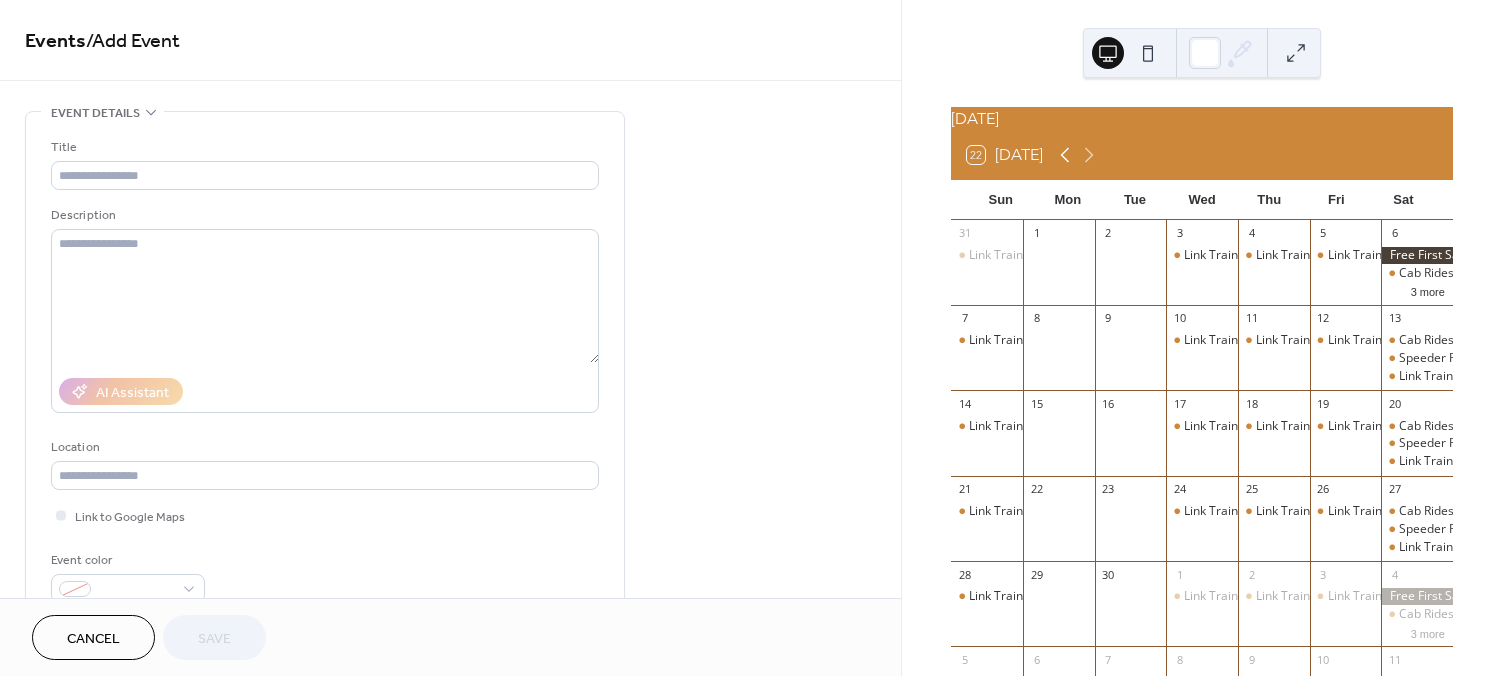 click 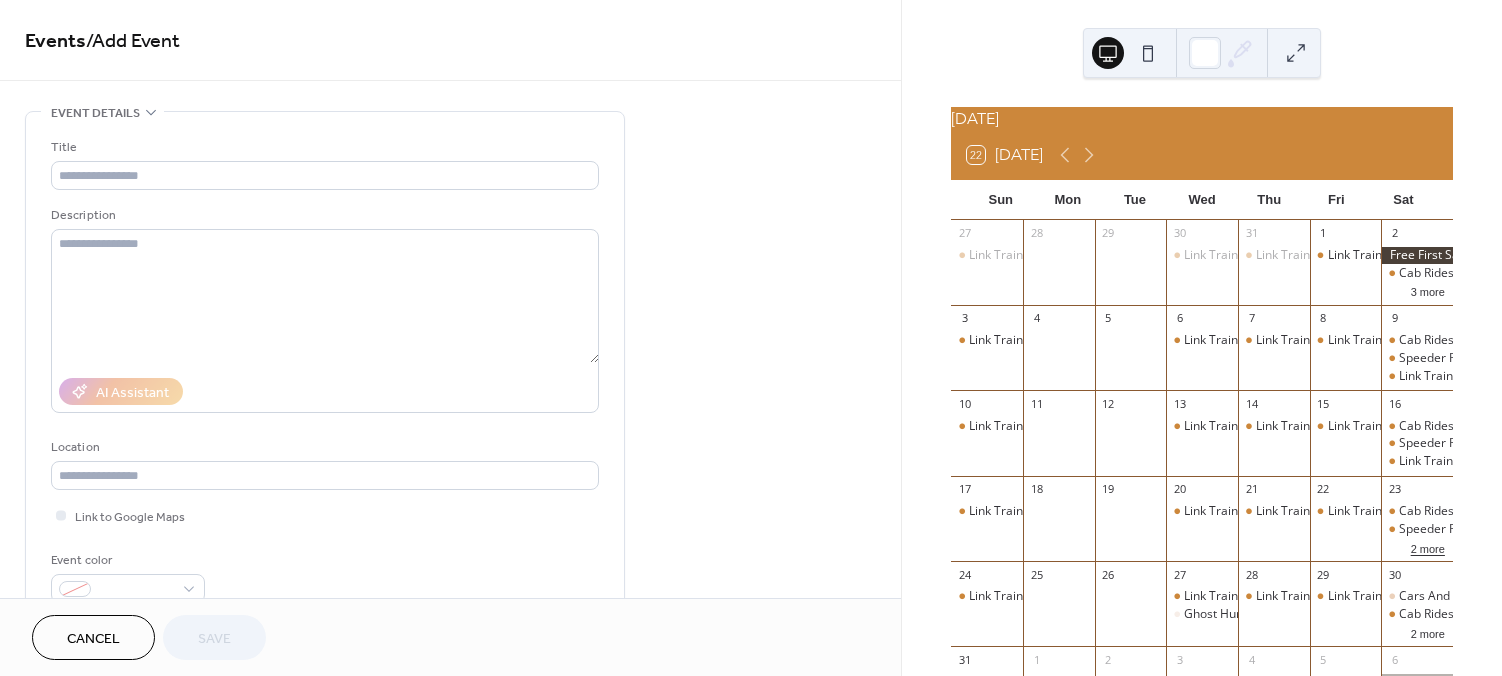 click on "2 more" at bounding box center [1428, 547] 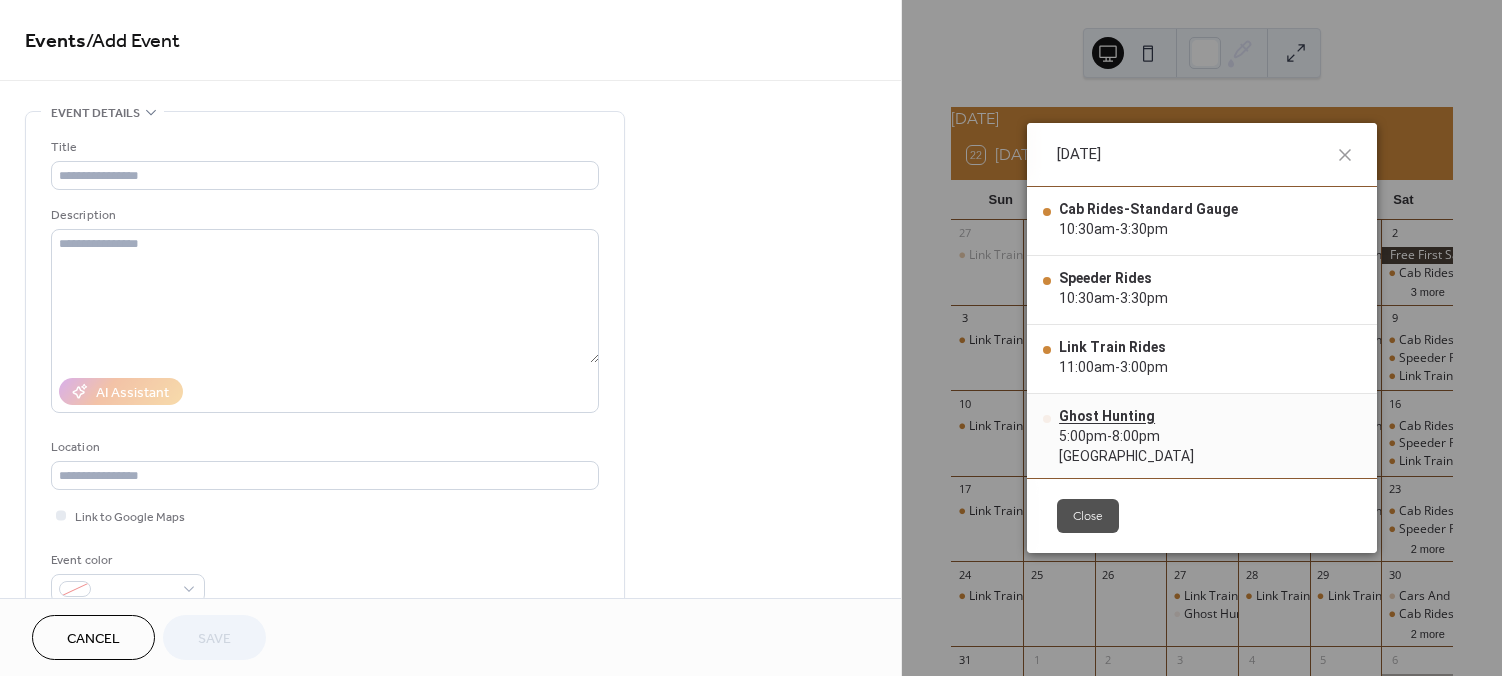 click on "Ghost Hunting" at bounding box center (1126, 416) 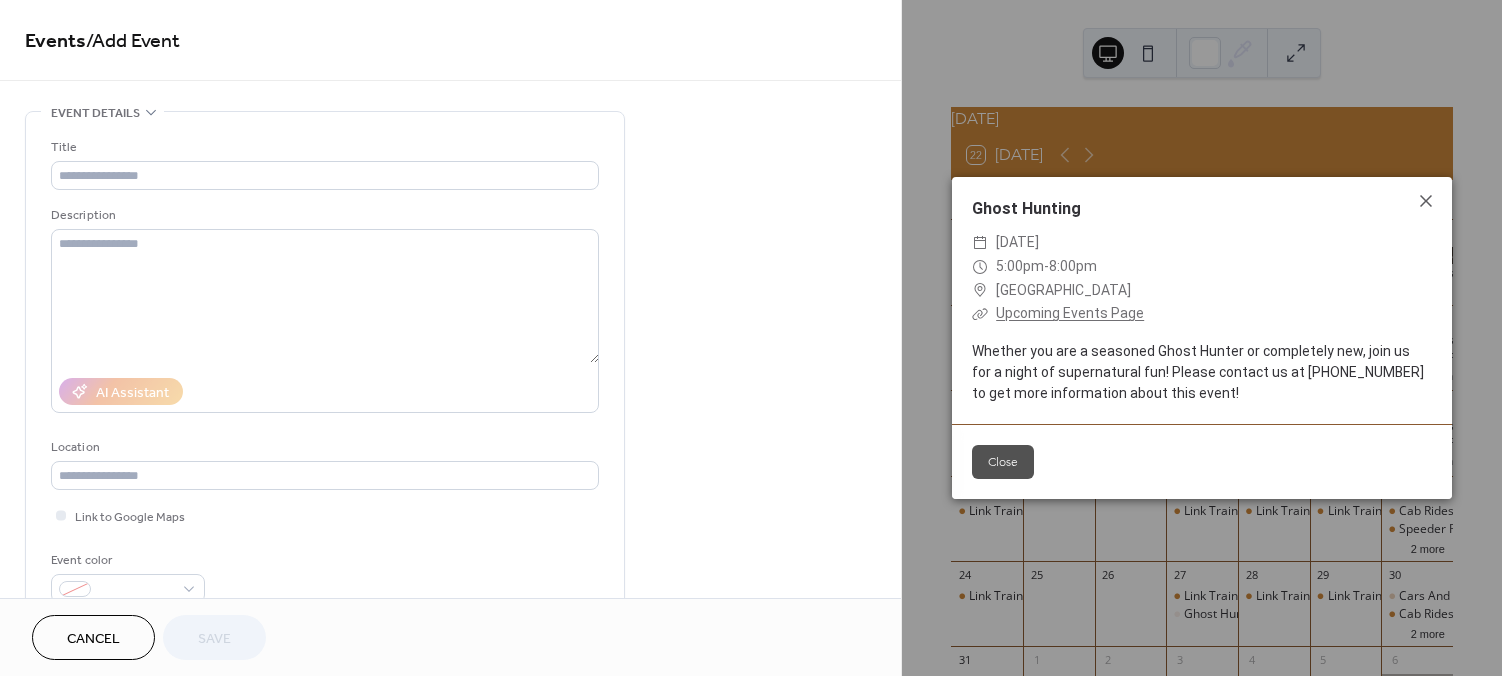 click on "Close" at bounding box center [1003, 462] 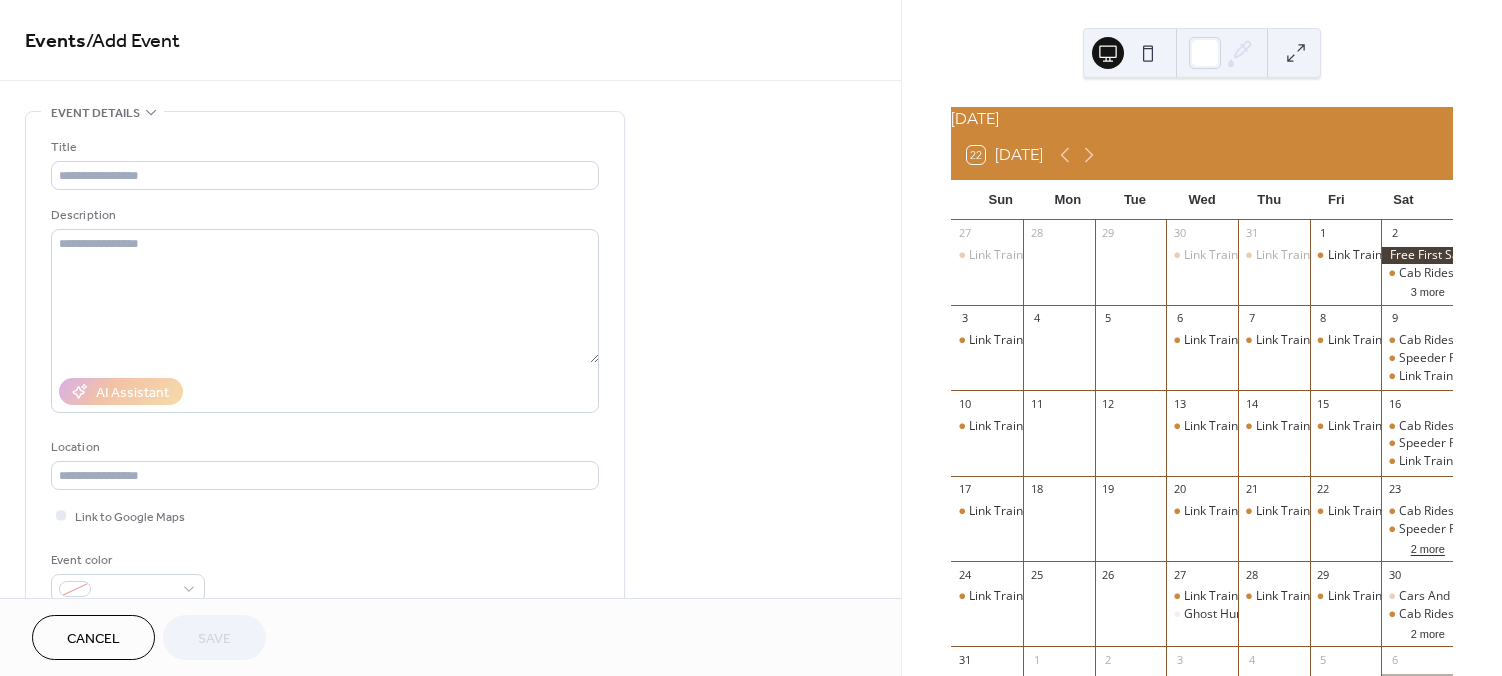 click on "2 more" at bounding box center (1428, 547) 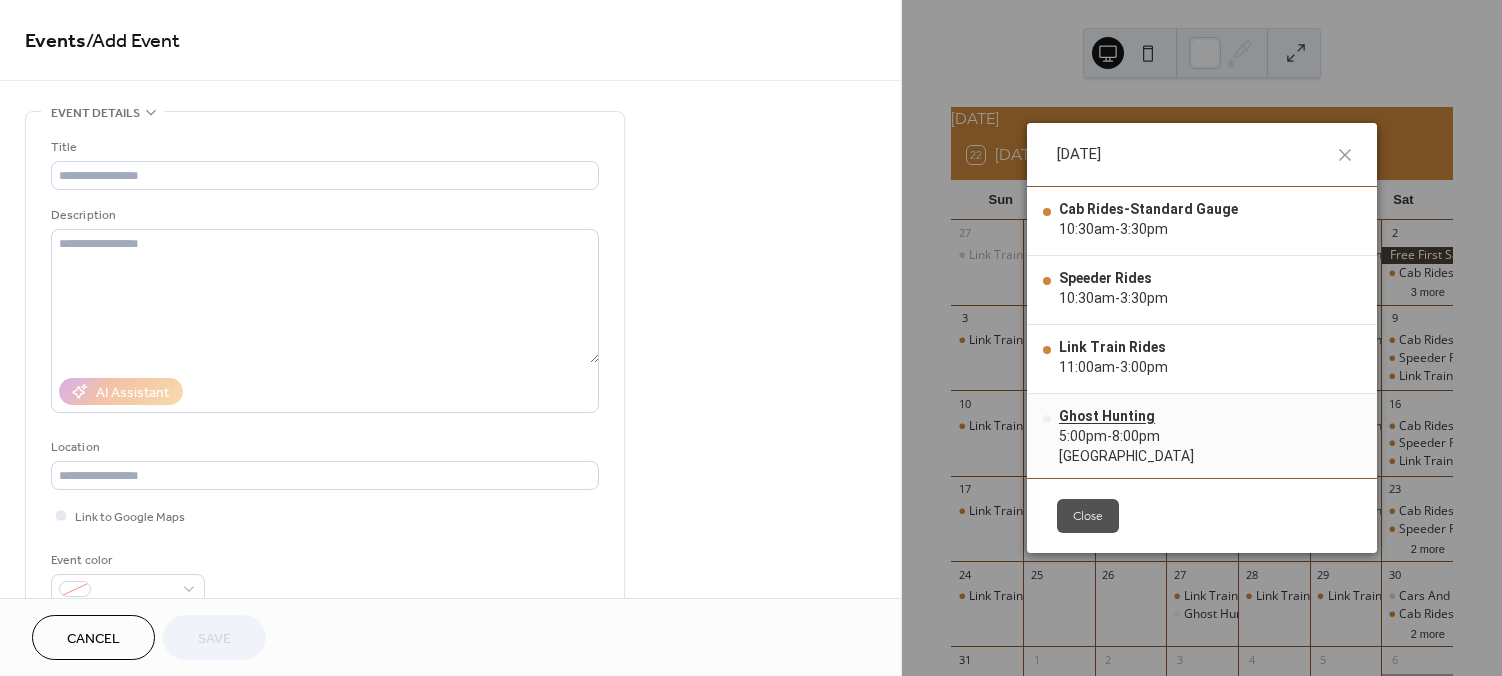 click on "Ghost Hunting" at bounding box center (1126, 416) 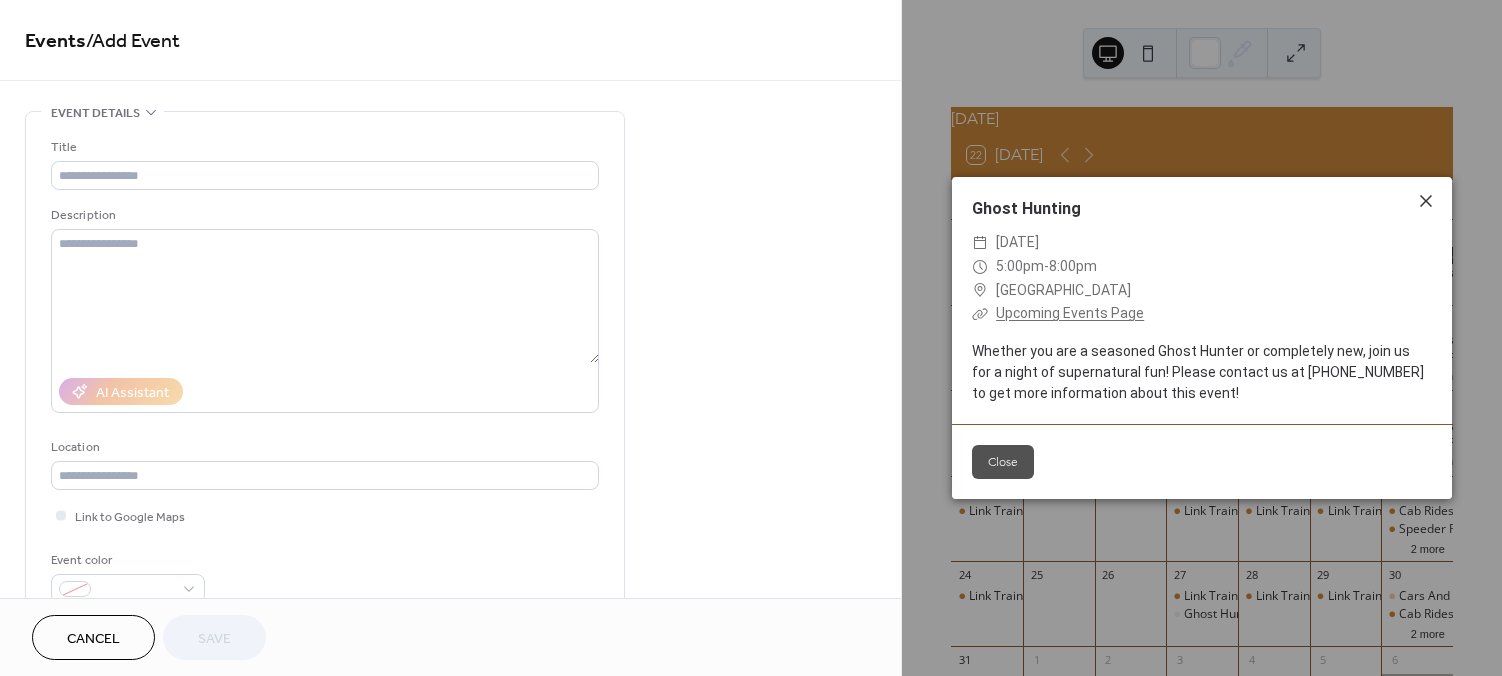 click at bounding box center [1426, 201] 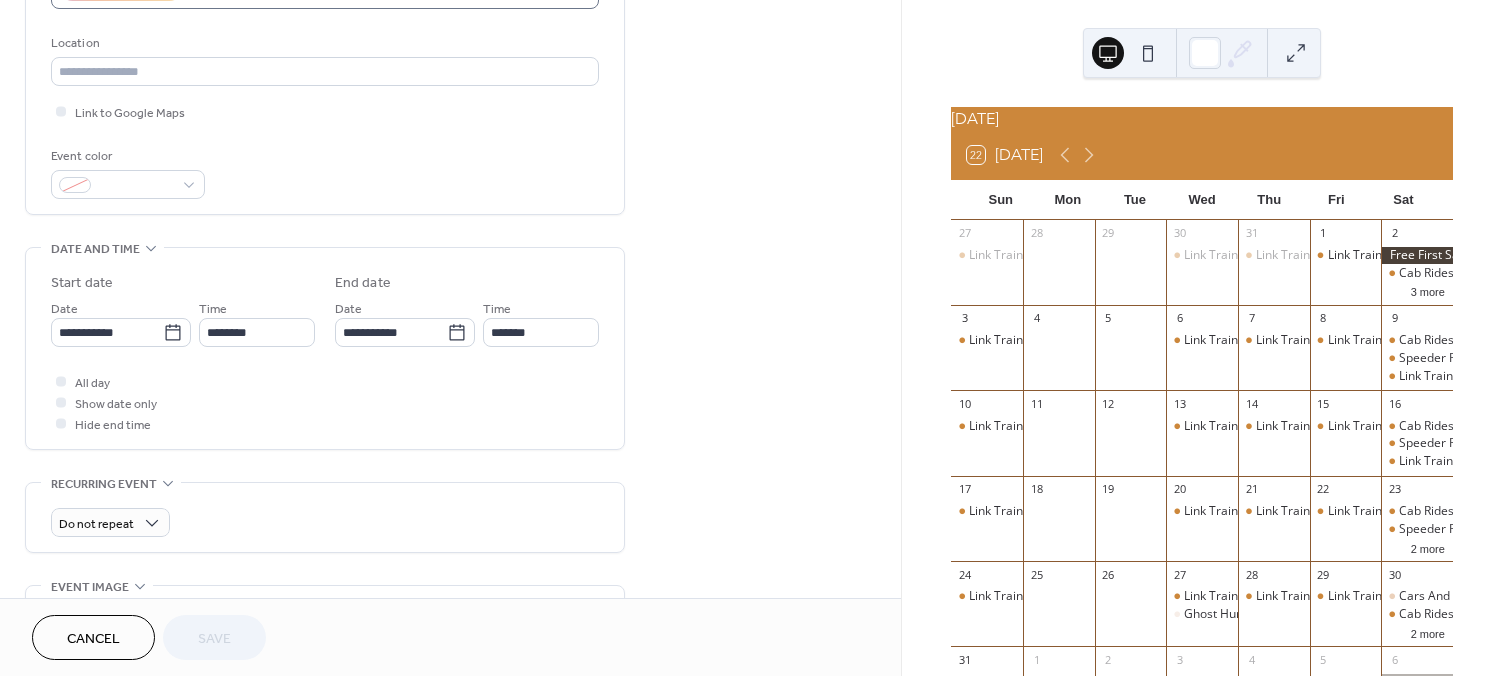 scroll, scrollTop: 406, scrollLeft: 0, axis: vertical 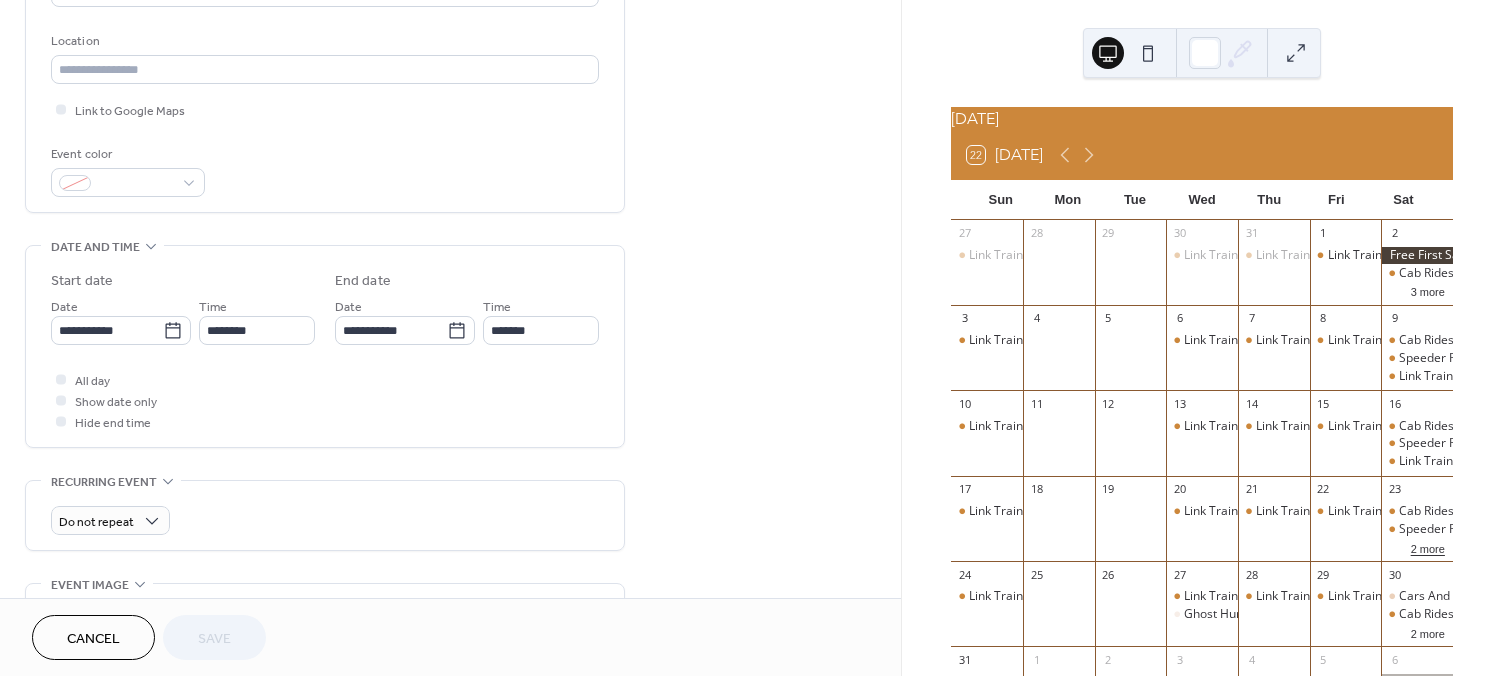 click on "2 more" at bounding box center [1428, 547] 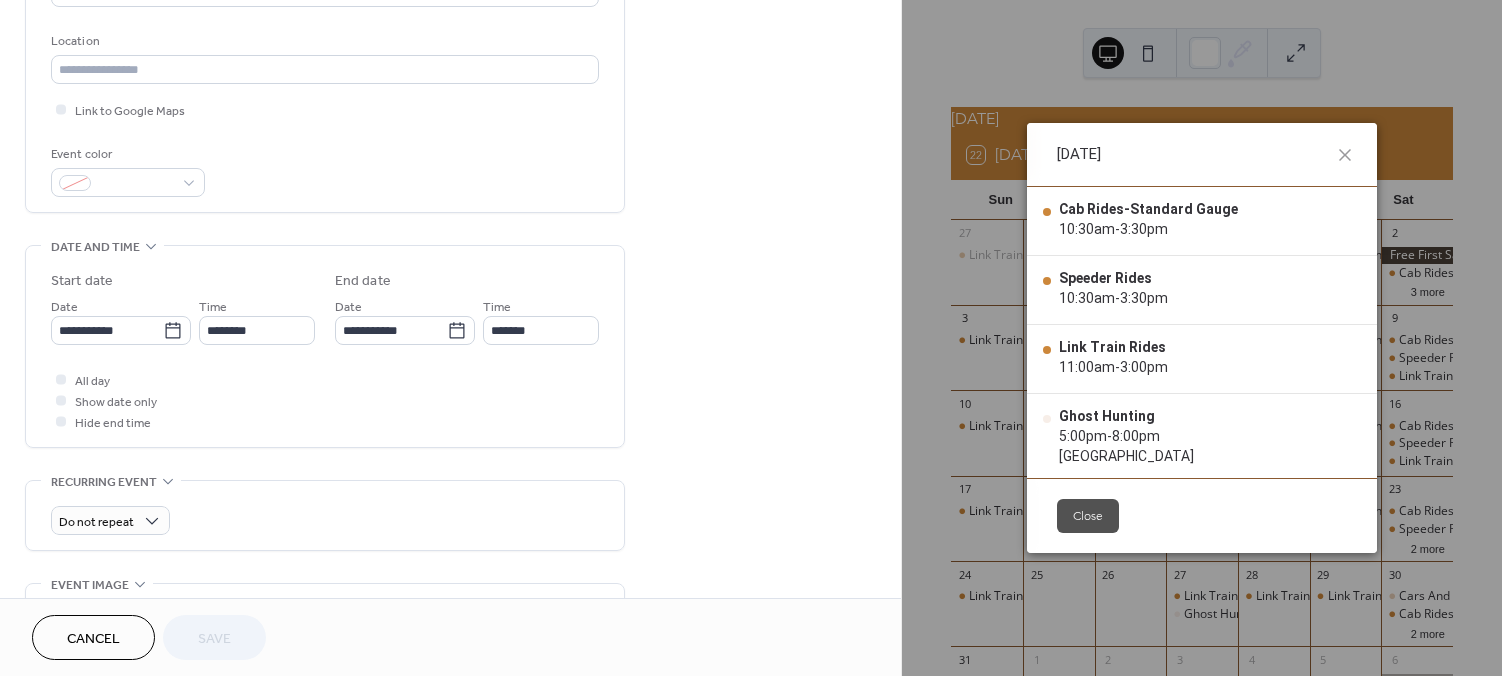 click on "Close" at bounding box center (1088, 516) 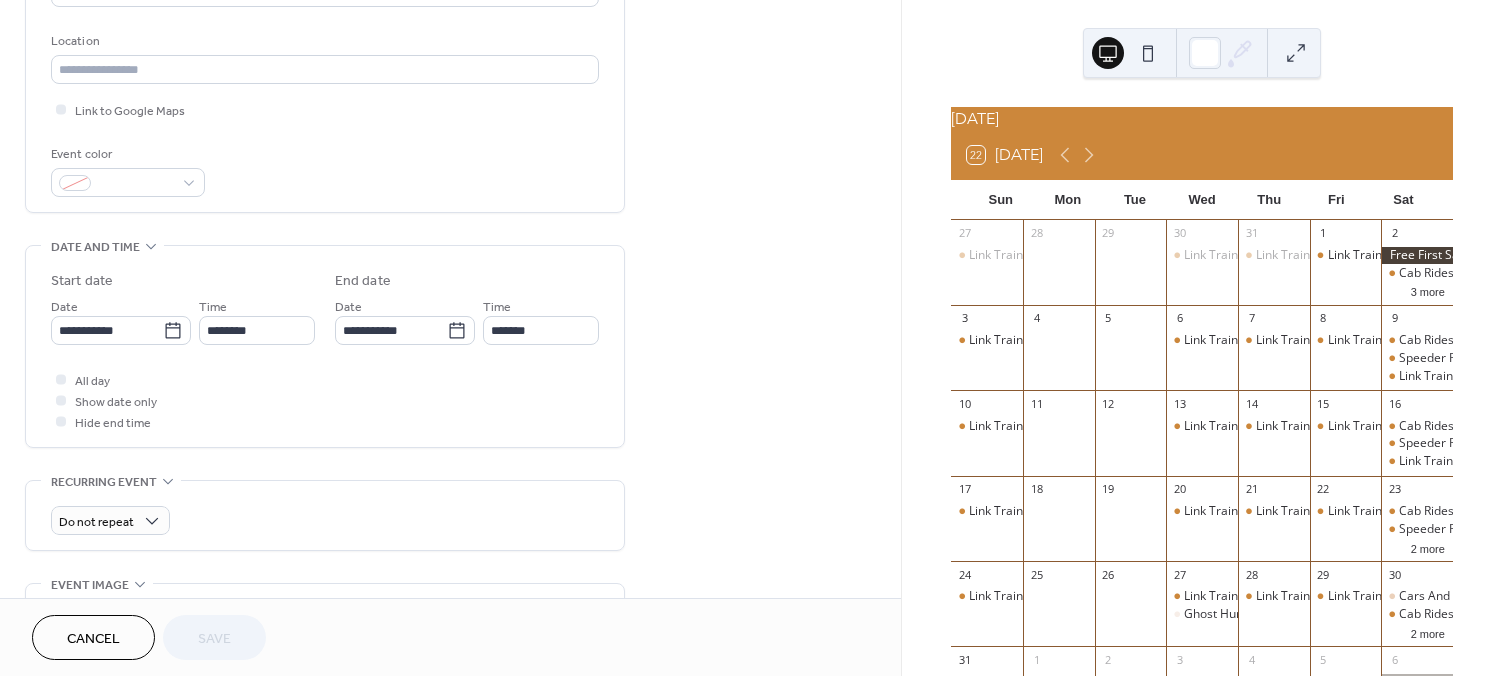 click on "23" at bounding box center (1417, 489) 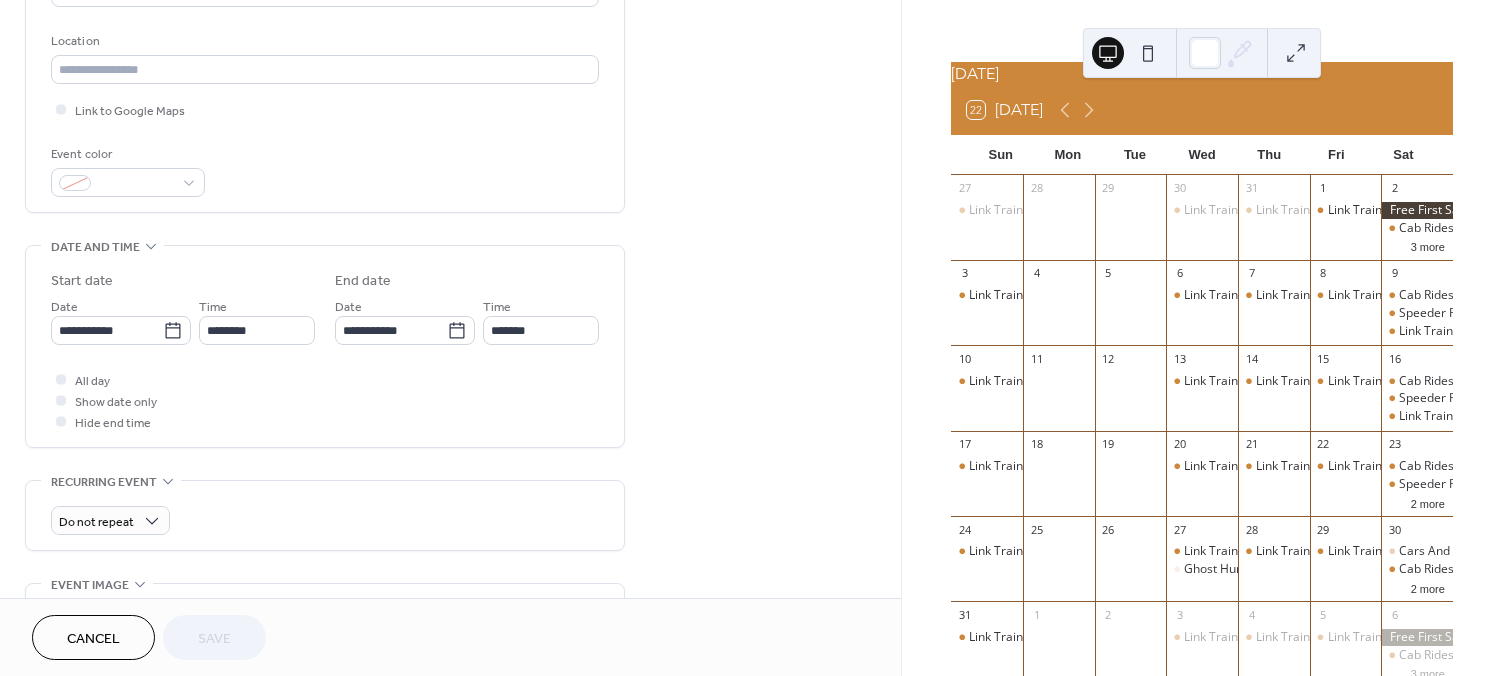 scroll, scrollTop: 0, scrollLeft: 0, axis: both 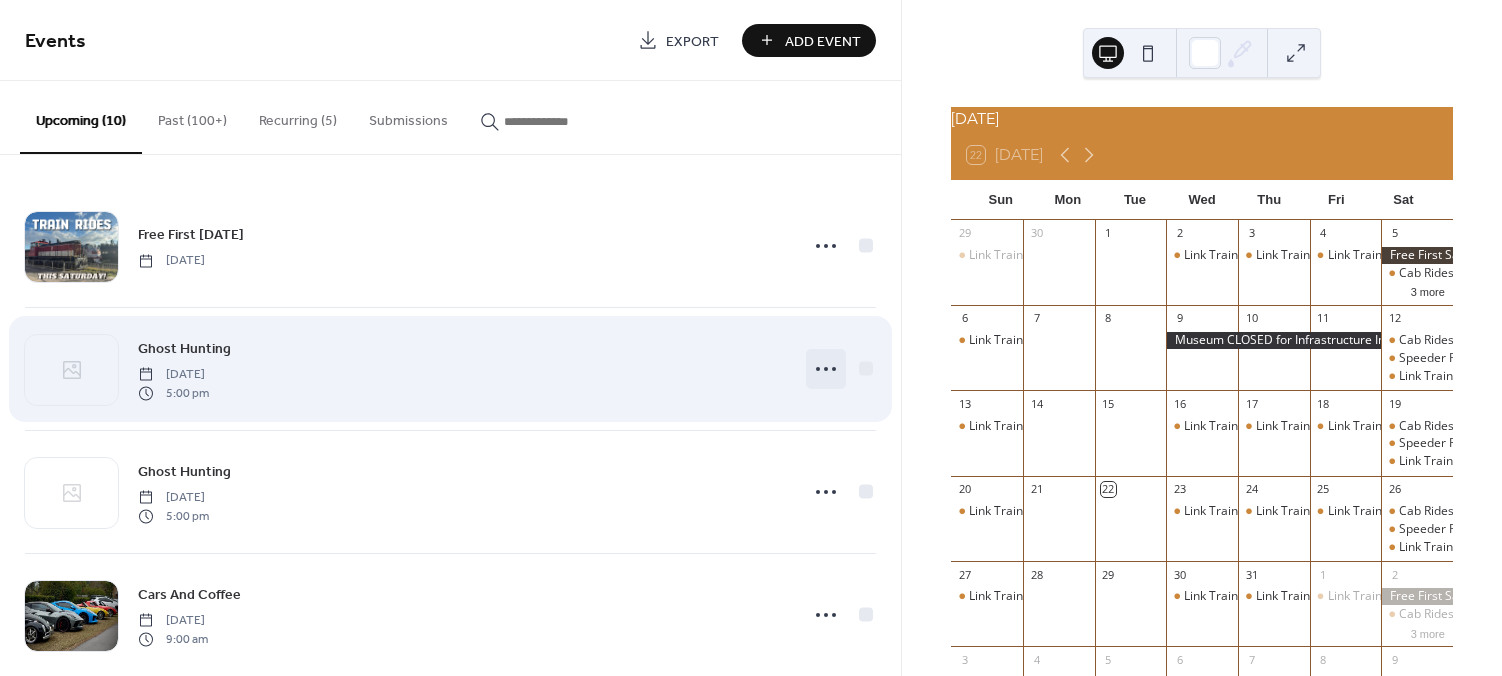click 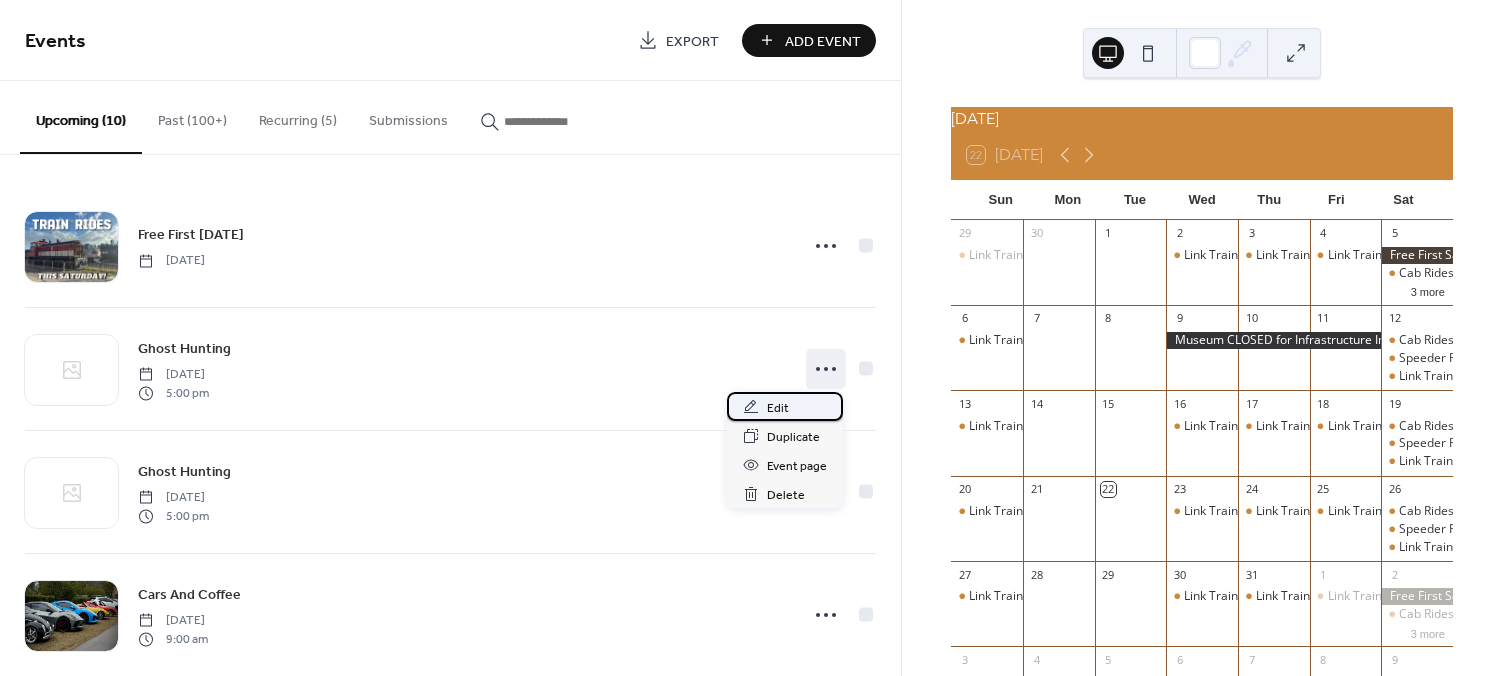 click on "Edit" at bounding box center [778, 408] 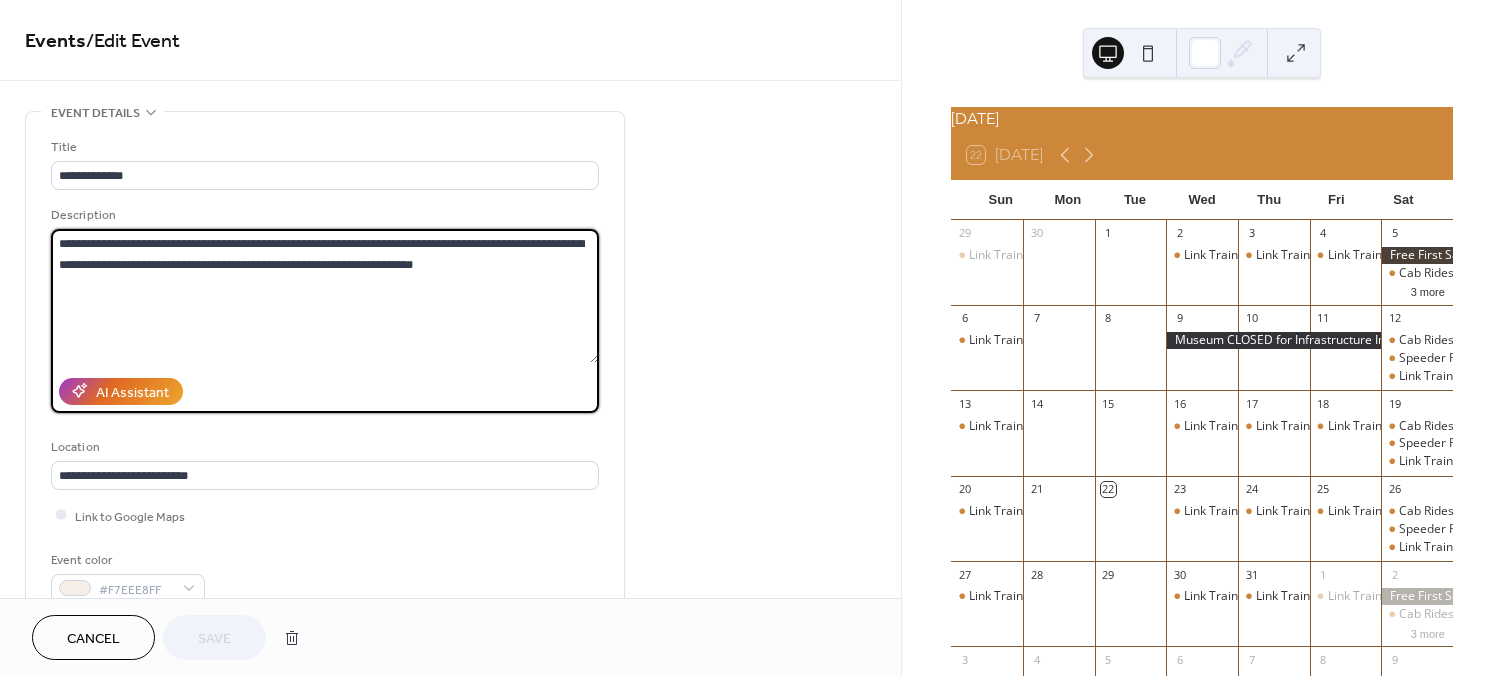 click on "**********" at bounding box center (325, 296) 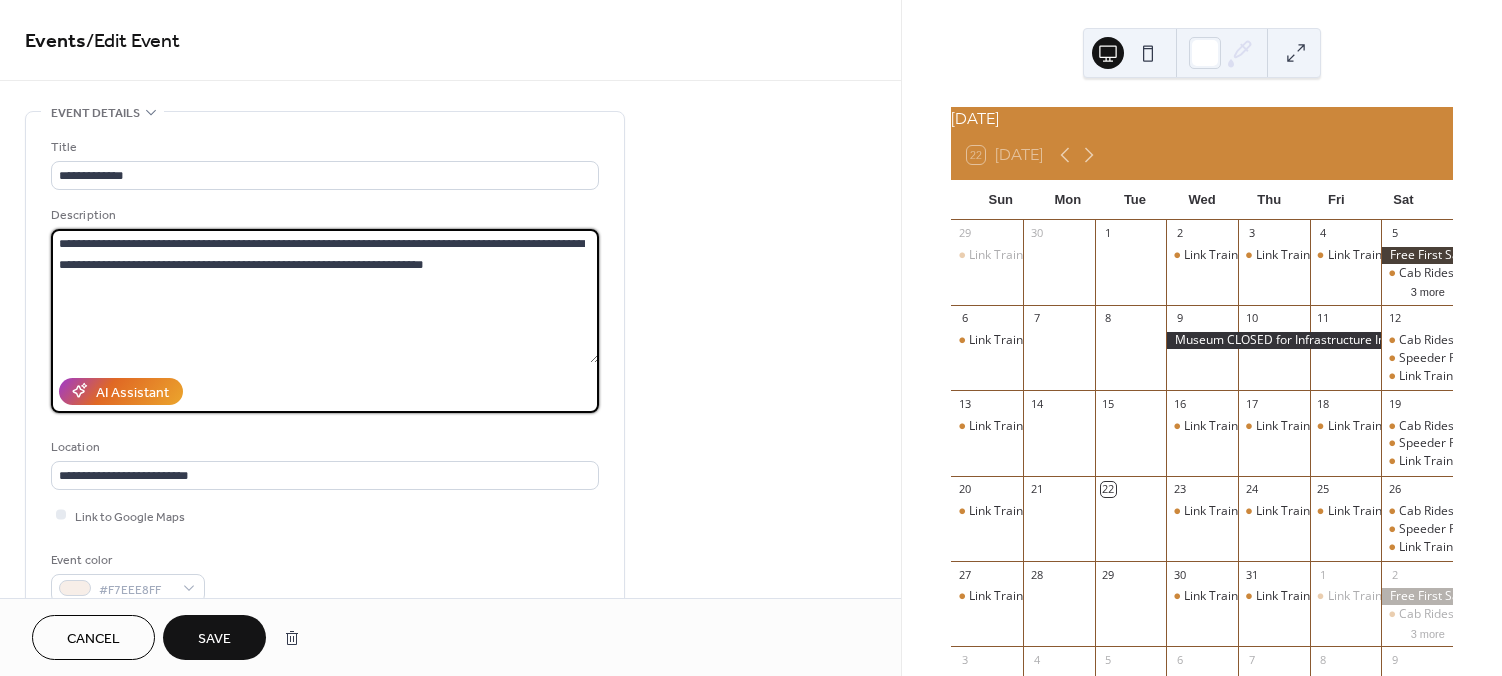 paste on "**********" 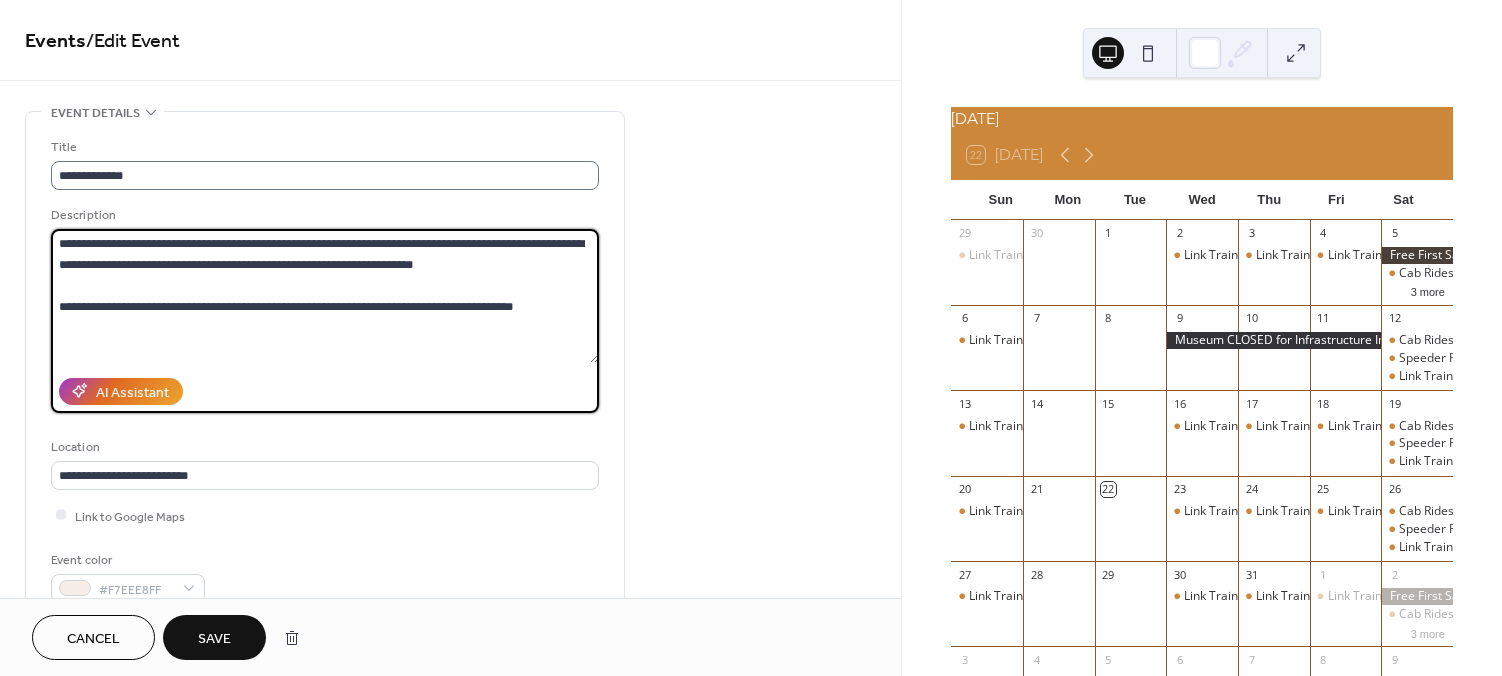 type on "**********" 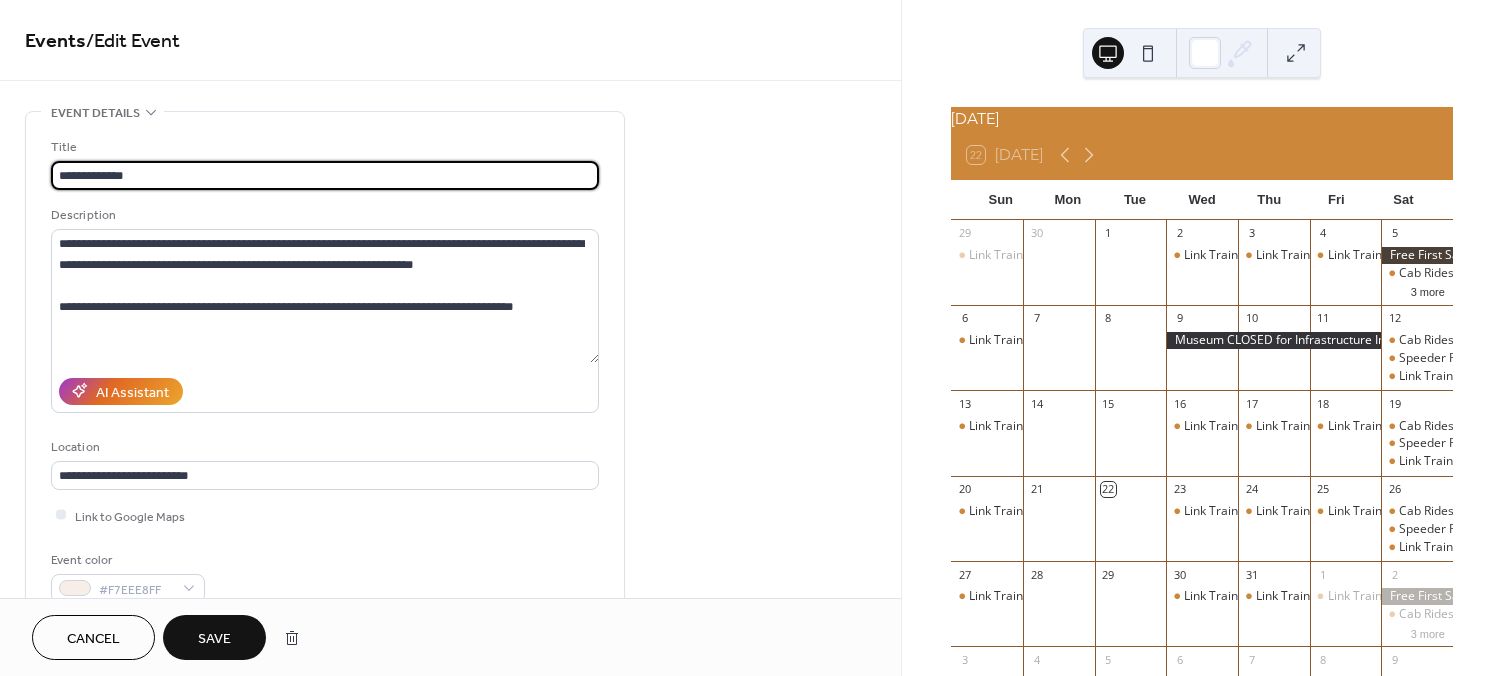 scroll, scrollTop: 0, scrollLeft: 0, axis: both 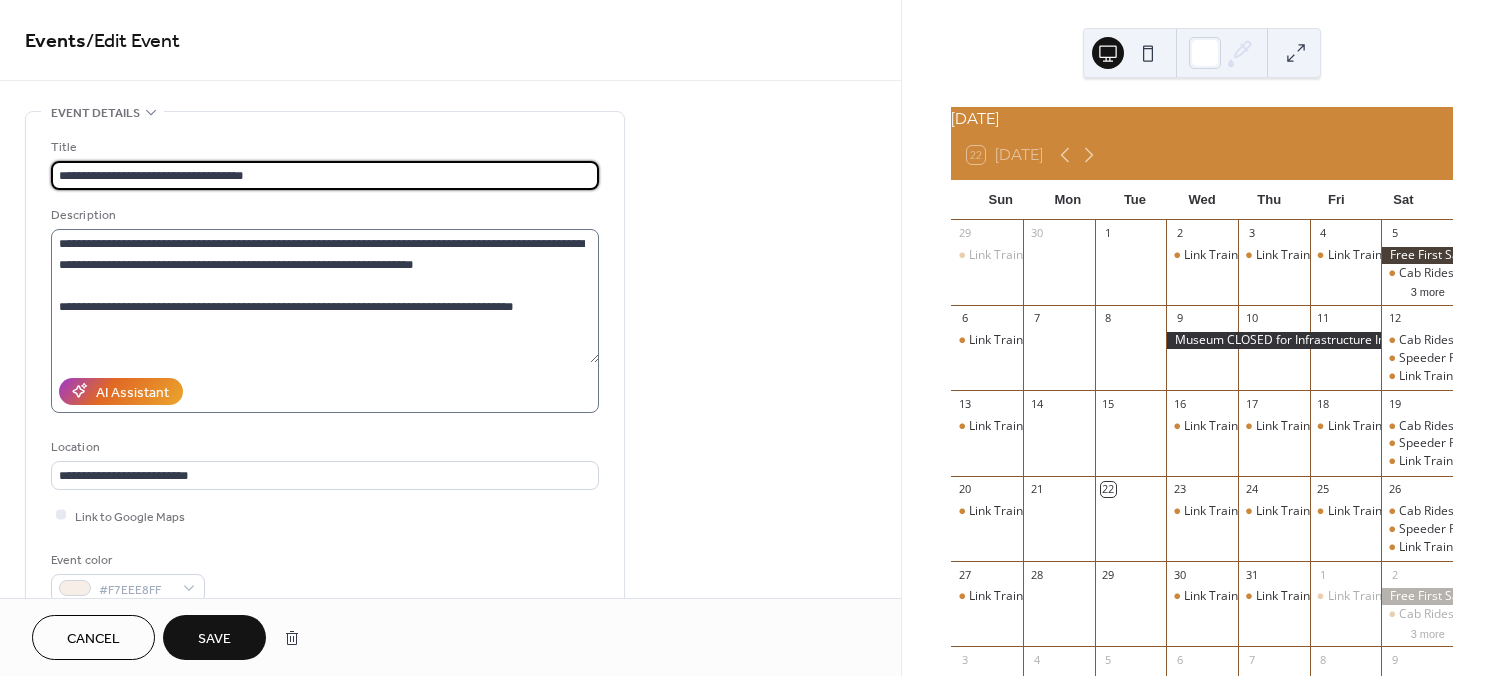 type on "**********" 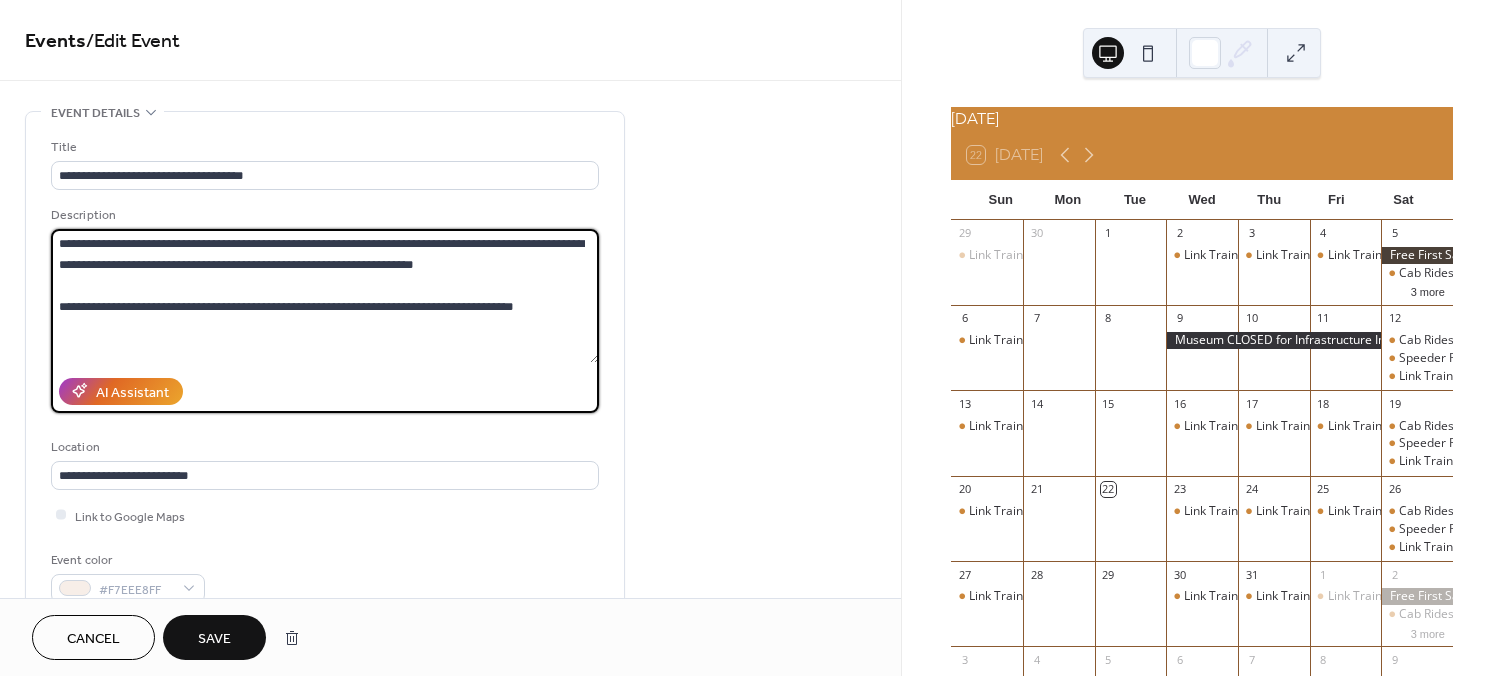drag, startPoint x: 476, startPoint y: 263, endPoint x: 370, endPoint y: 265, distance: 106.01887 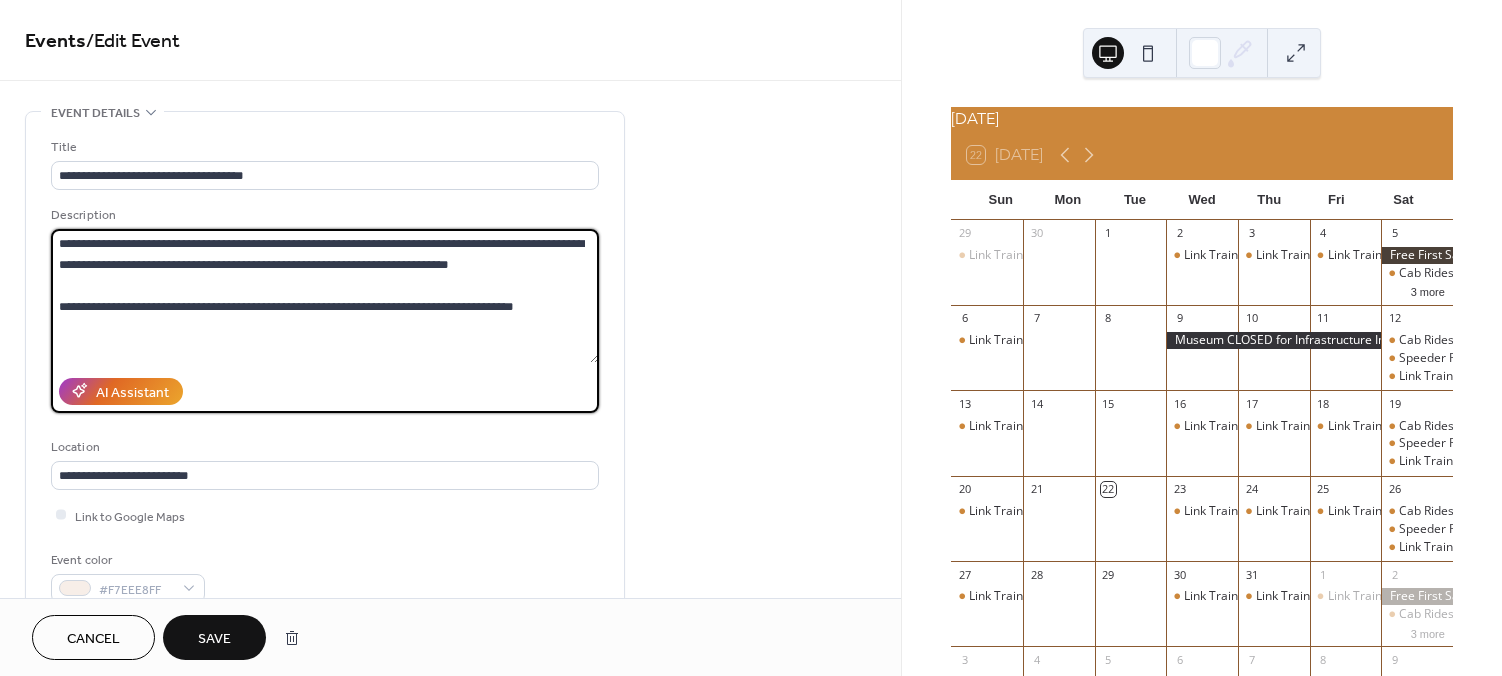 drag, startPoint x: 559, startPoint y: 309, endPoint x: 20, endPoint y: 336, distance: 539.67584 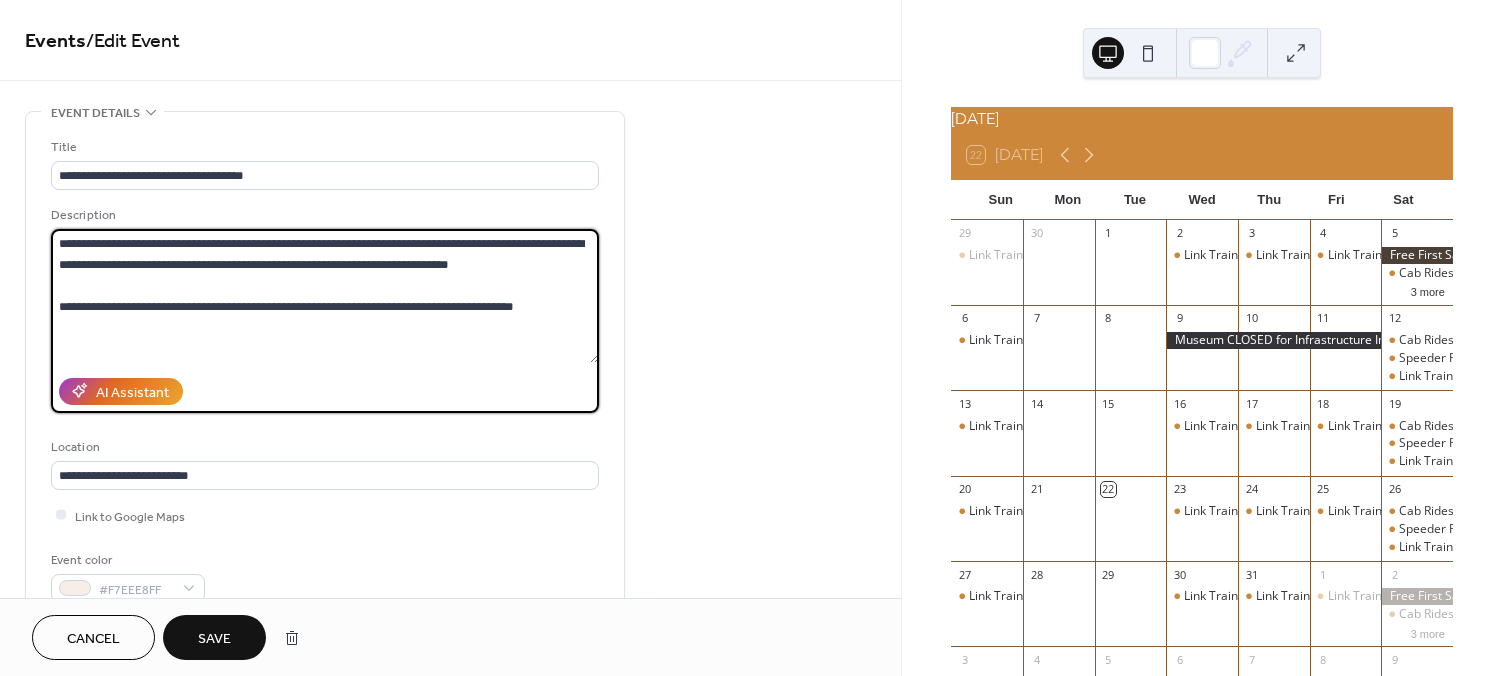 click on "**********" at bounding box center [325, 296] 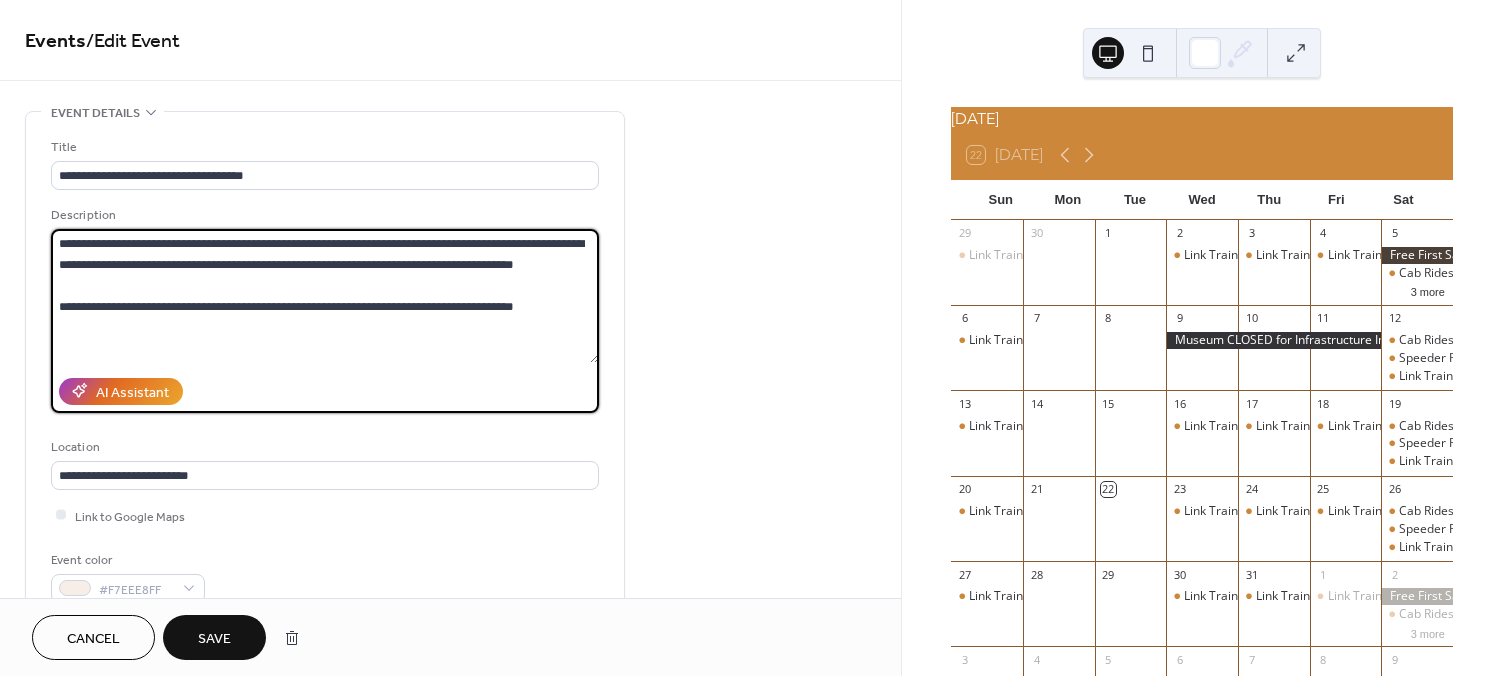 drag, startPoint x: 568, startPoint y: 312, endPoint x: 64, endPoint y: 285, distance: 504.7227 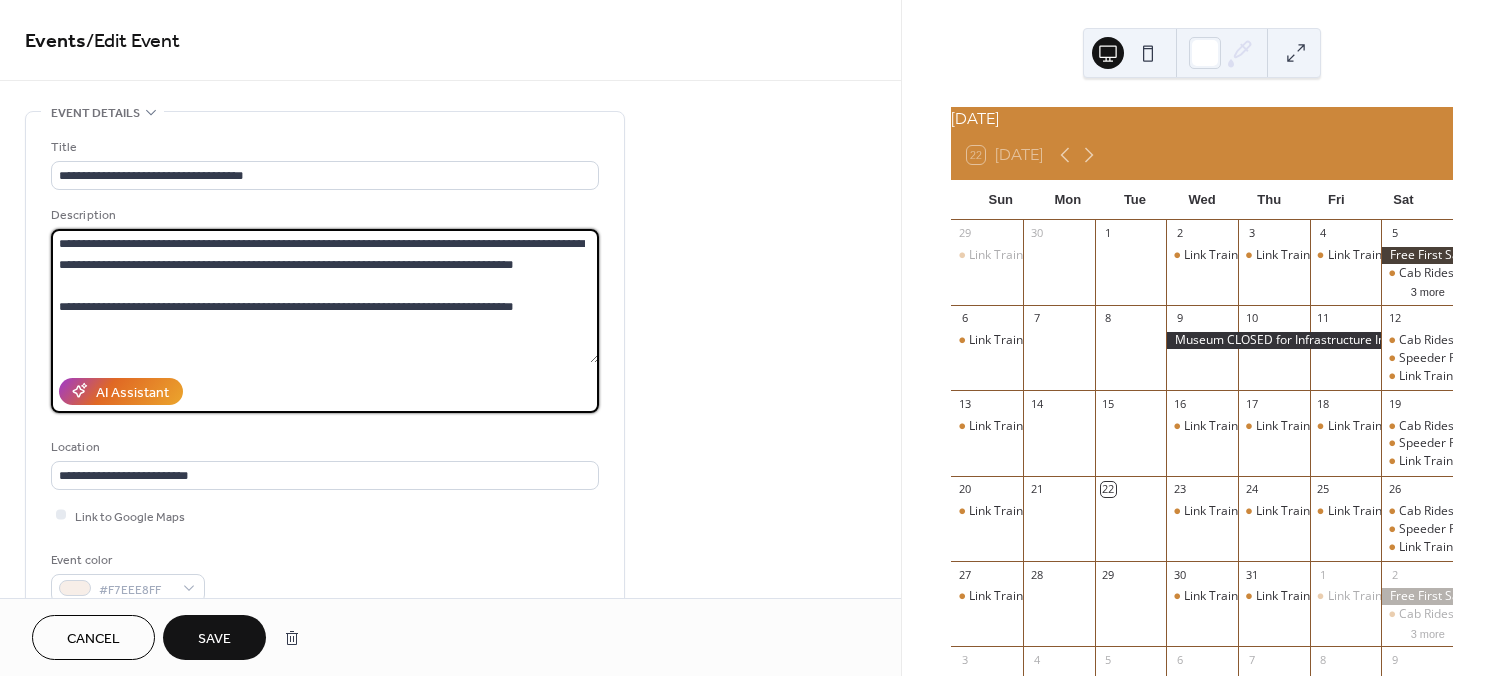 click on "**********" at bounding box center [325, 296] 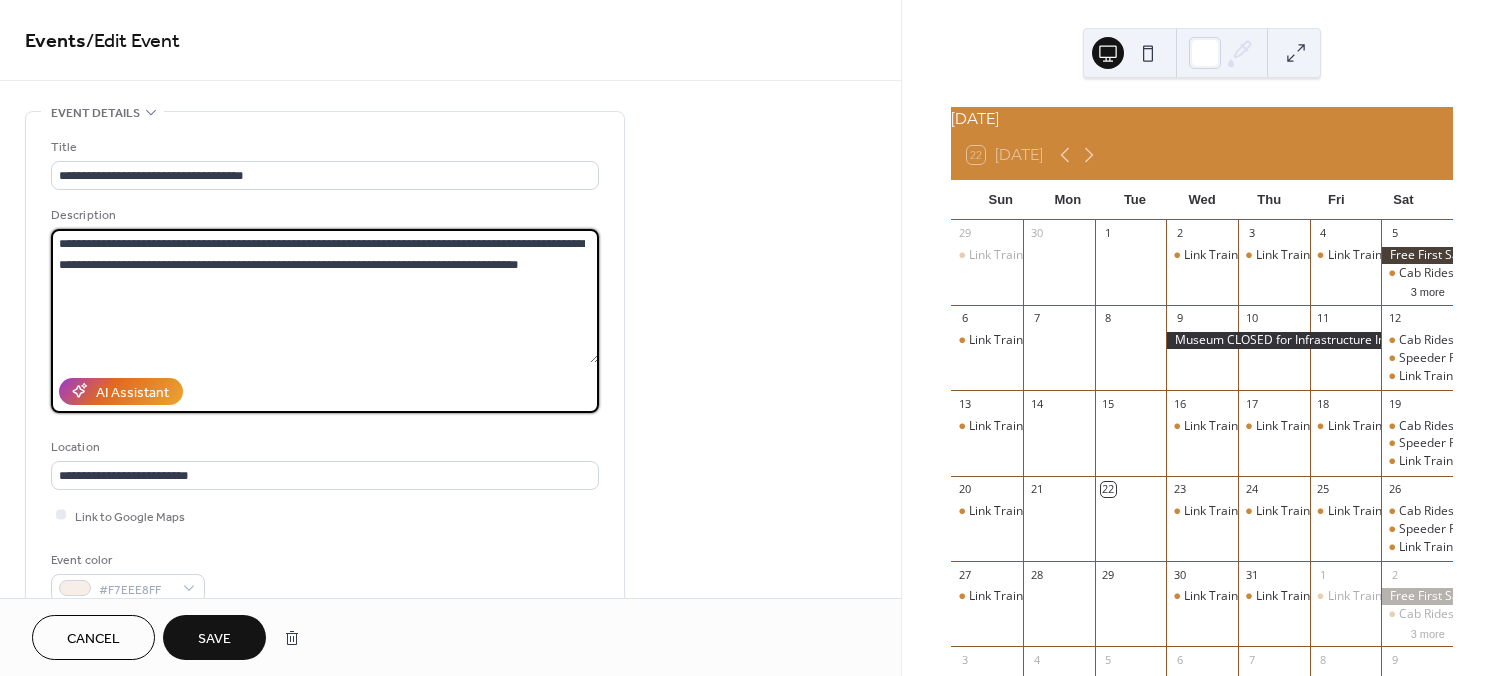 click on "**********" at bounding box center (325, 296) 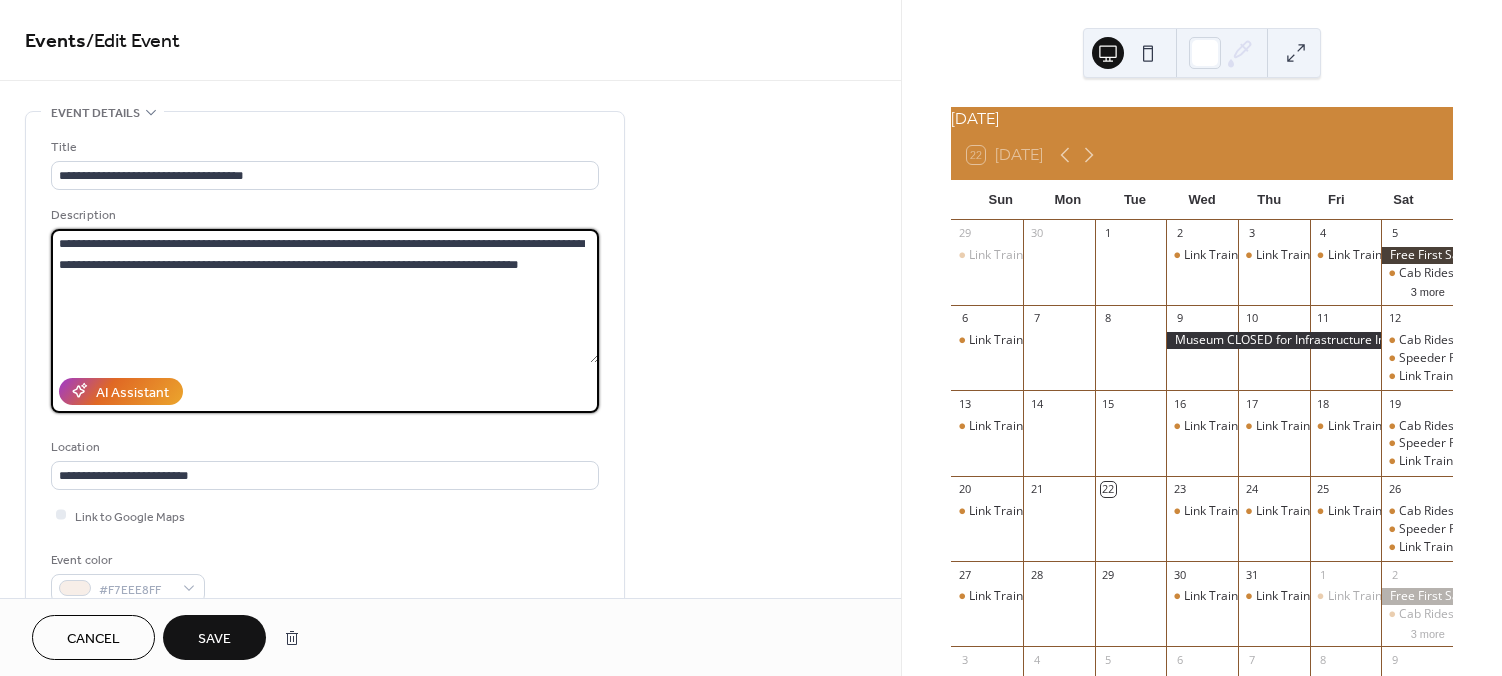 drag, startPoint x: 291, startPoint y: 262, endPoint x: 171, endPoint y: 258, distance: 120.06665 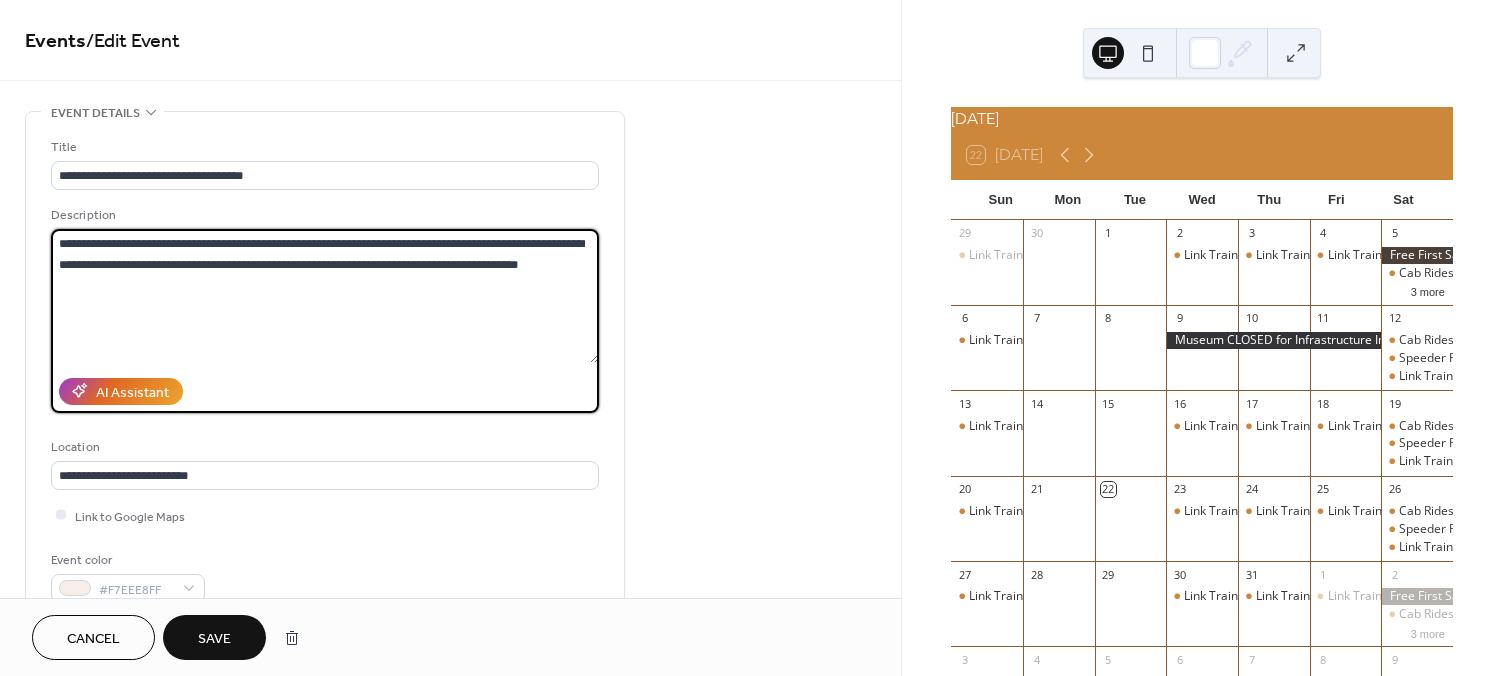 click on "**********" at bounding box center [325, 296] 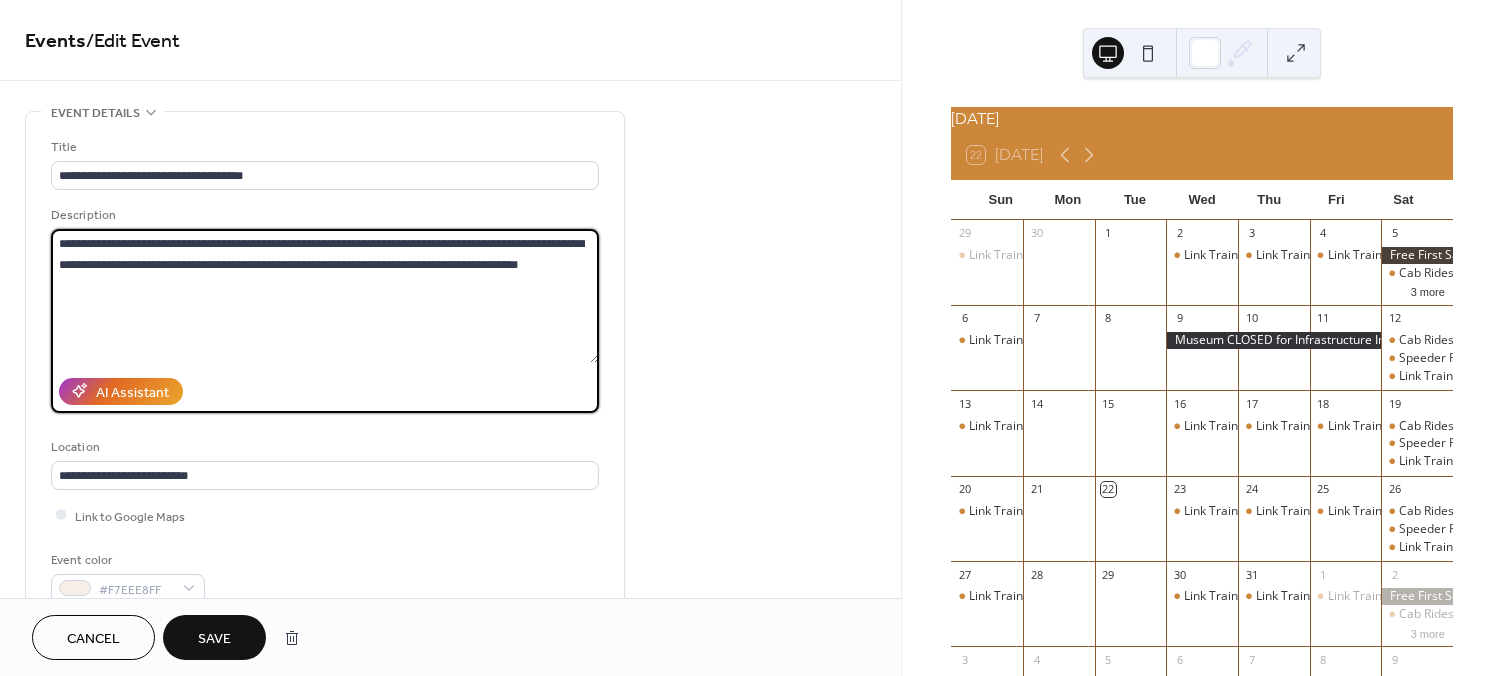 drag, startPoint x: 291, startPoint y: 265, endPoint x: 170, endPoint y: 261, distance: 121.0661 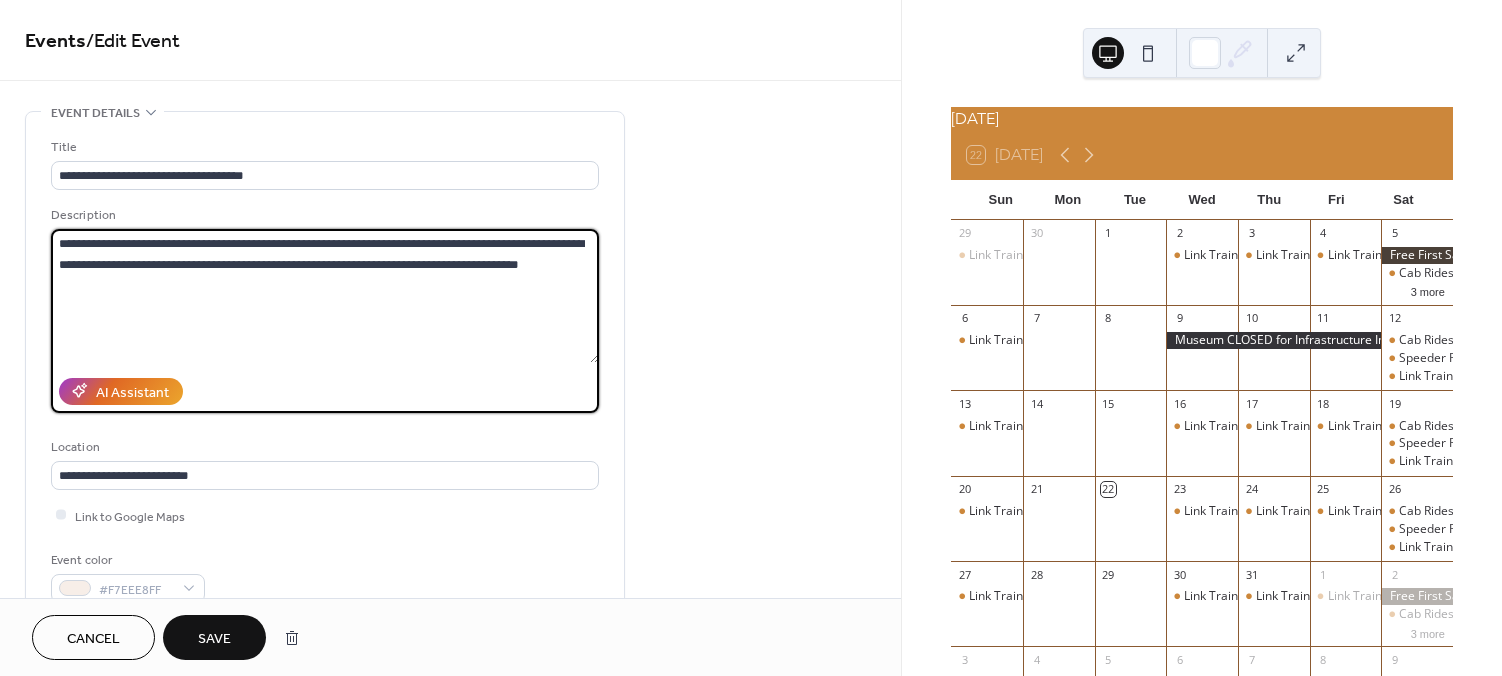 click on "**********" at bounding box center (325, 296) 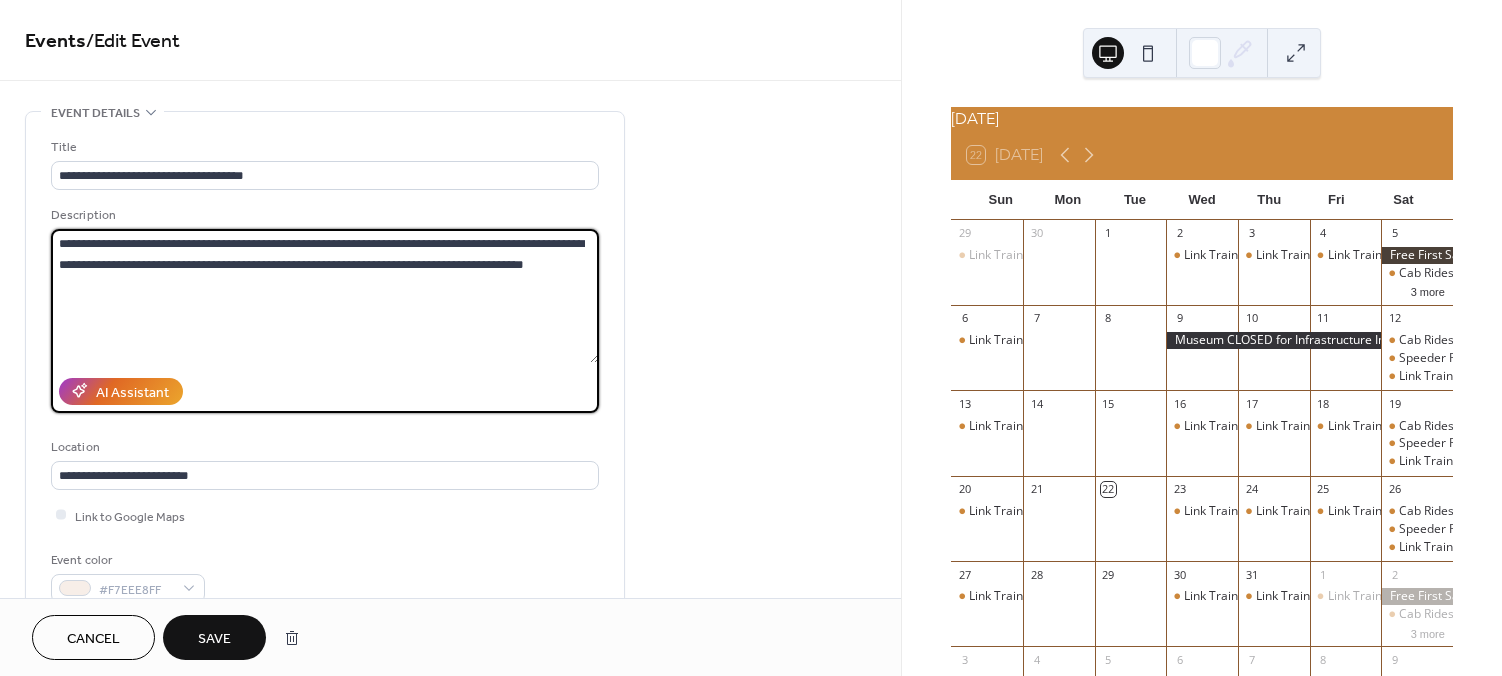paste on "**********" 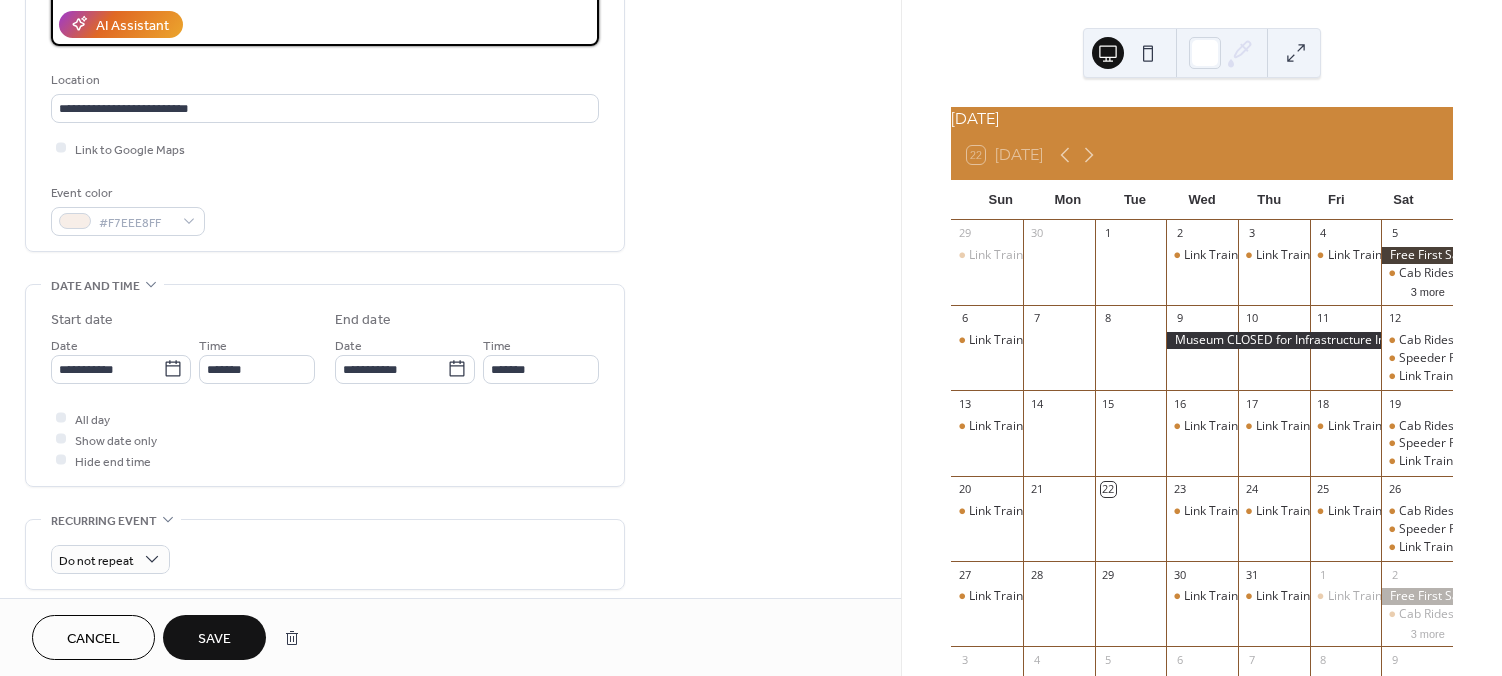 scroll, scrollTop: 372, scrollLeft: 0, axis: vertical 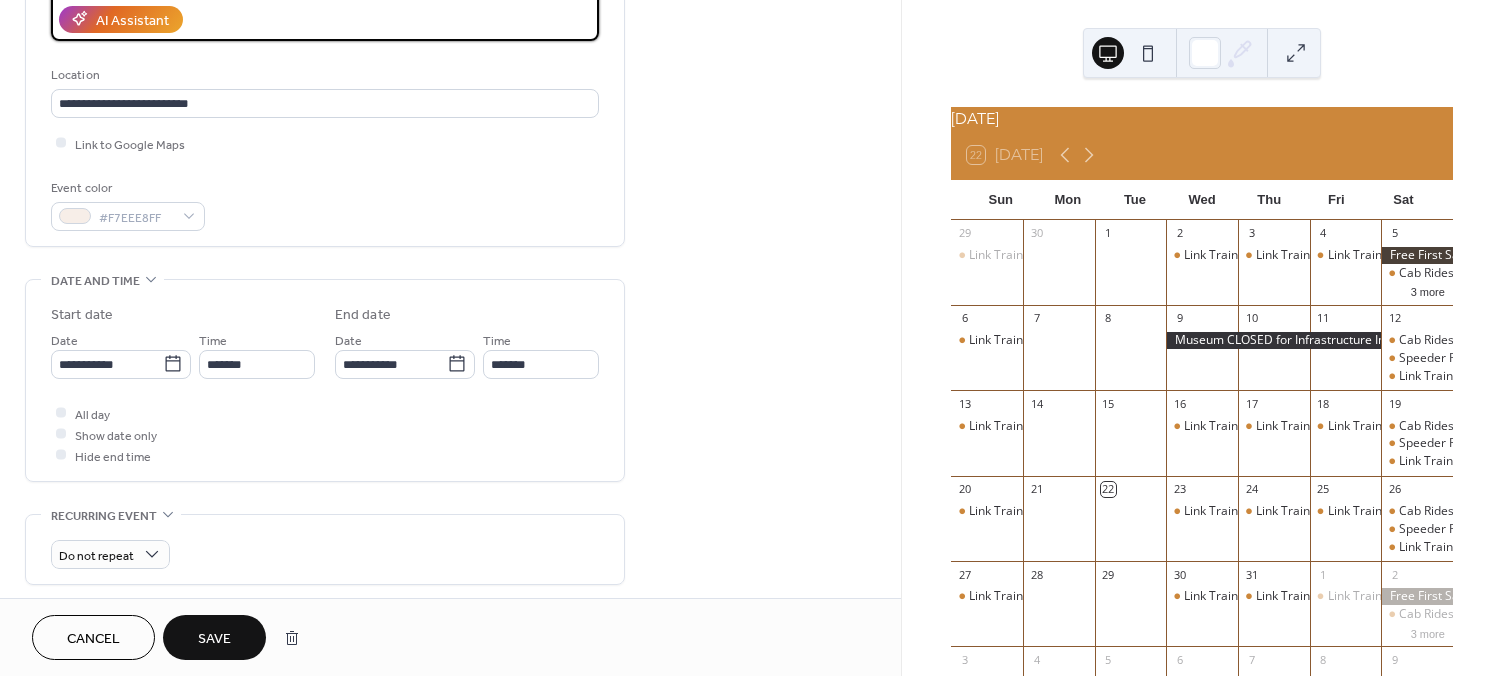 type on "**********" 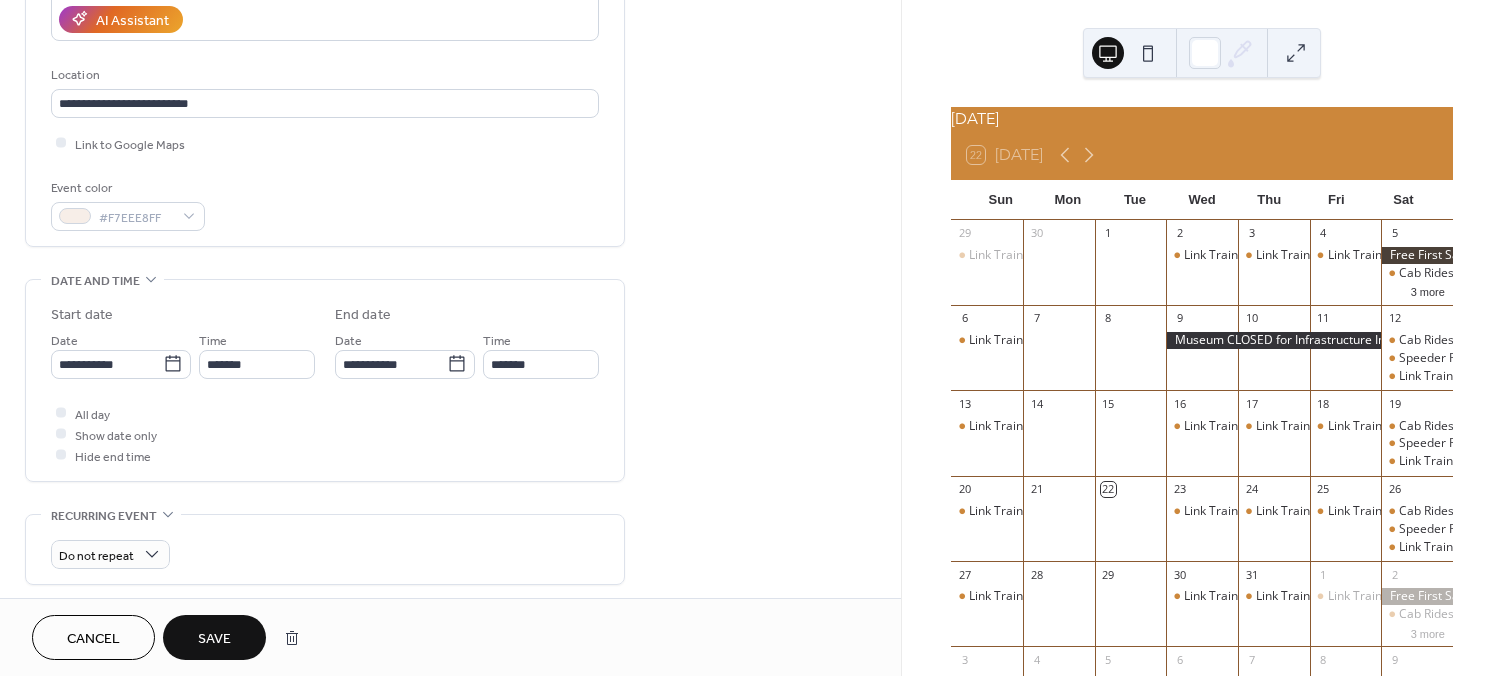 click on "**********" at bounding box center (325, 385) 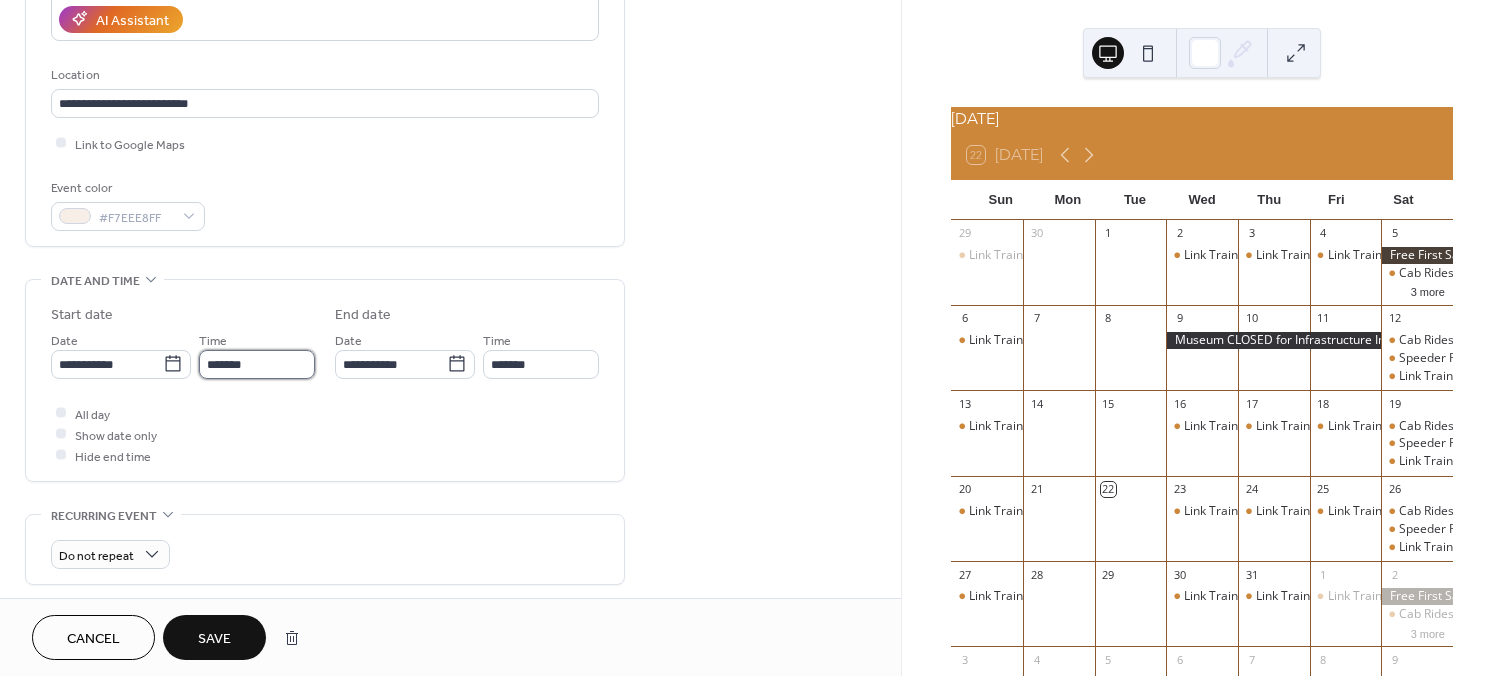 click on "*******" at bounding box center (257, 364) 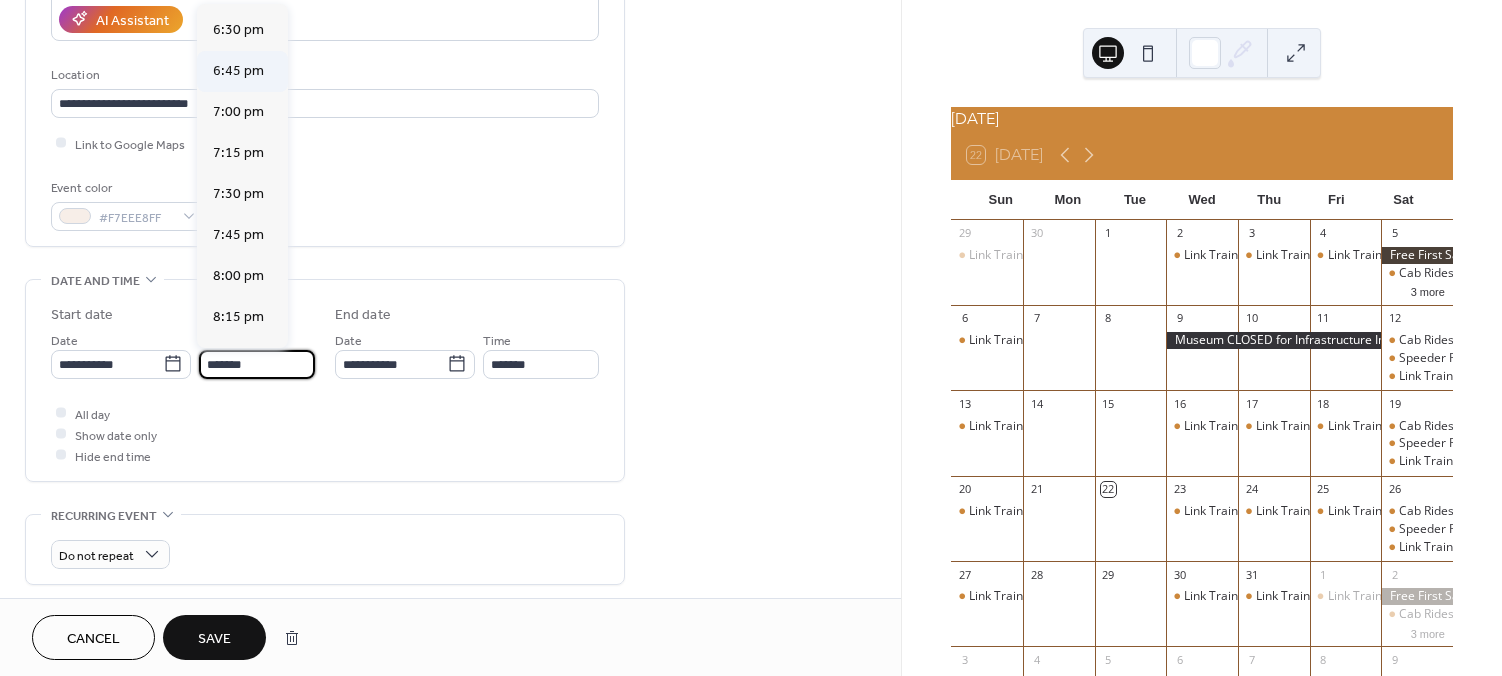 scroll, scrollTop: 3032, scrollLeft: 0, axis: vertical 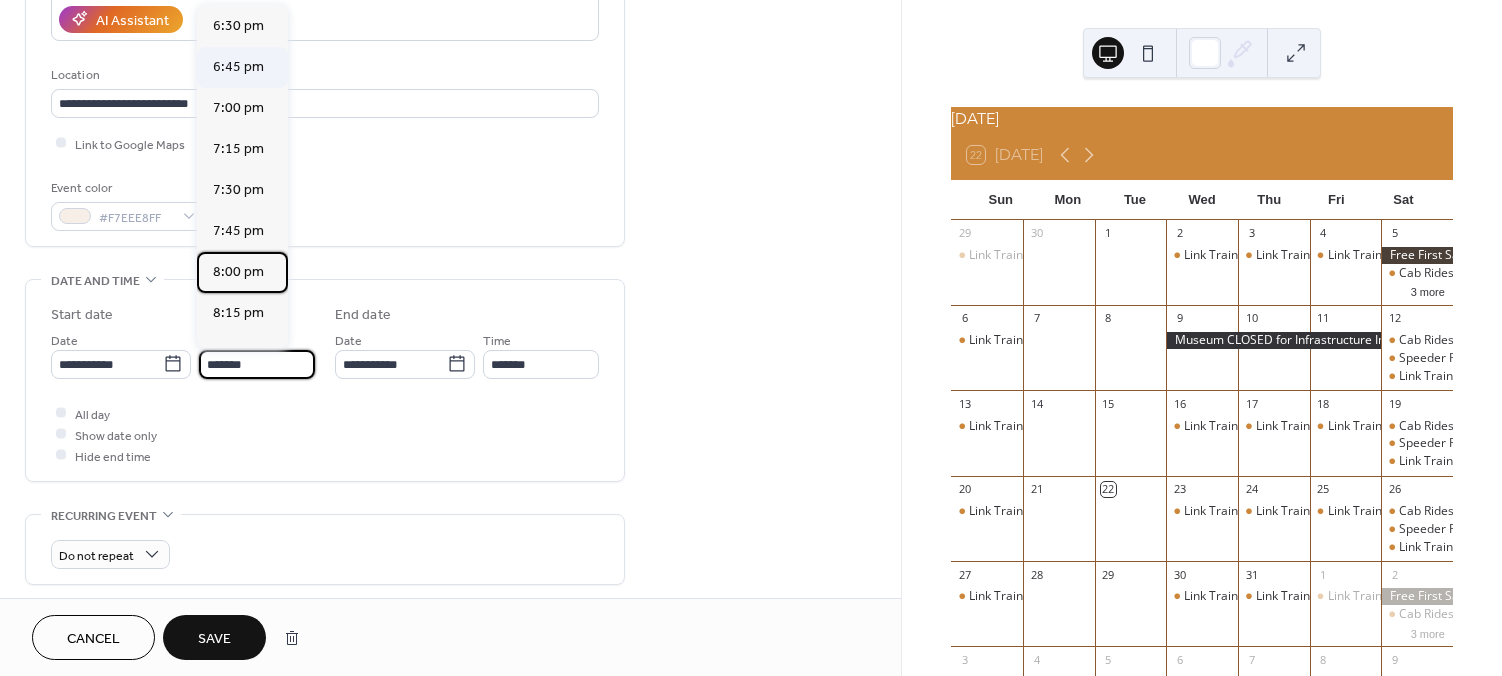 click on "8:00 pm" at bounding box center (238, 272) 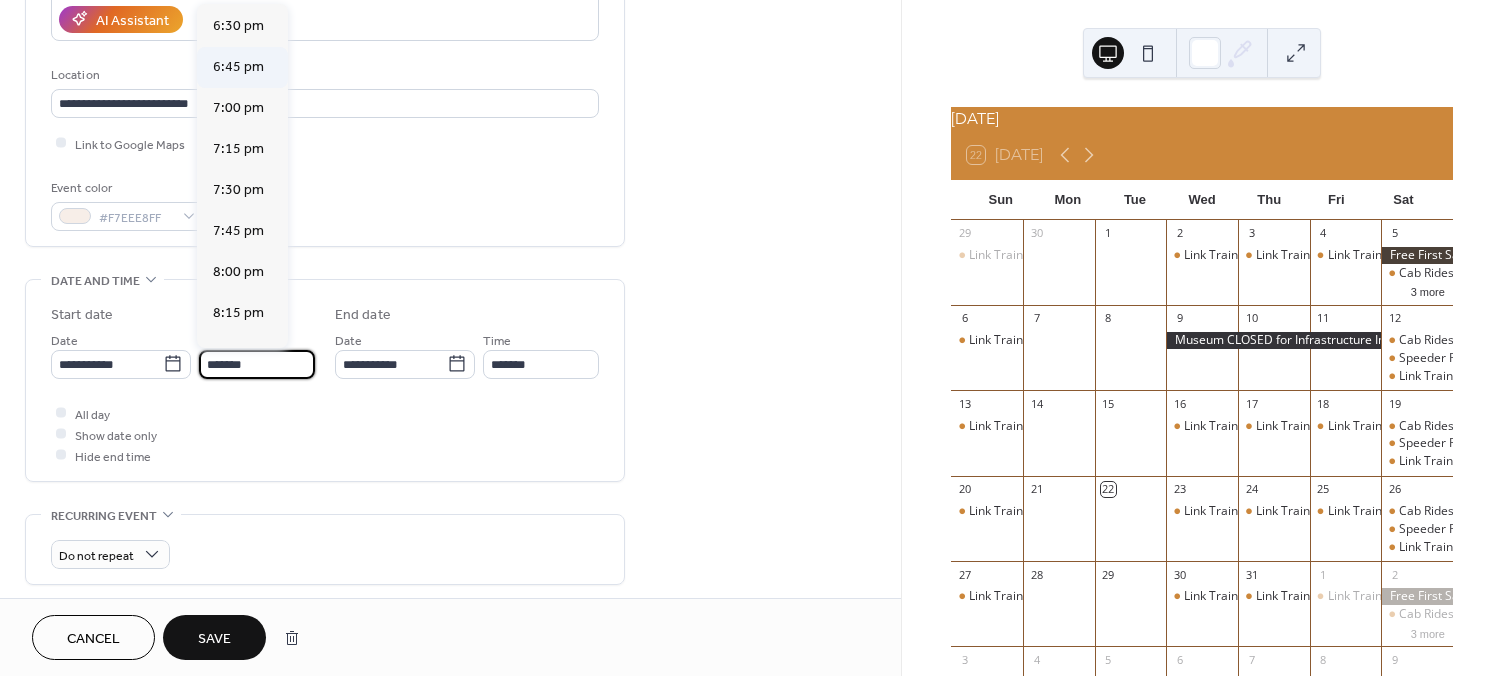 type on "*******" 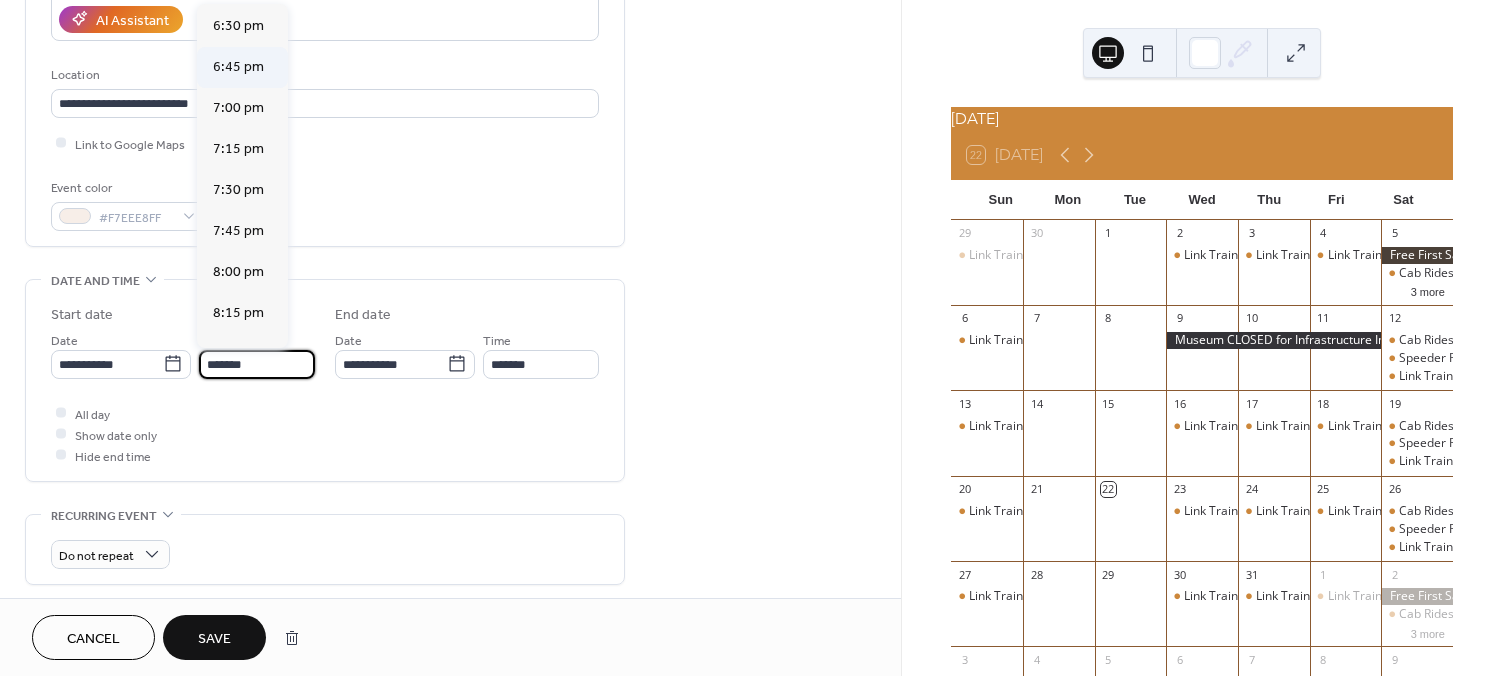 type on "********" 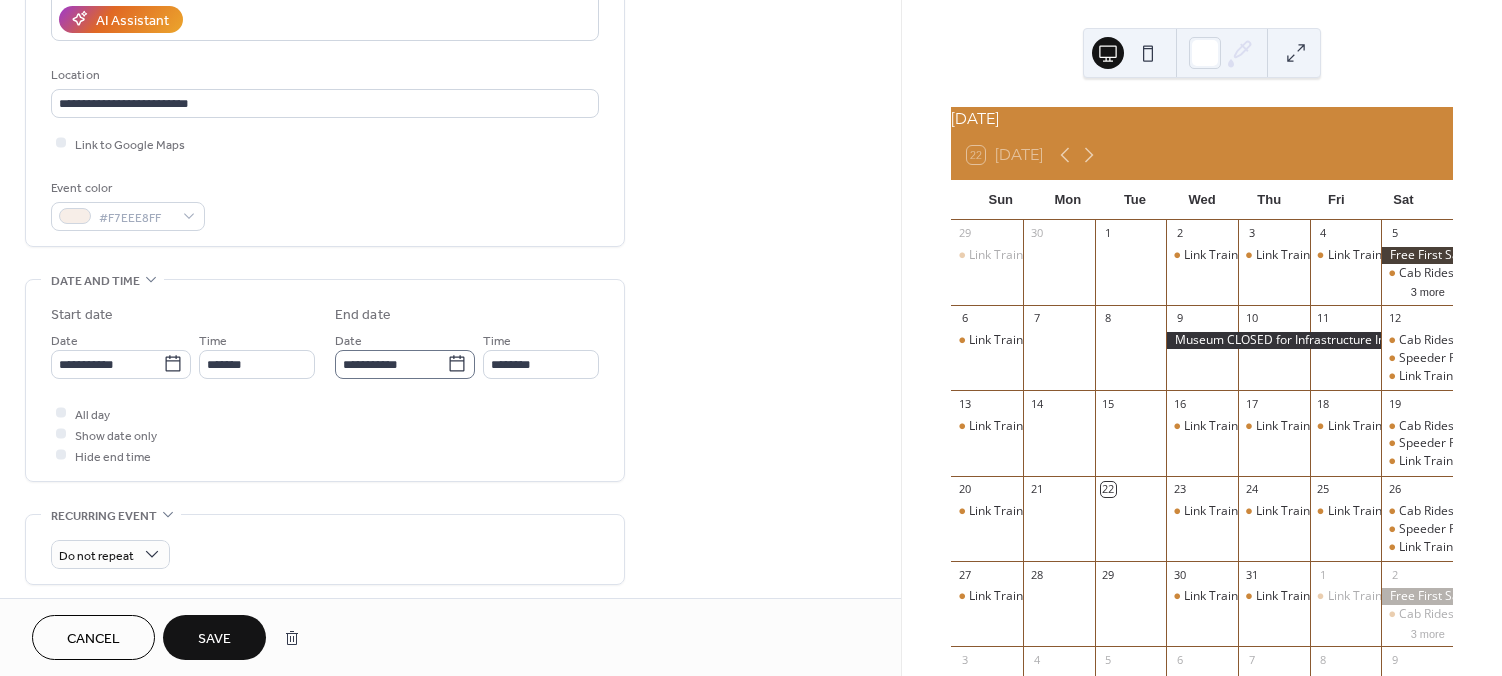click 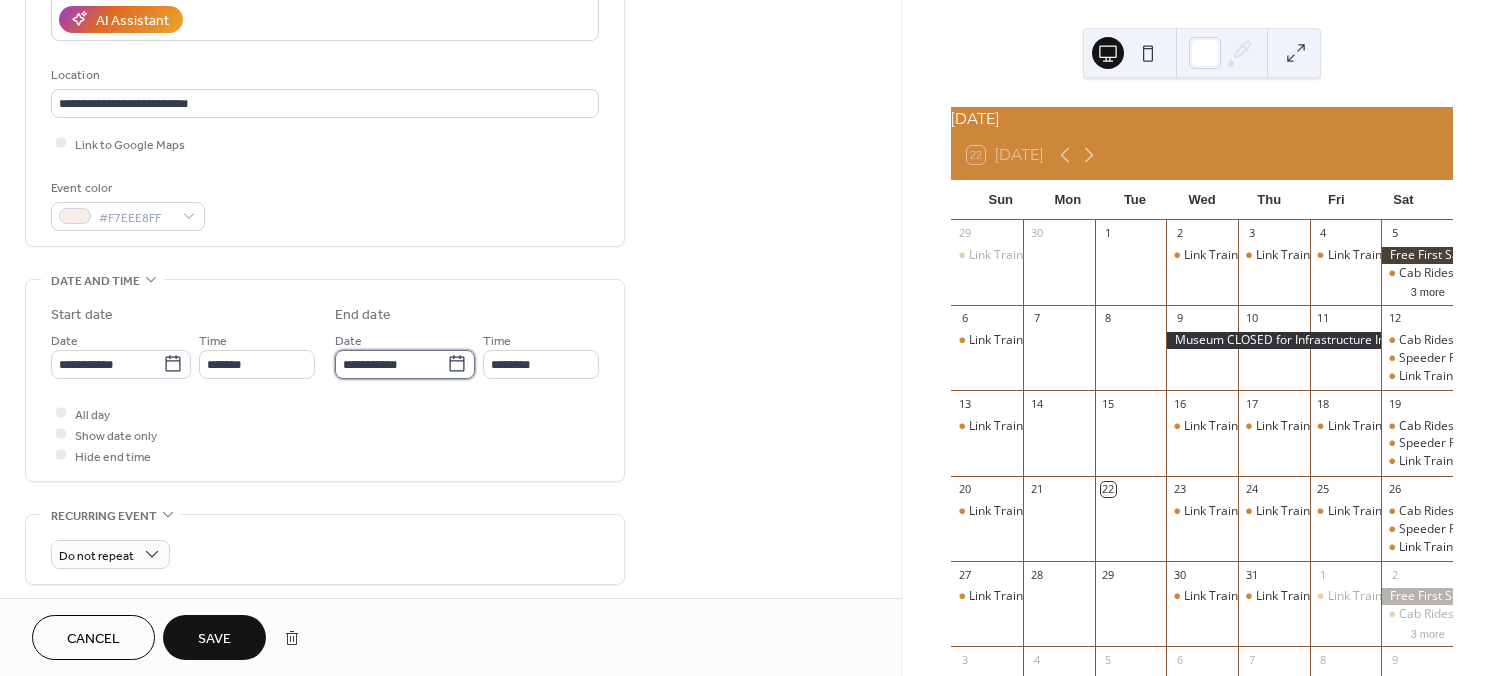 click on "**********" at bounding box center [391, 364] 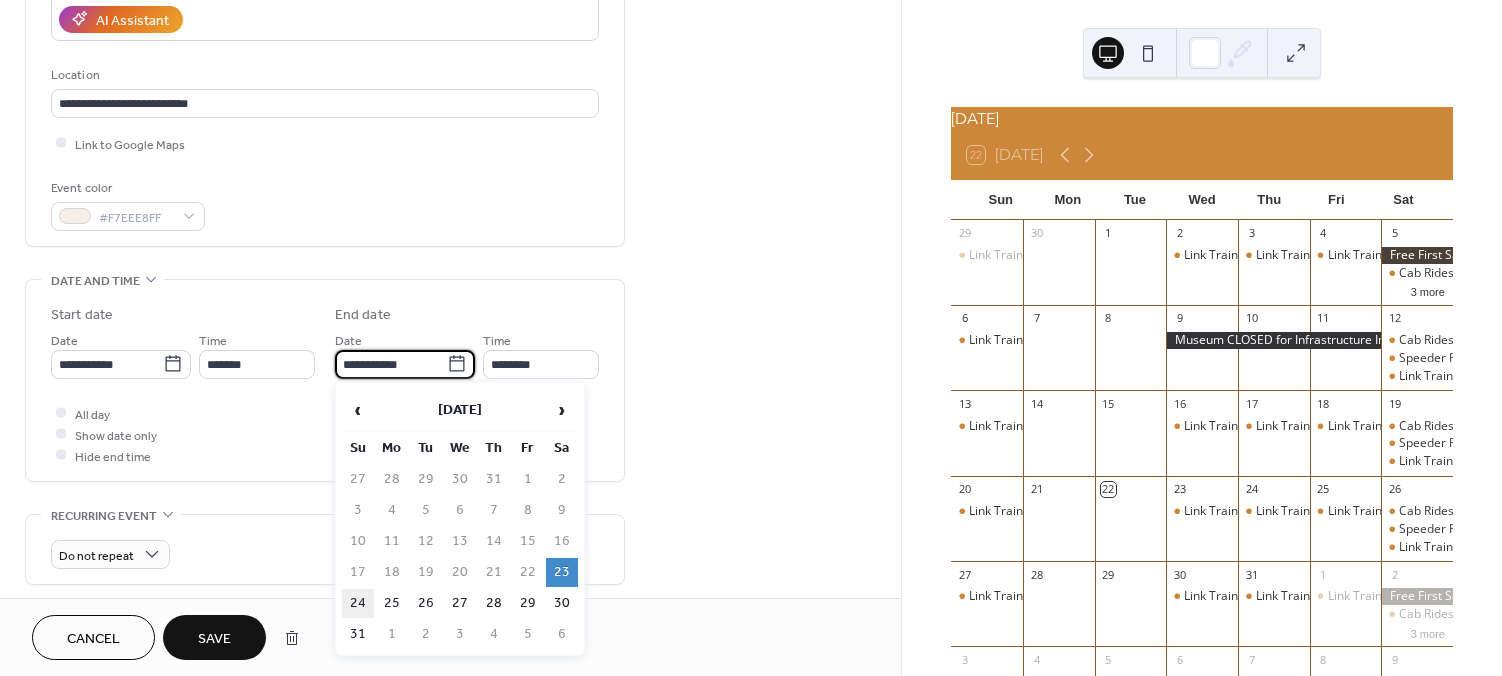 click on "24" at bounding box center (358, 603) 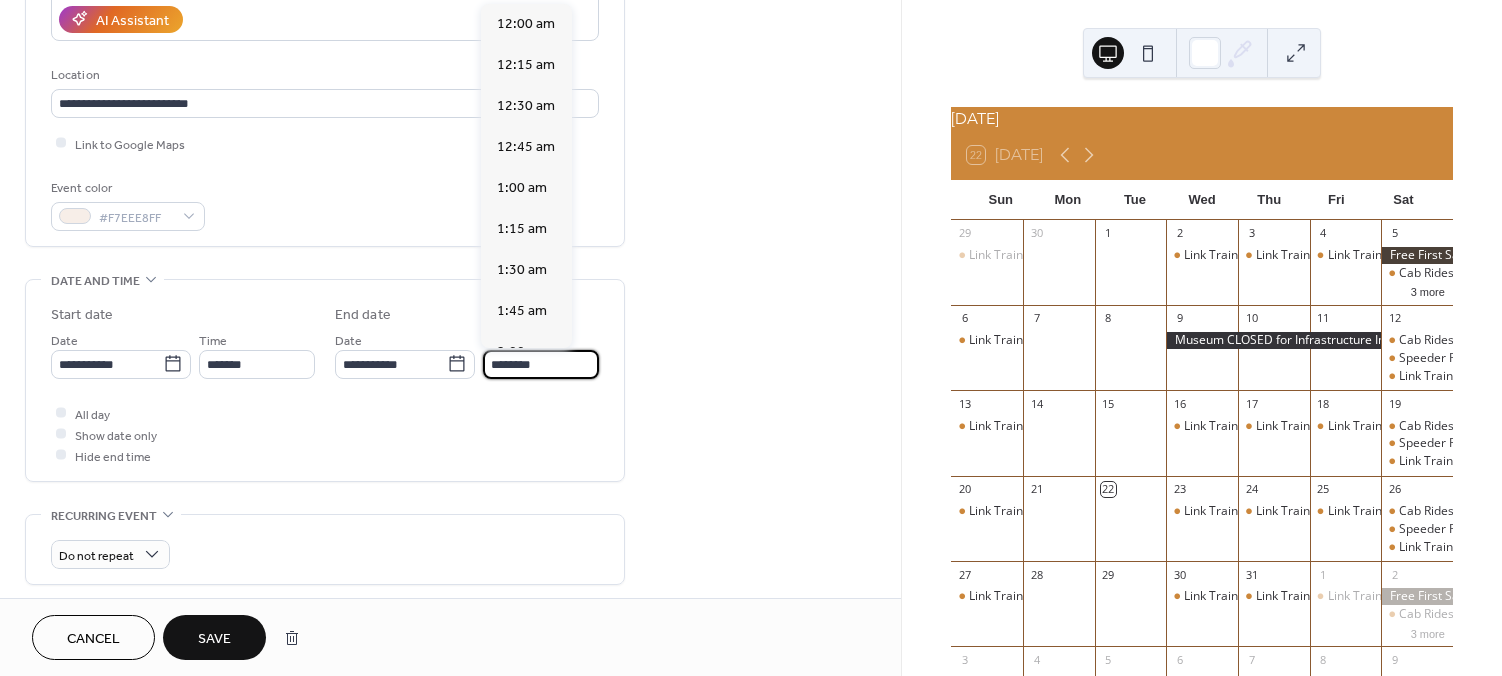 click on "********" at bounding box center (541, 364) 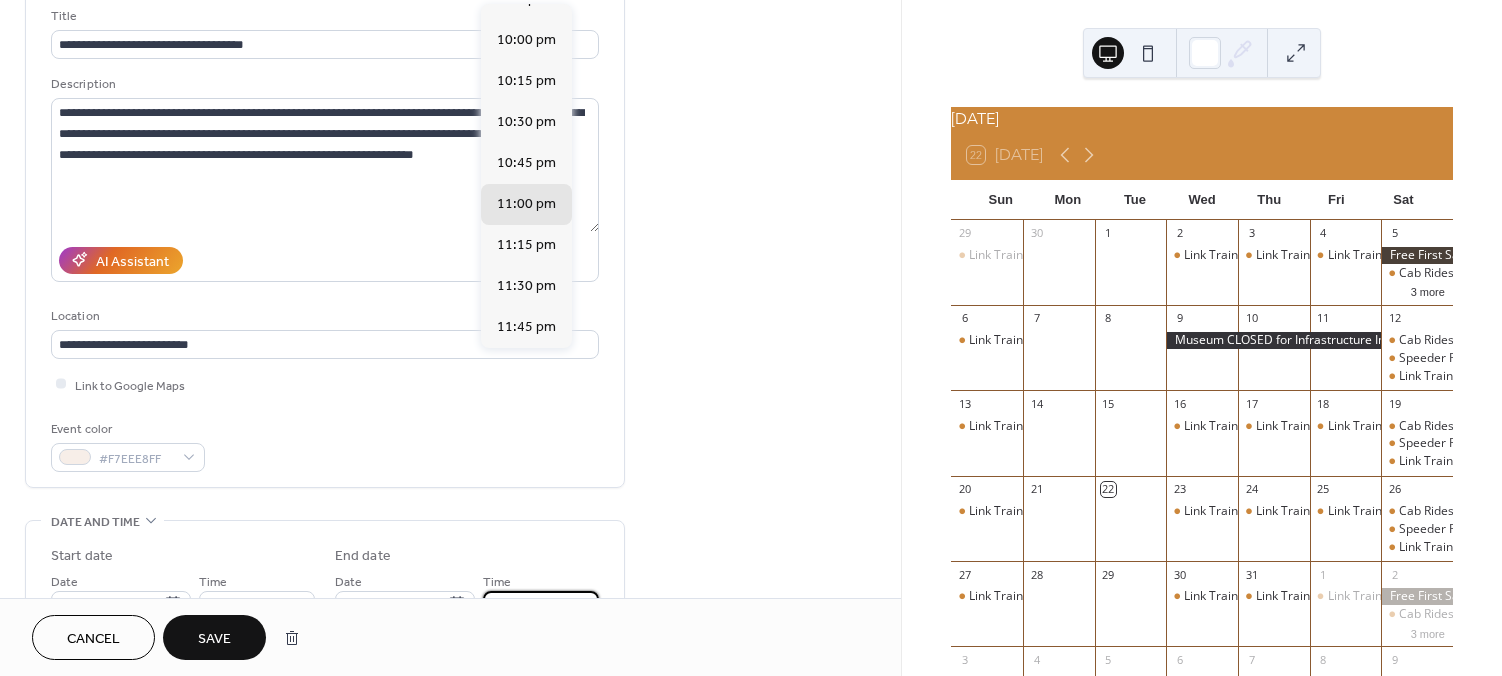 scroll, scrollTop: 126, scrollLeft: 0, axis: vertical 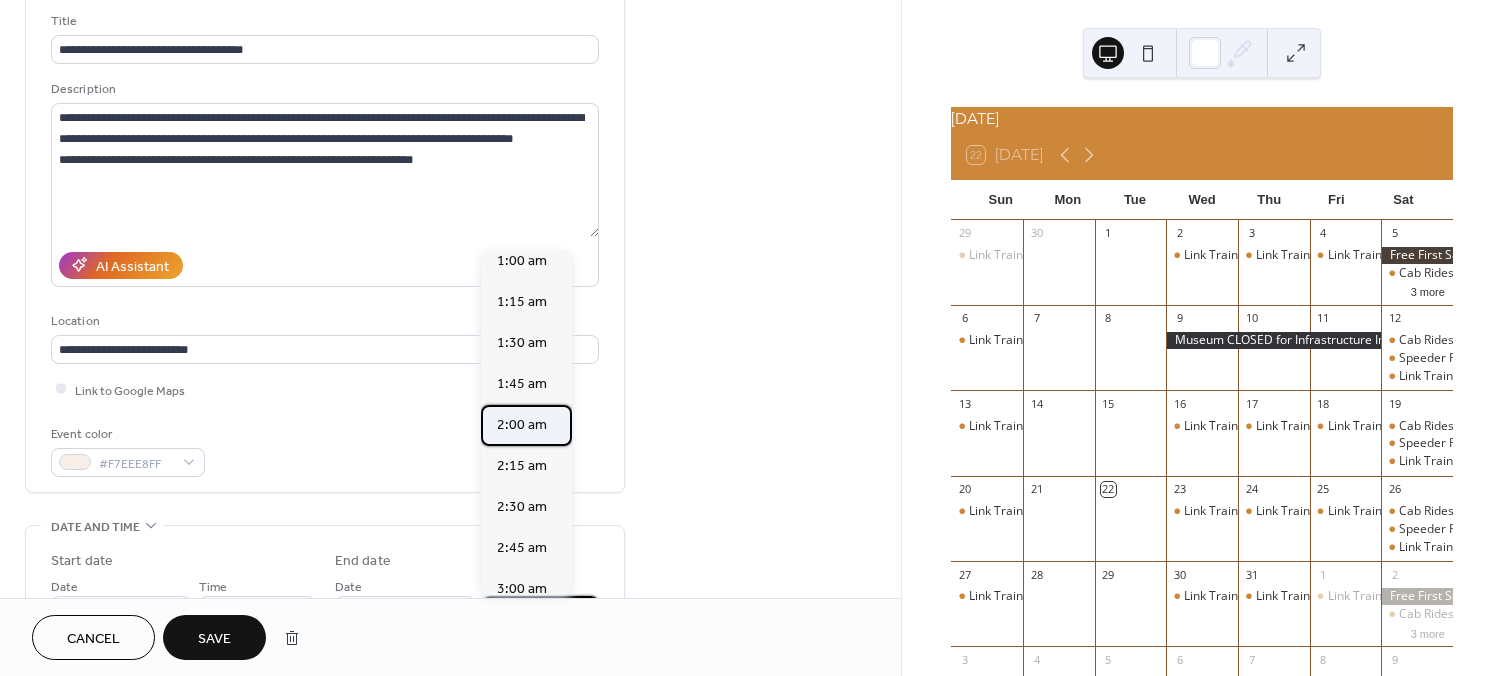click on "2:00 am" at bounding box center (522, 425) 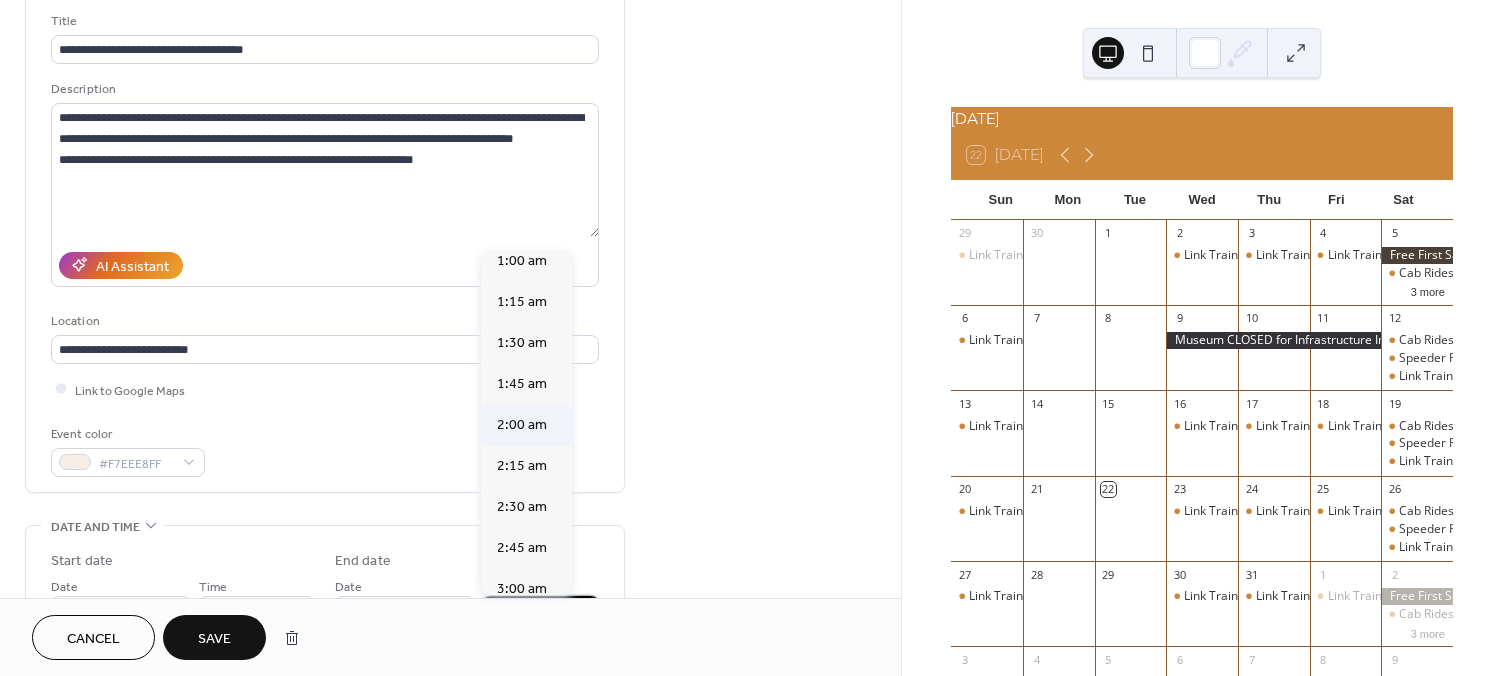 type on "*******" 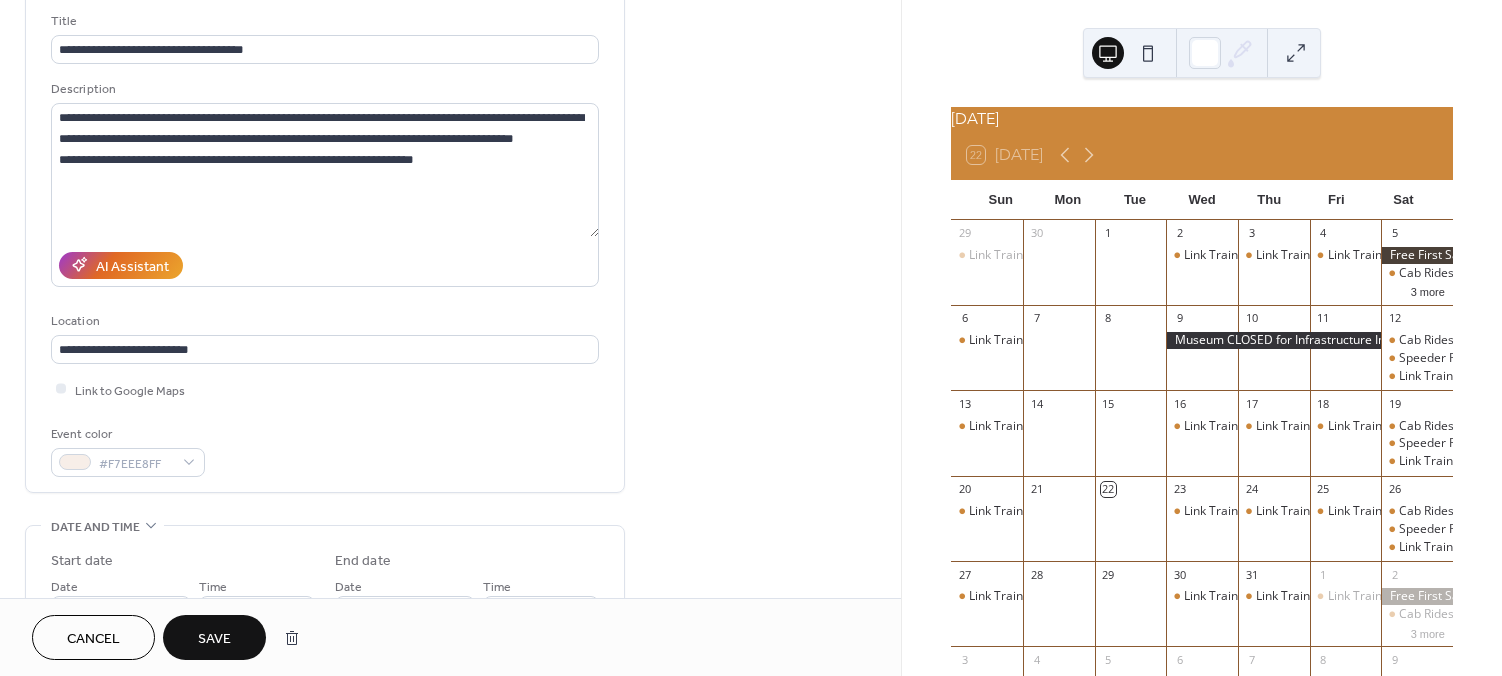 click on "**********" at bounding box center (450, 594) 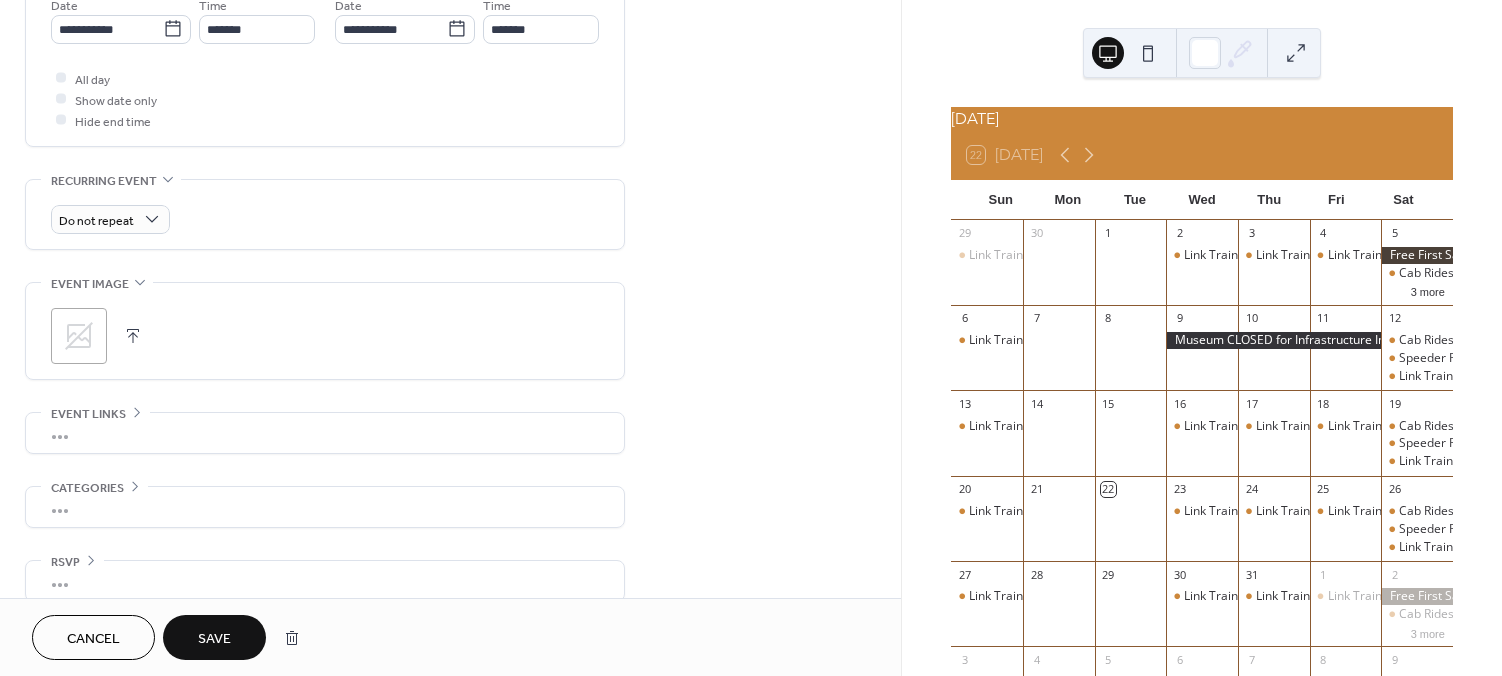 scroll, scrollTop: 727, scrollLeft: 0, axis: vertical 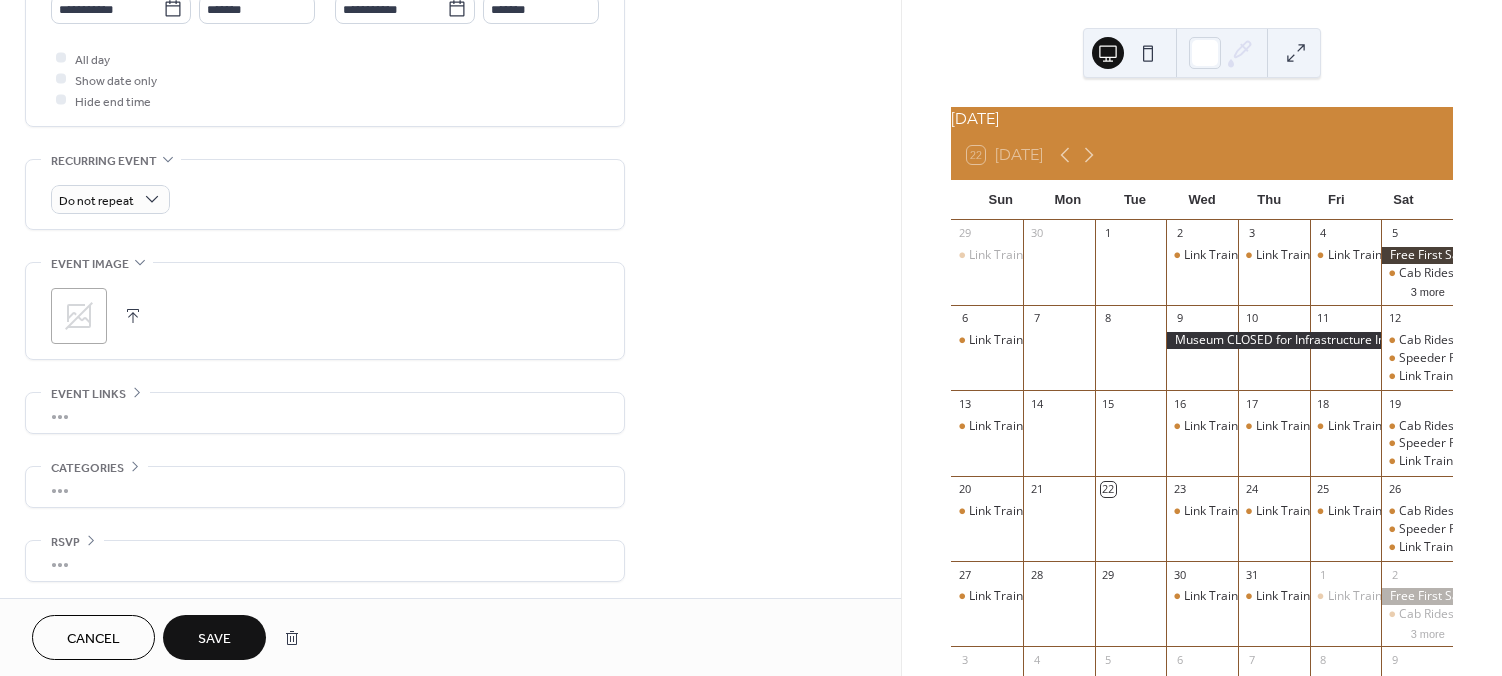 click on "Save" at bounding box center [214, 639] 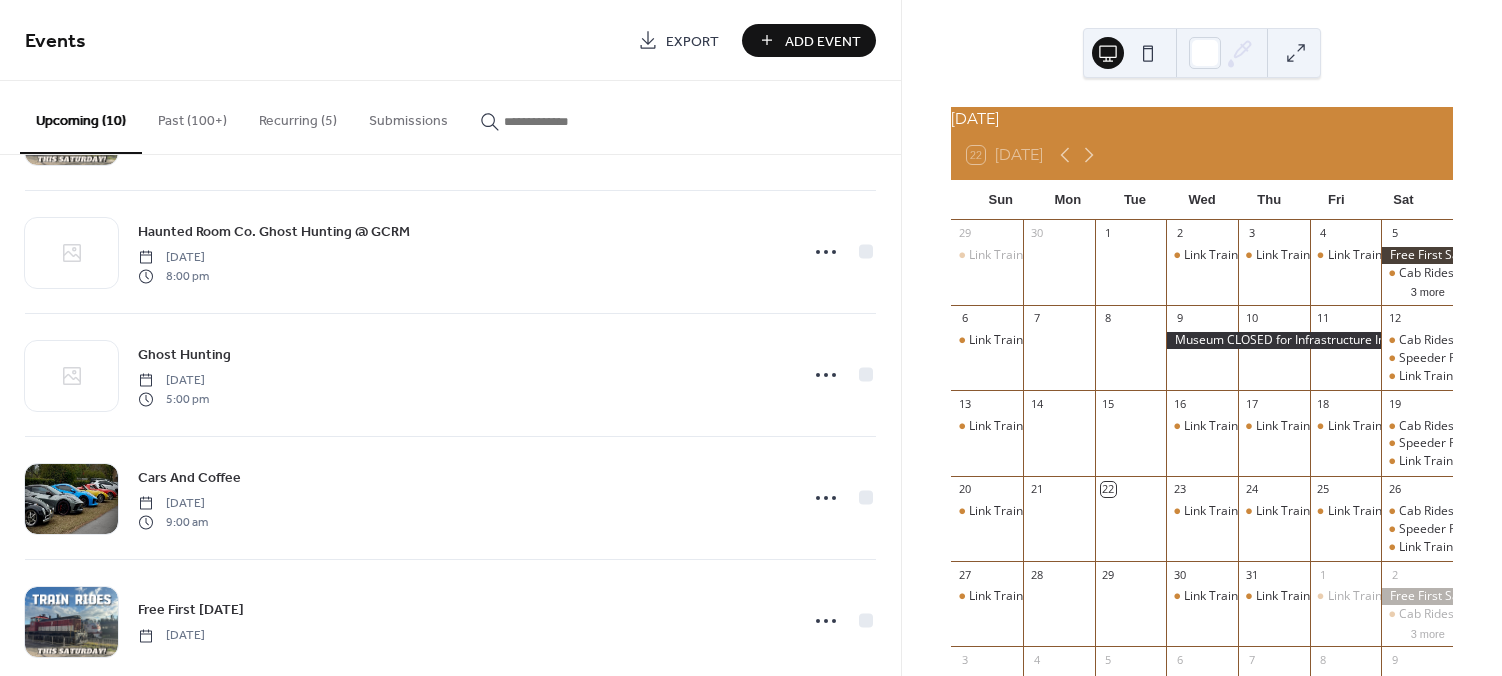 scroll, scrollTop: 118, scrollLeft: 0, axis: vertical 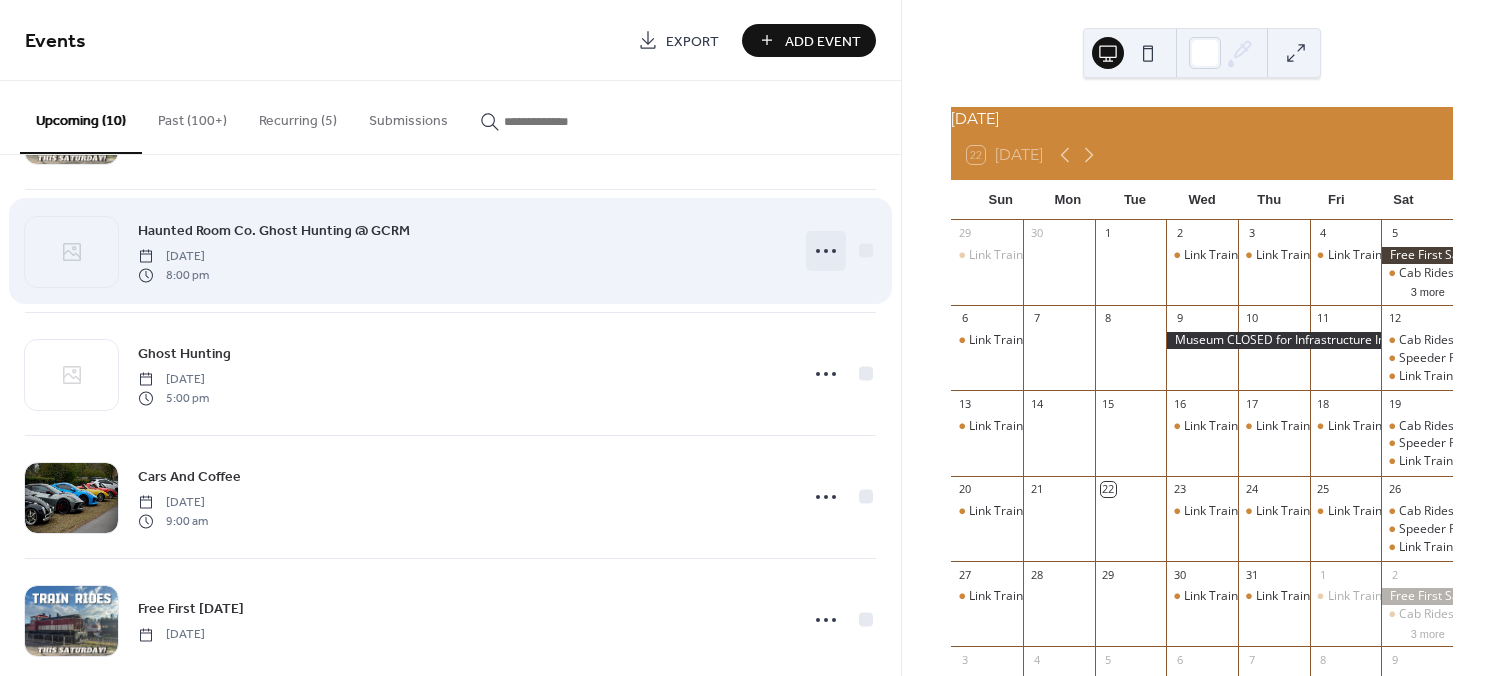 click 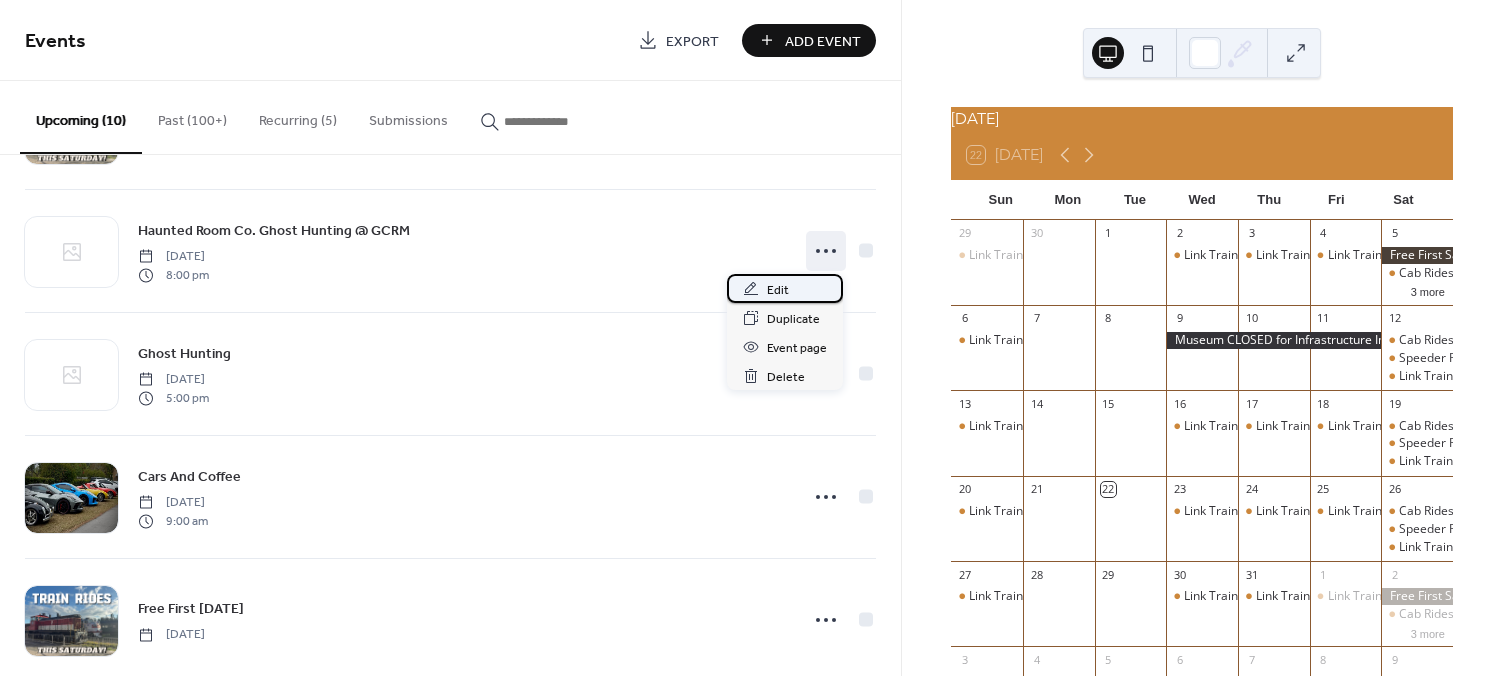 click on "Edit" at bounding box center [785, 288] 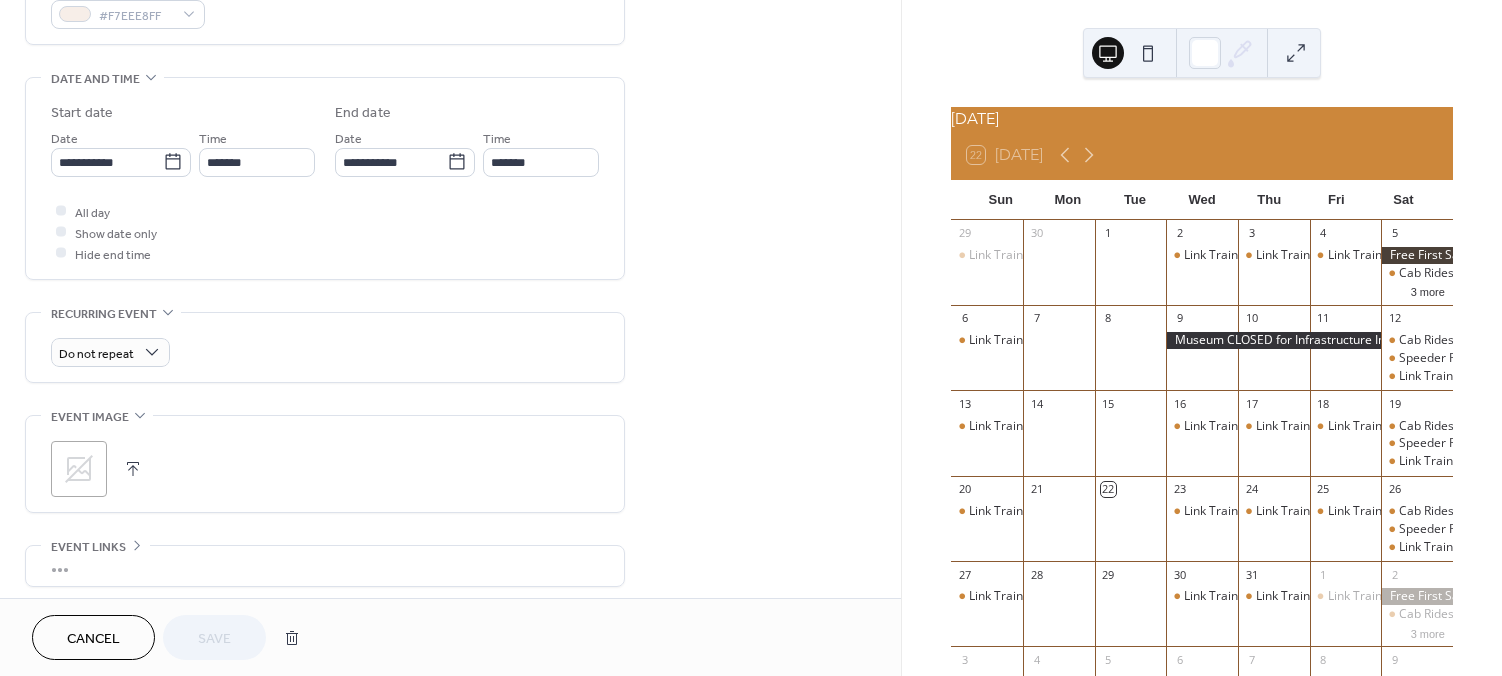 scroll, scrollTop: 727, scrollLeft: 0, axis: vertical 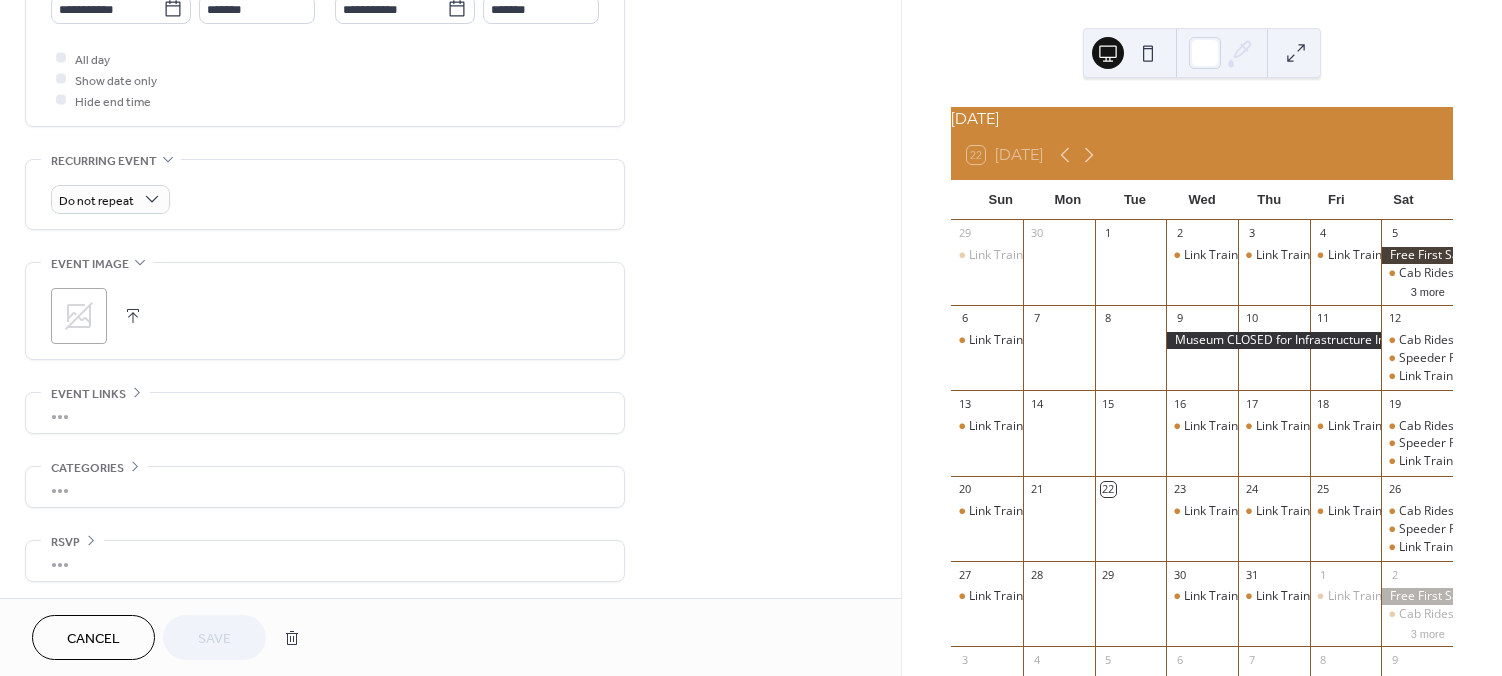 click on "•••" at bounding box center [325, 413] 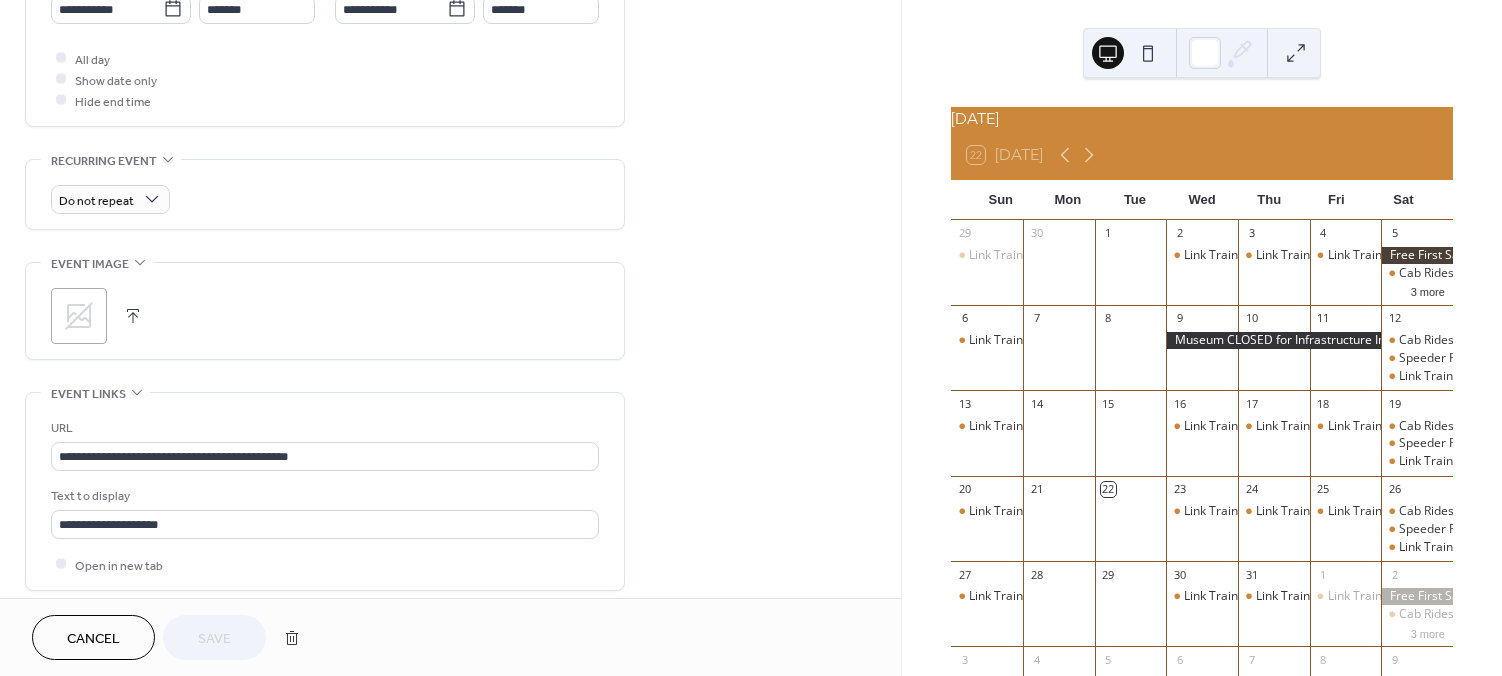 scroll, scrollTop: 727, scrollLeft: 0, axis: vertical 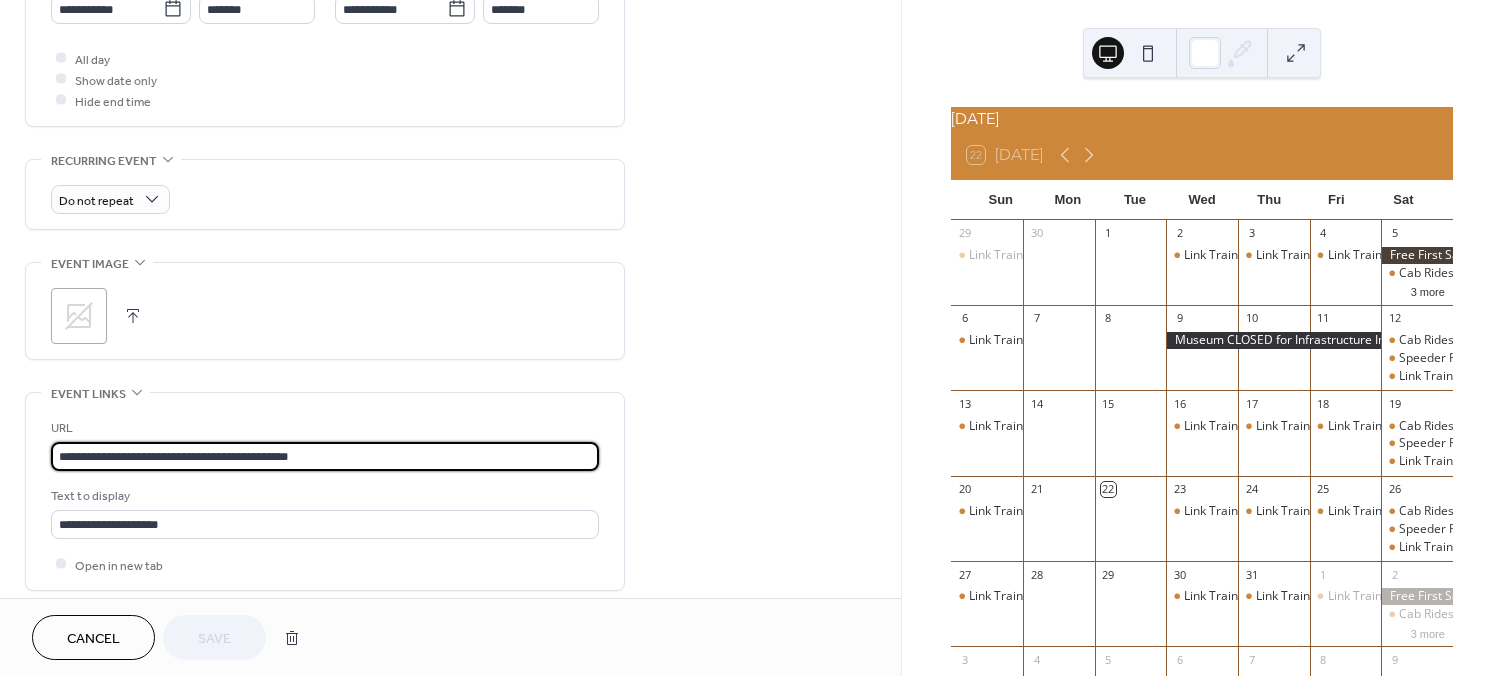 drag, startPoint x: 351, startPoint y: 452, endPoint x: -84, endPoint y: 478, distance: 435.7763 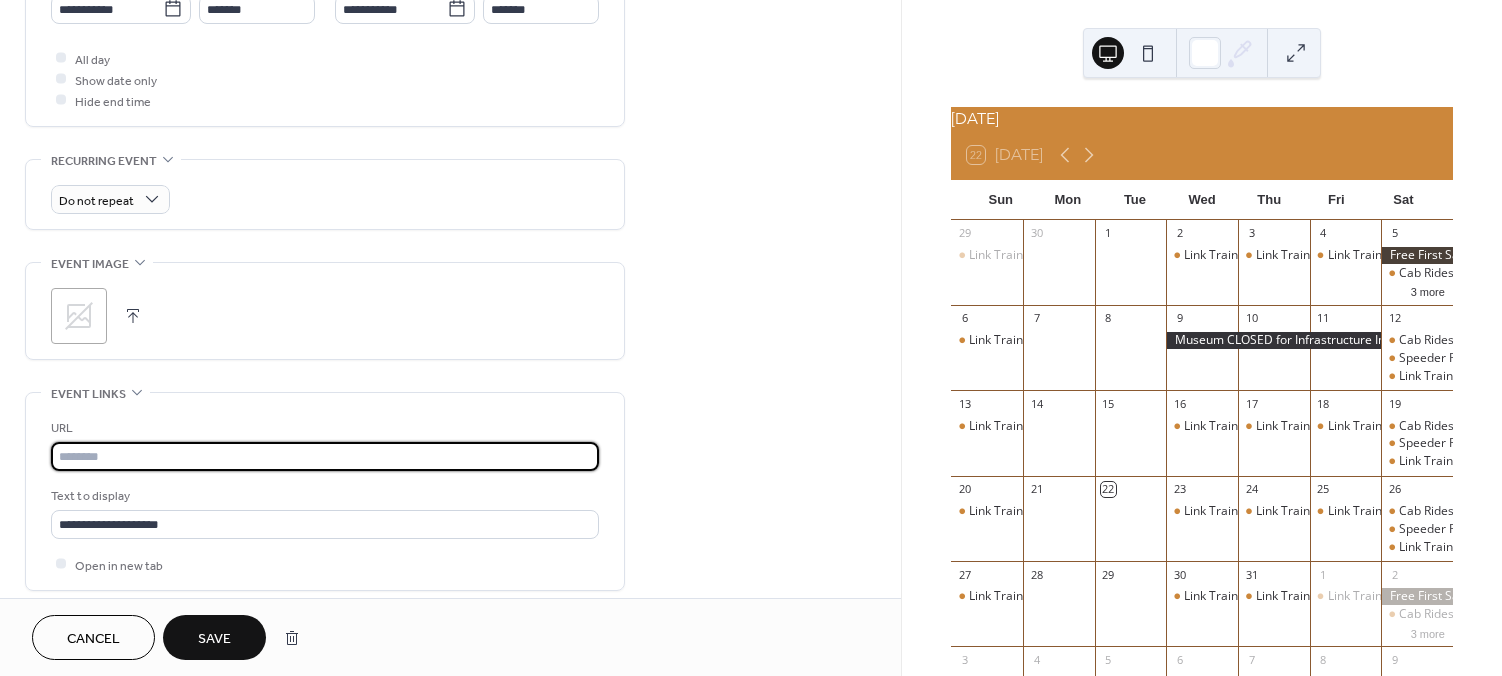 scroll, scrollTop: 0, scrollLeft: 0, axis: both 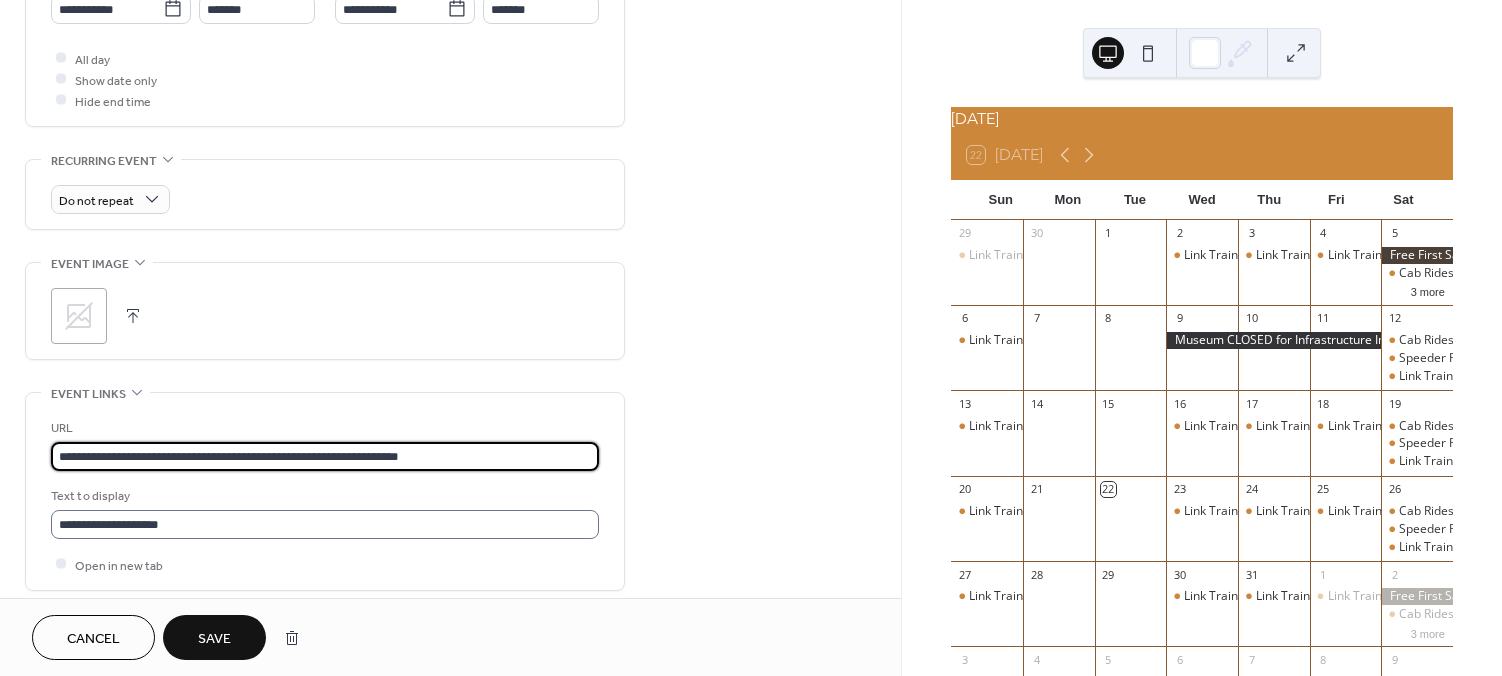 type on "**********" 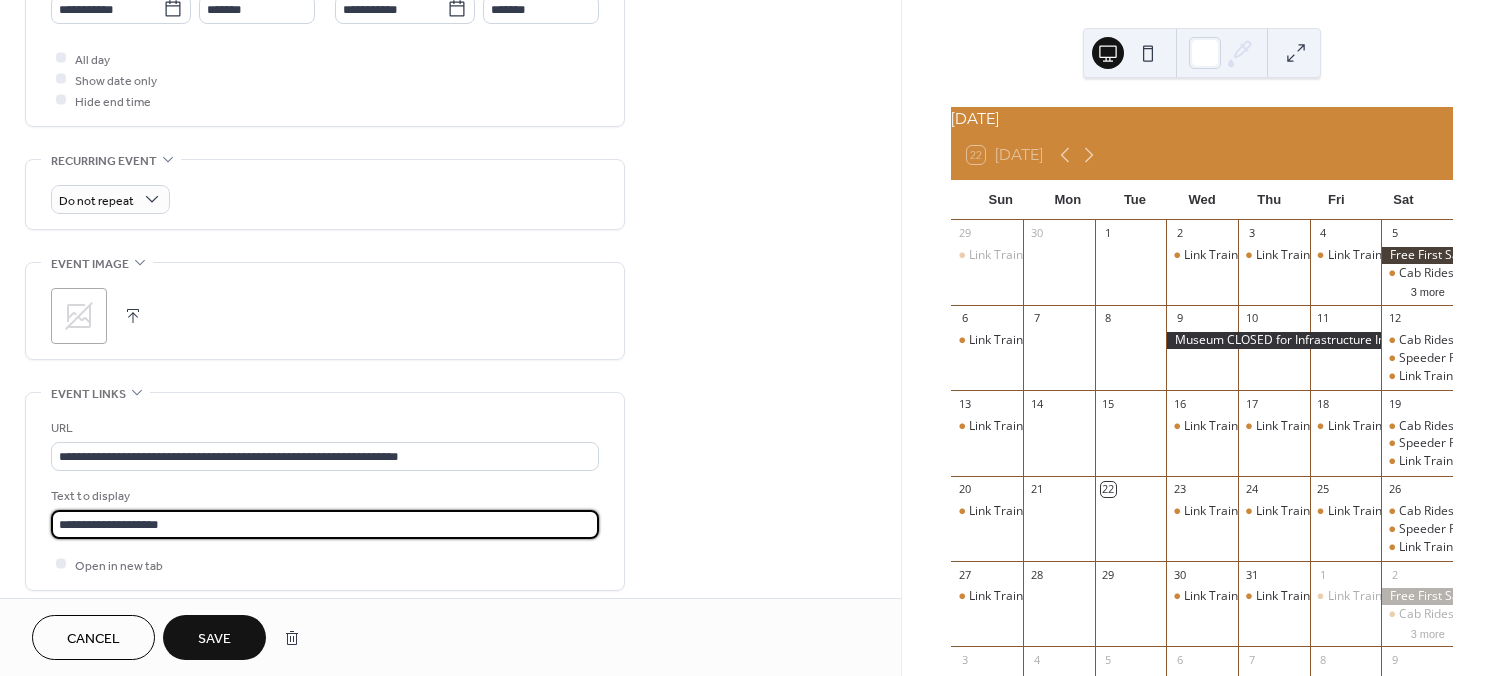 scroll, scrollTop: 0, scrollLeft: 0, axis: both 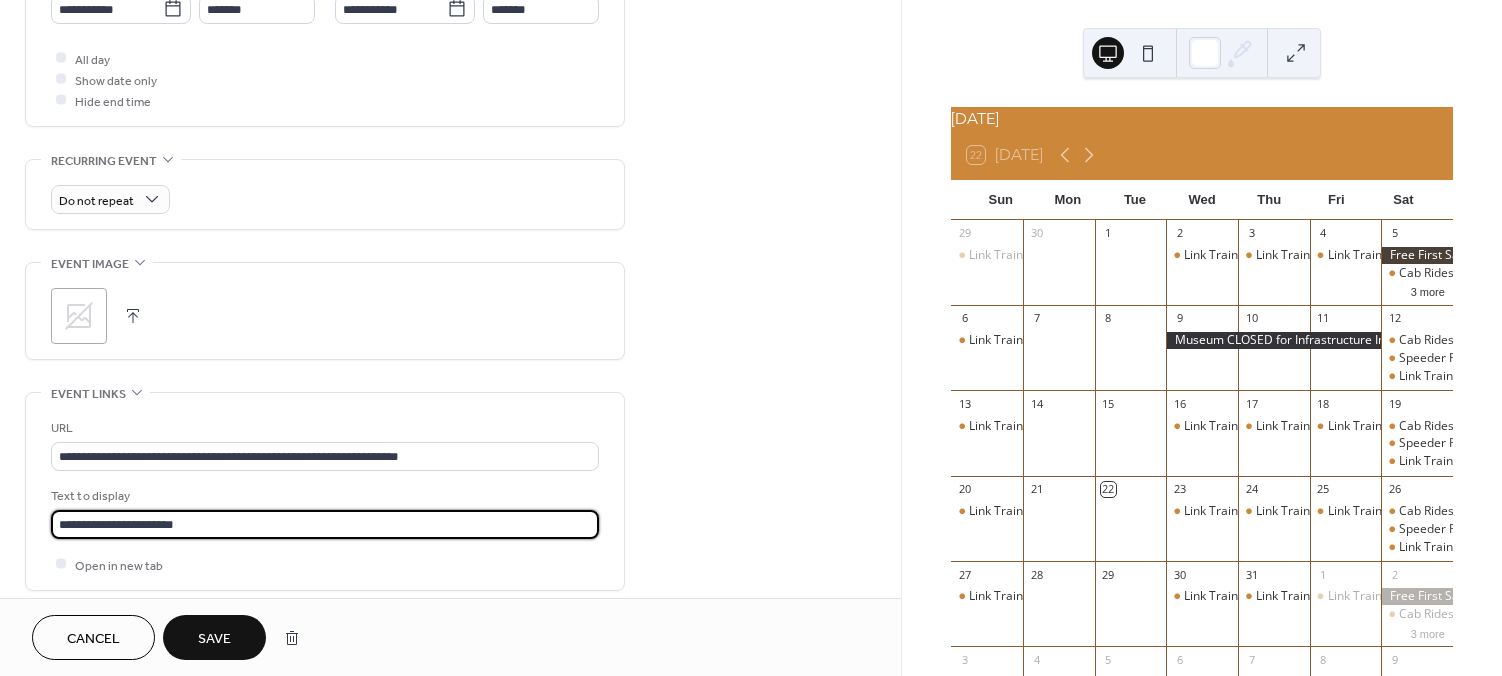 type on "**********" 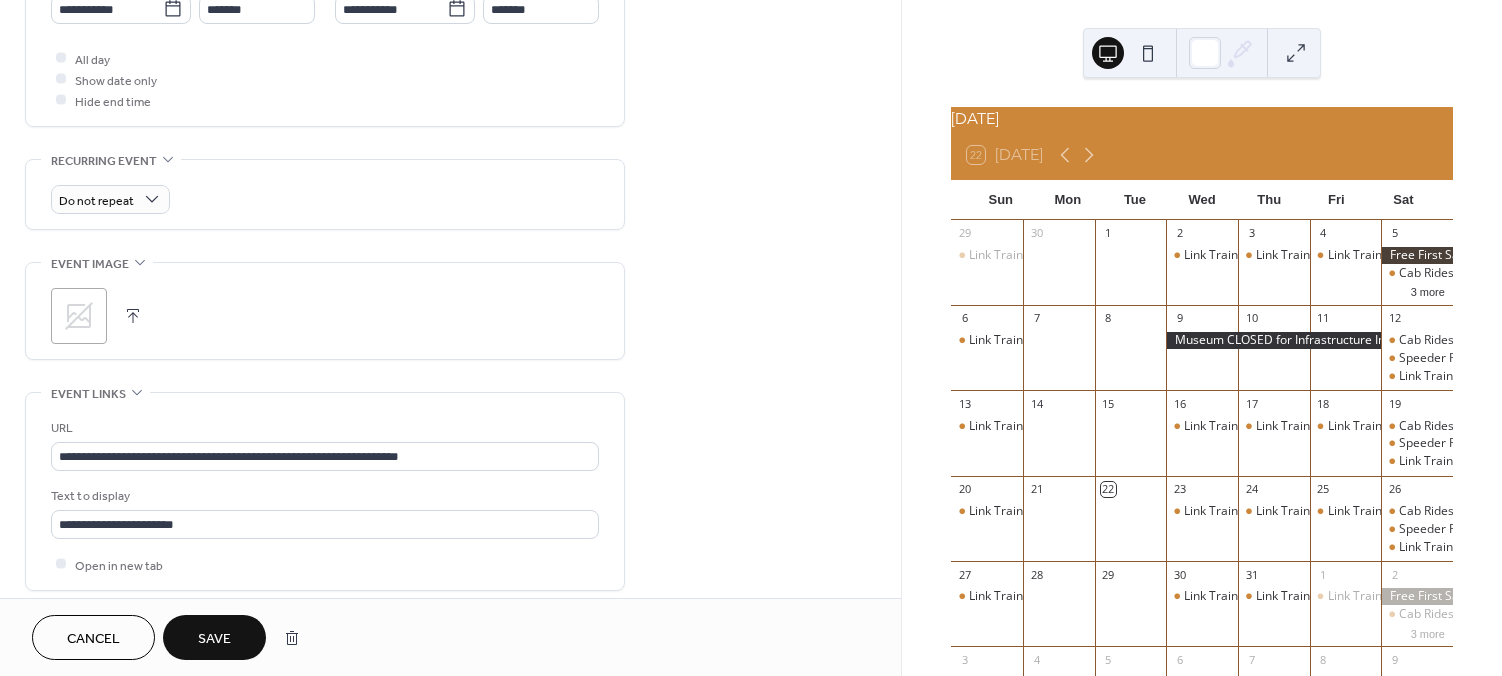 click on "Save" at bounding box center [214, 639] 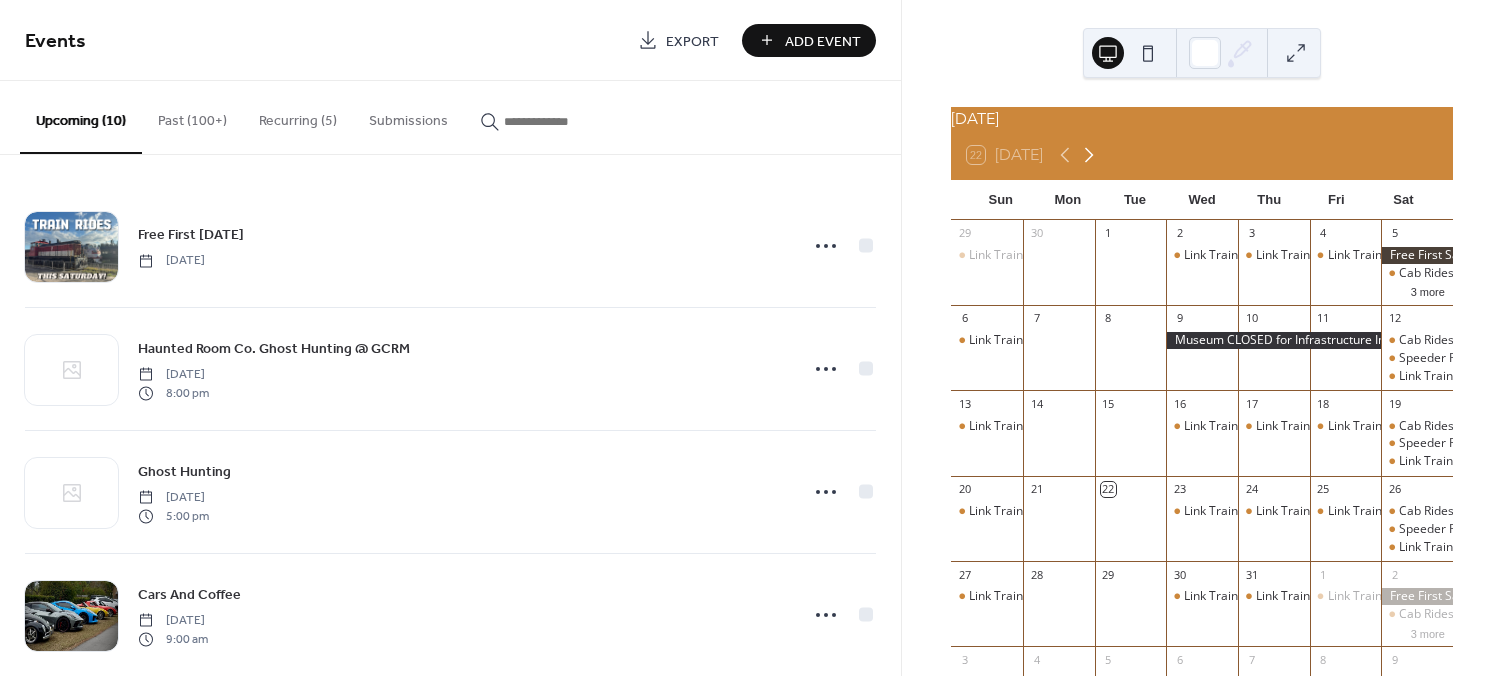 click 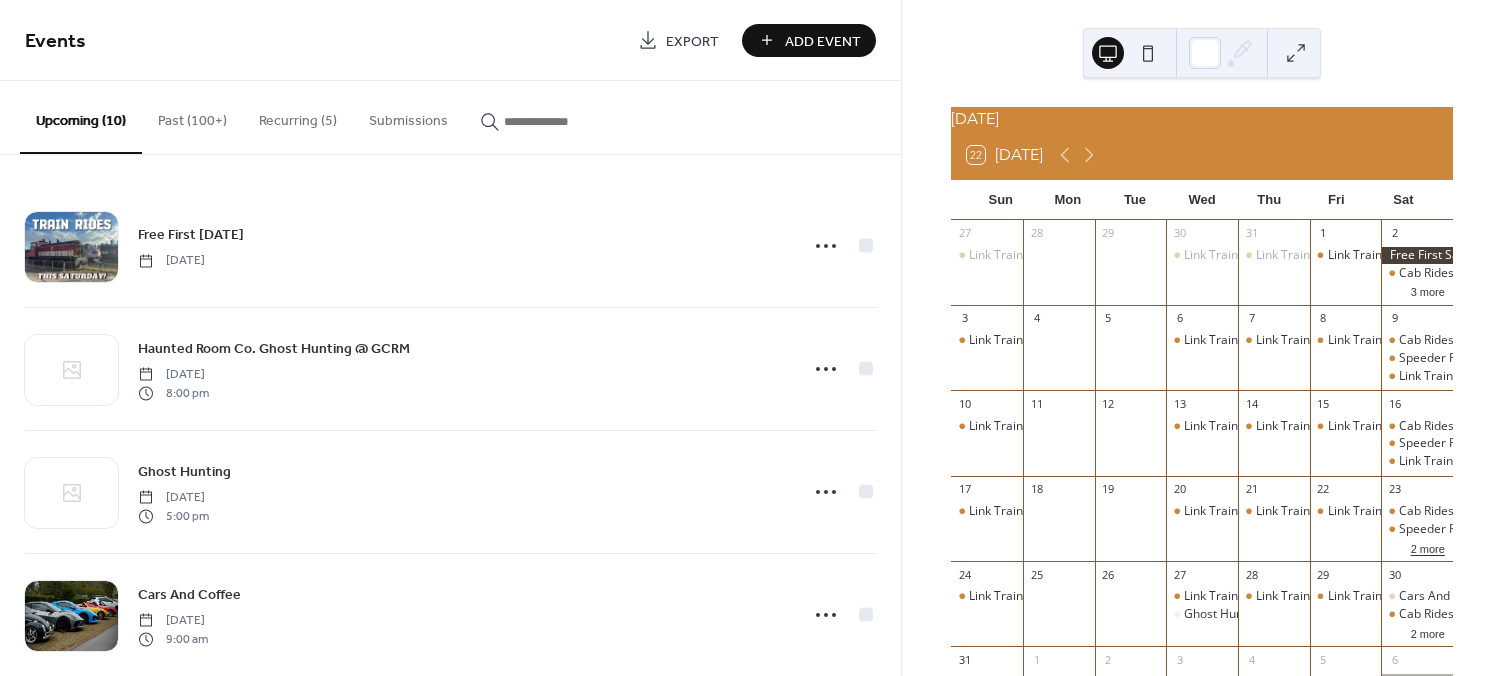 click on "2 more" at bounding box center [1428, 547] 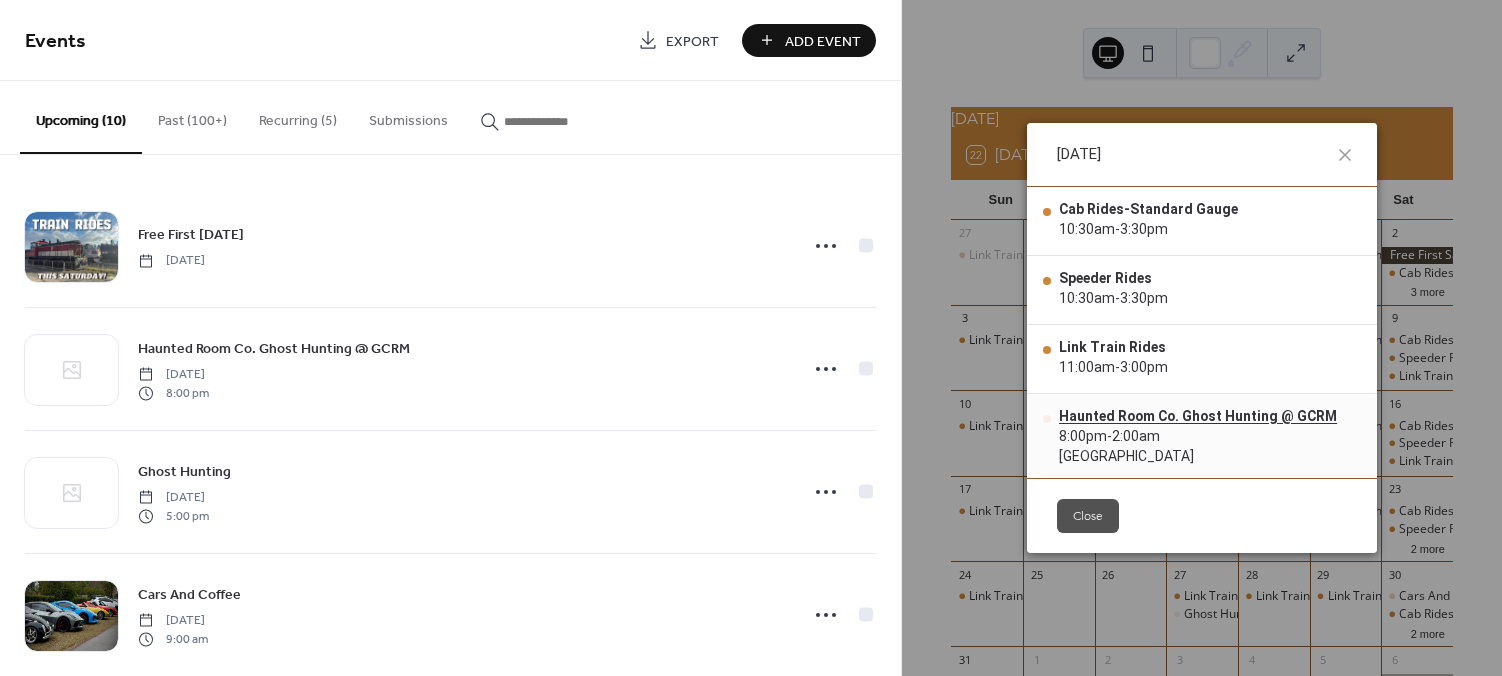 click on "Haunted Room Co. Ghost Hunting @ GCRM" at bounding box center [1198, 416] 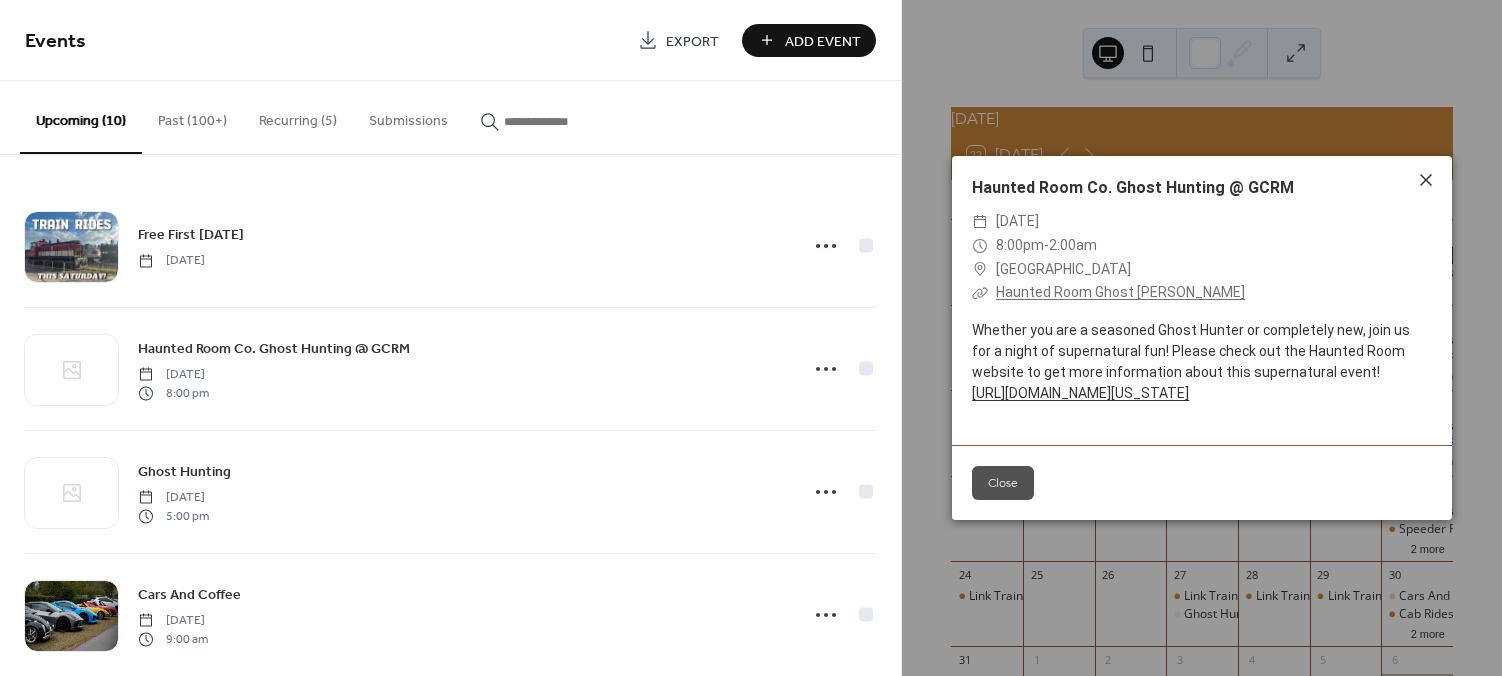 click 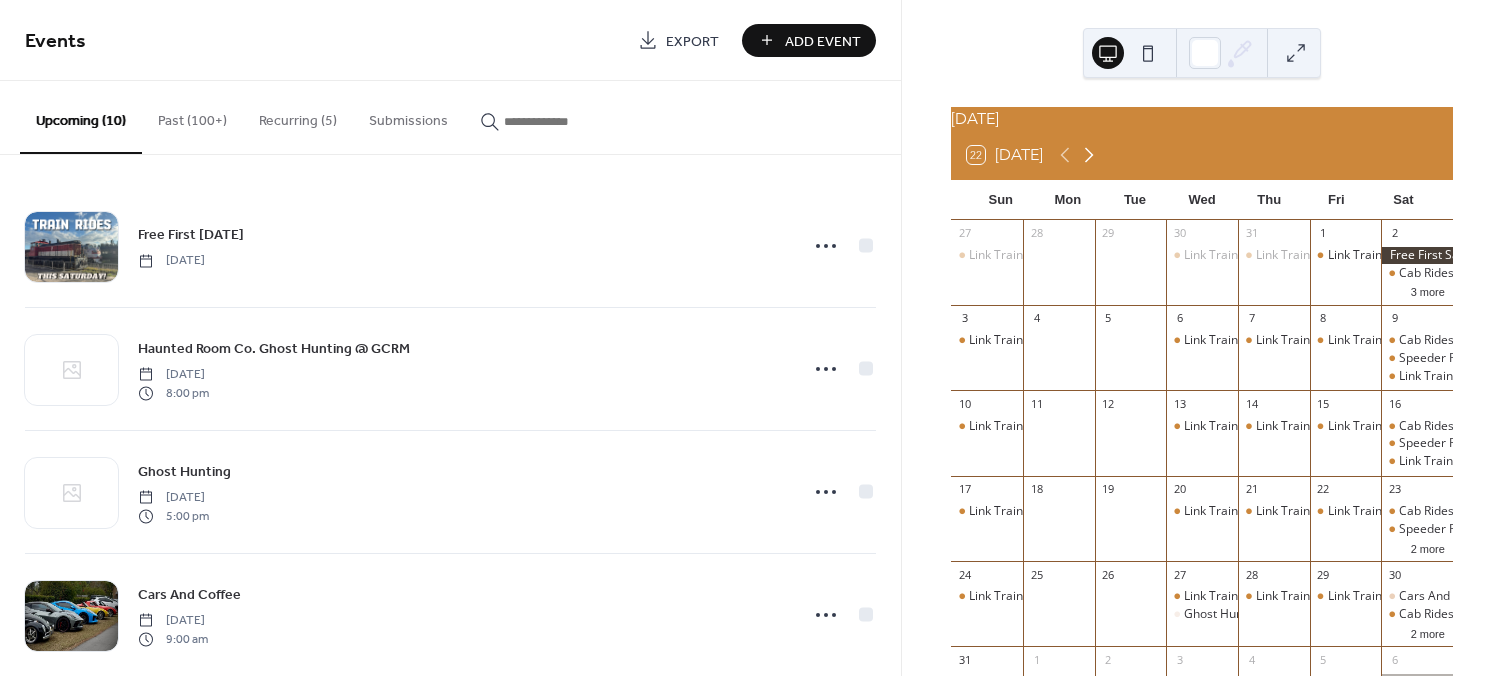 click 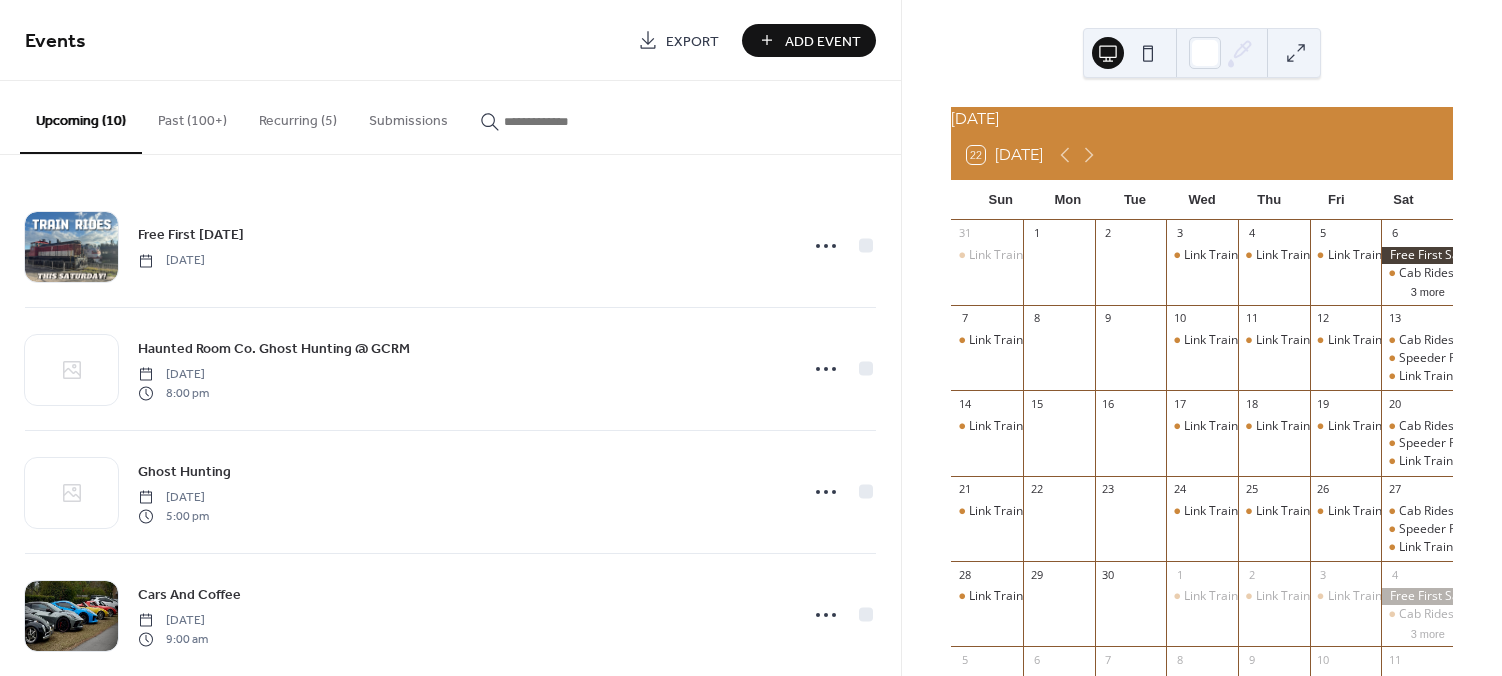 click on "27" at bounding box center [1394, 489] 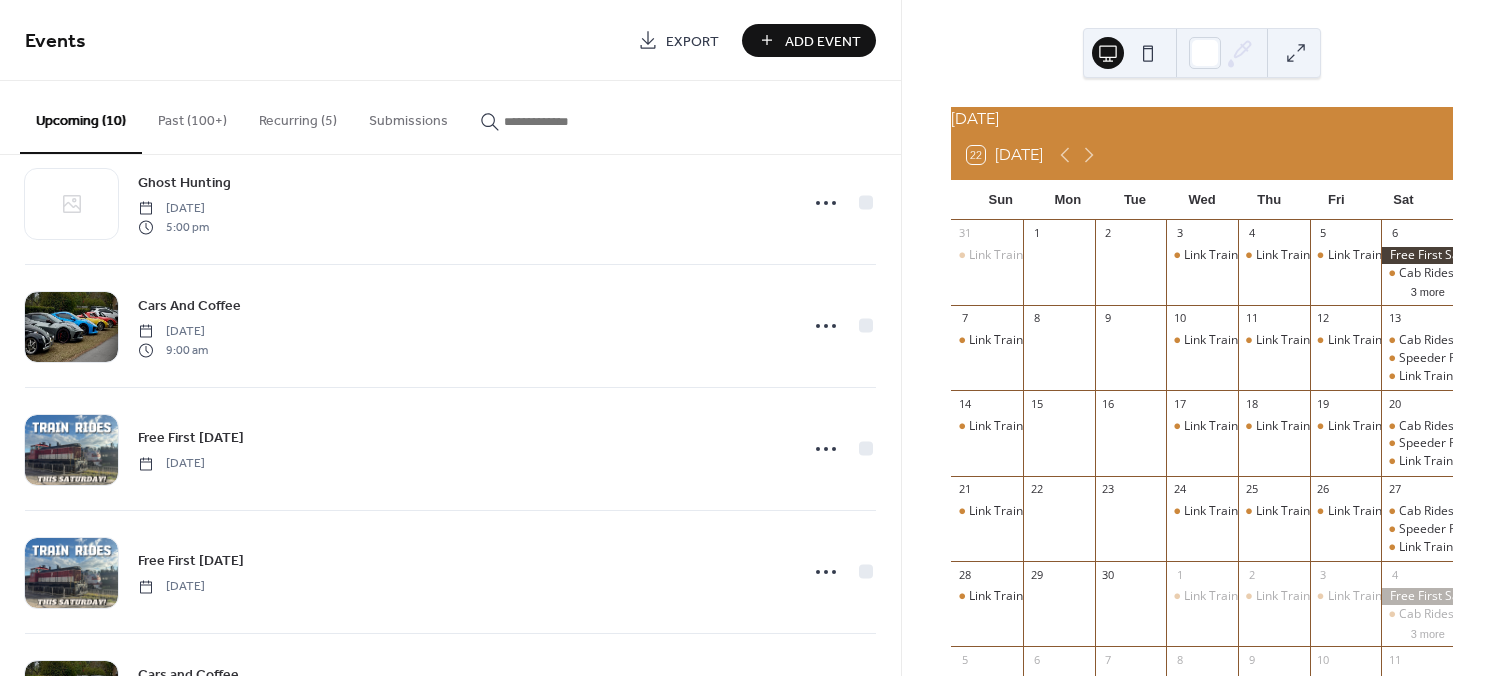 scroll, scrollTop: 286, scrollLeft: 0, axis: vertical 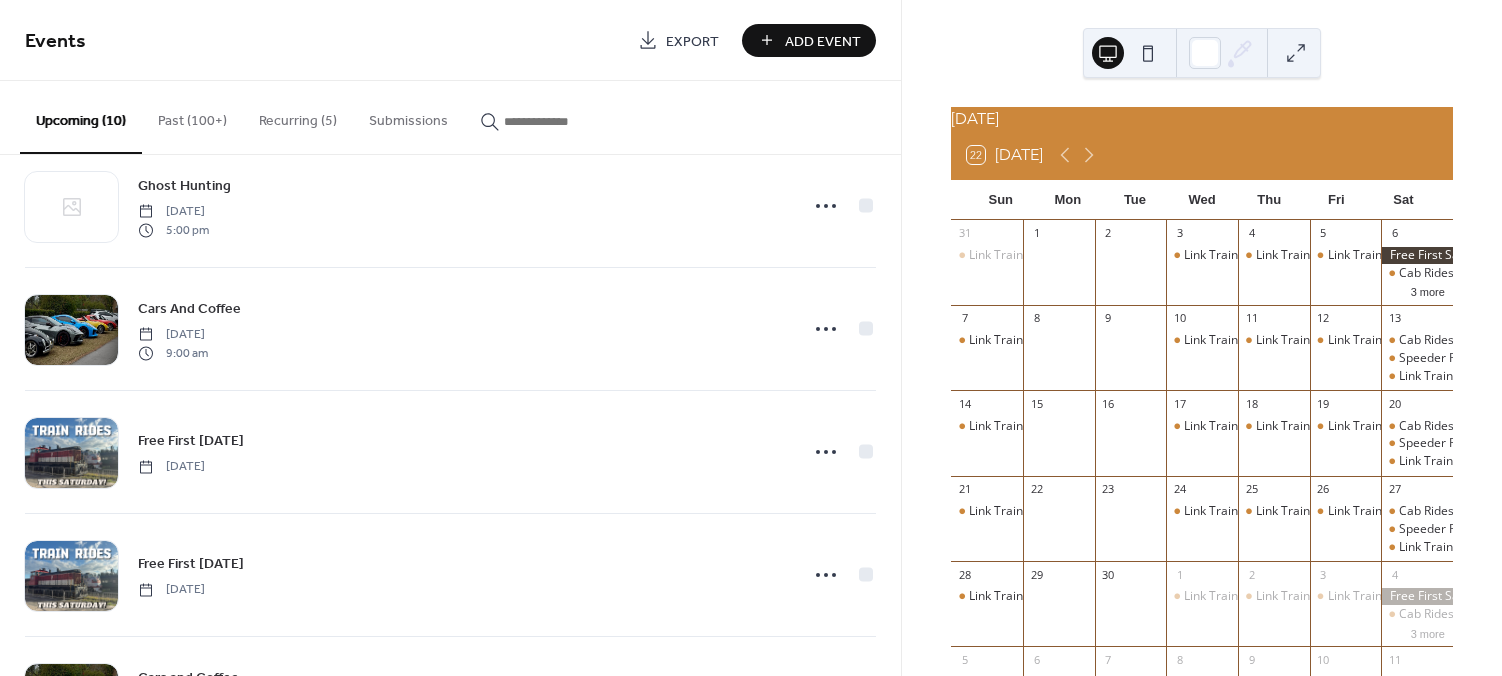 click on "Add Event" at bounding box center [823, 41] 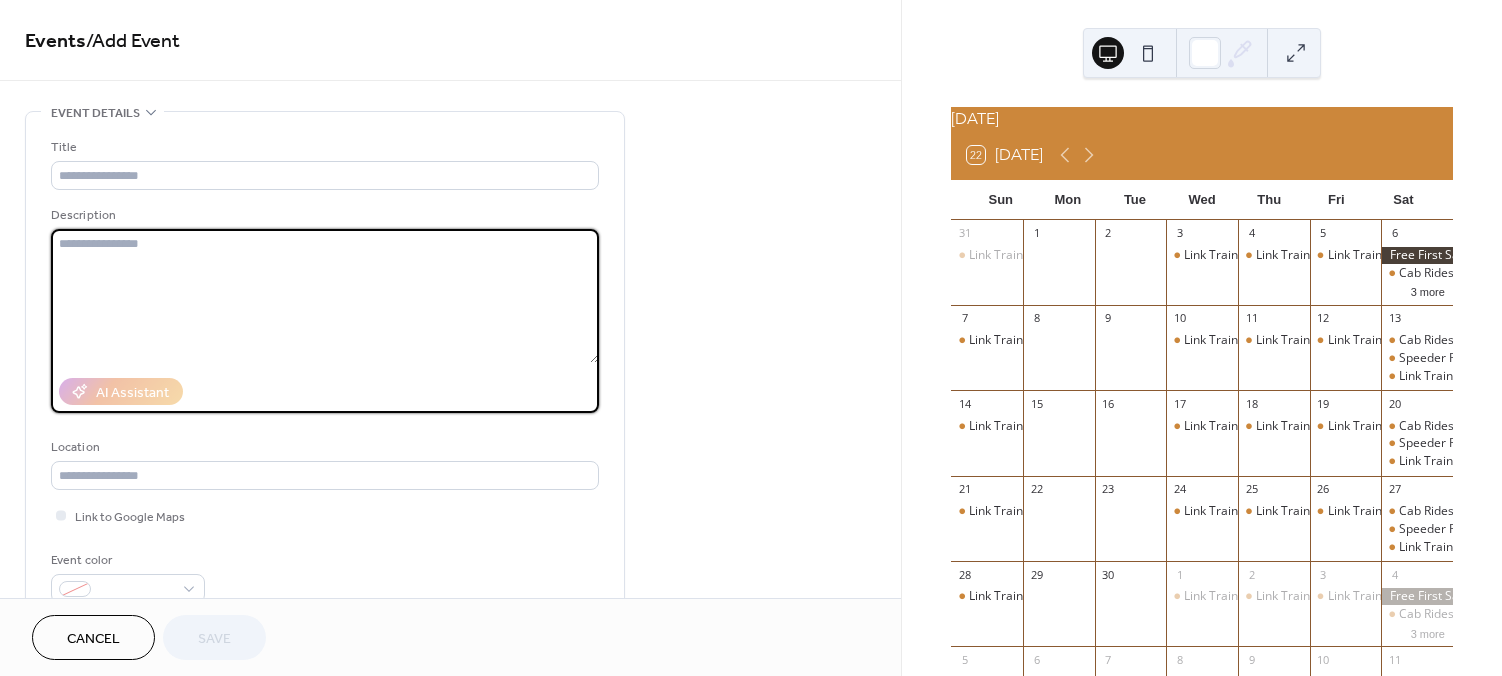 click at bounding box center (325, 296) 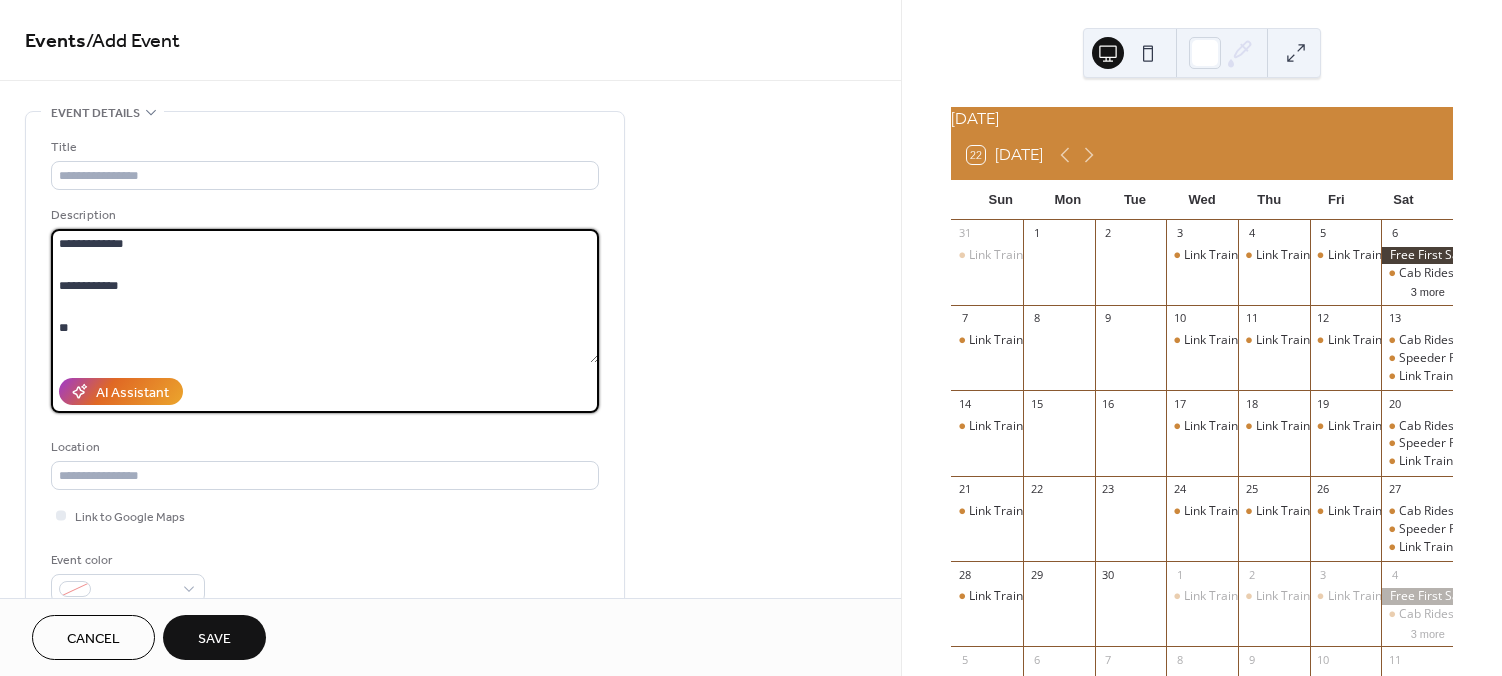 scroll, scrollTop: 102, scrollLeft: 0, axis: vertical 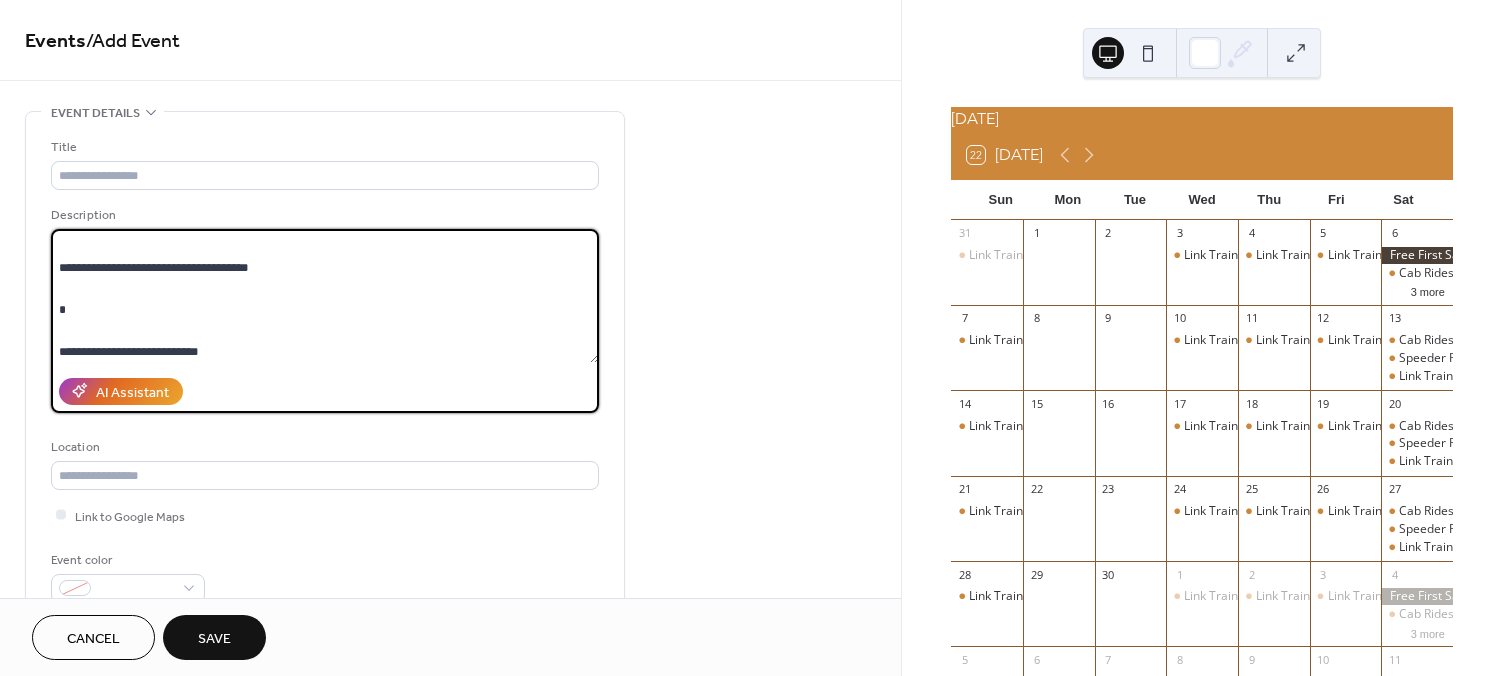 click on "**********" at bounding box center (325, 296) 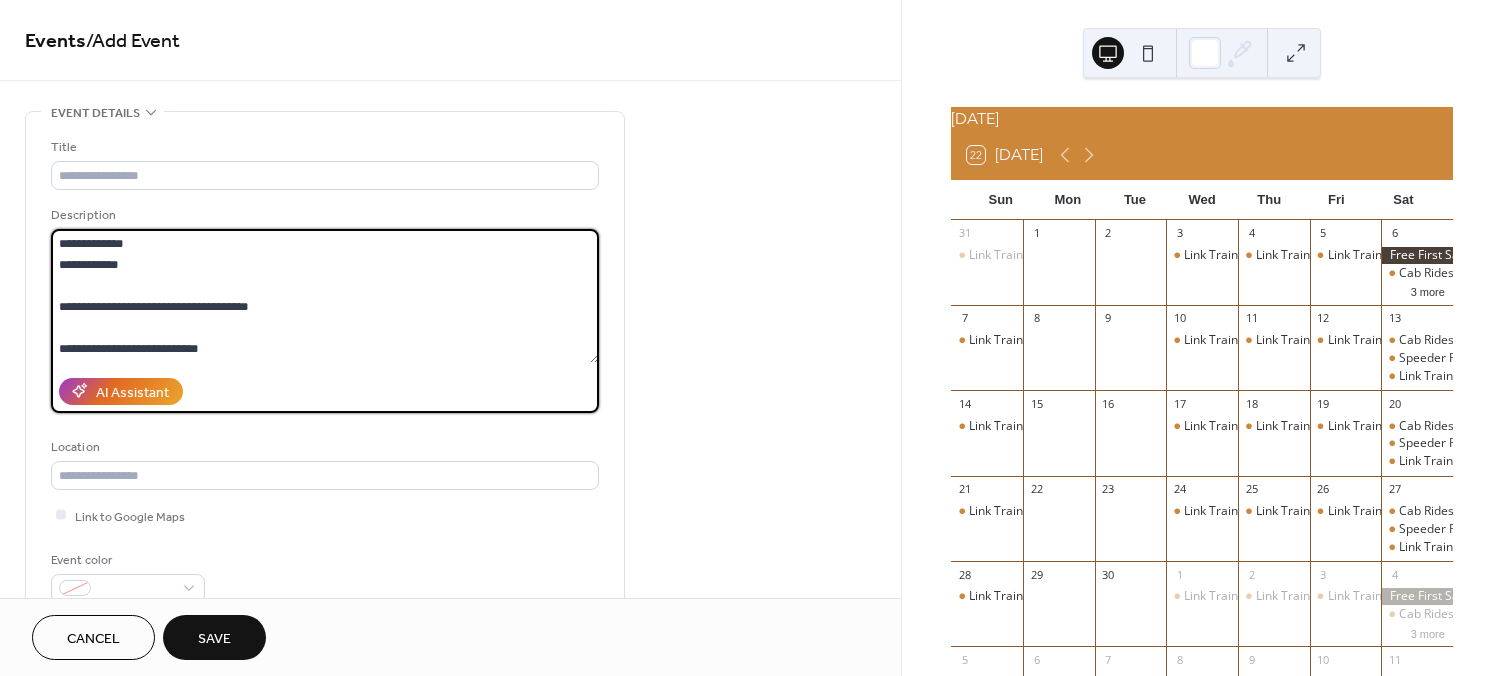 scroll, scrollTop: 0, scrollLeft: 0, axis: both 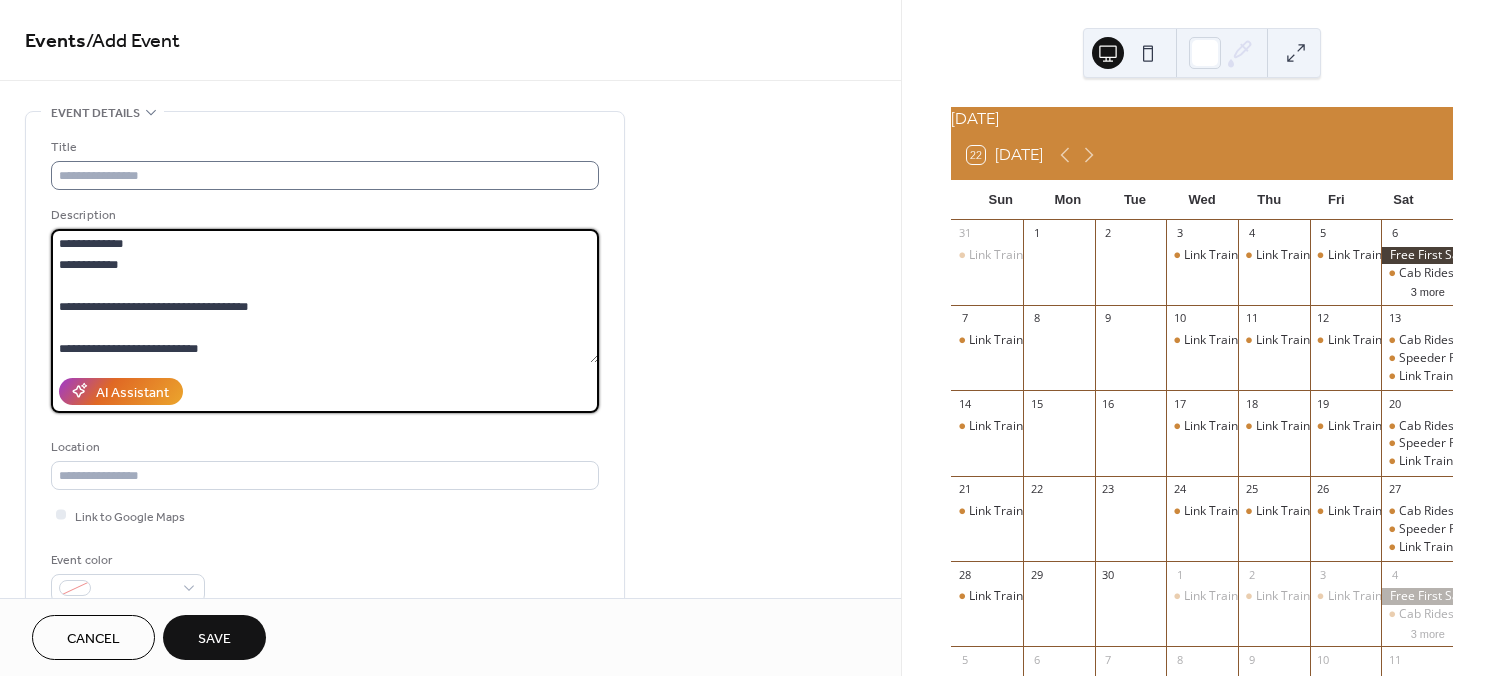 type on "**********" 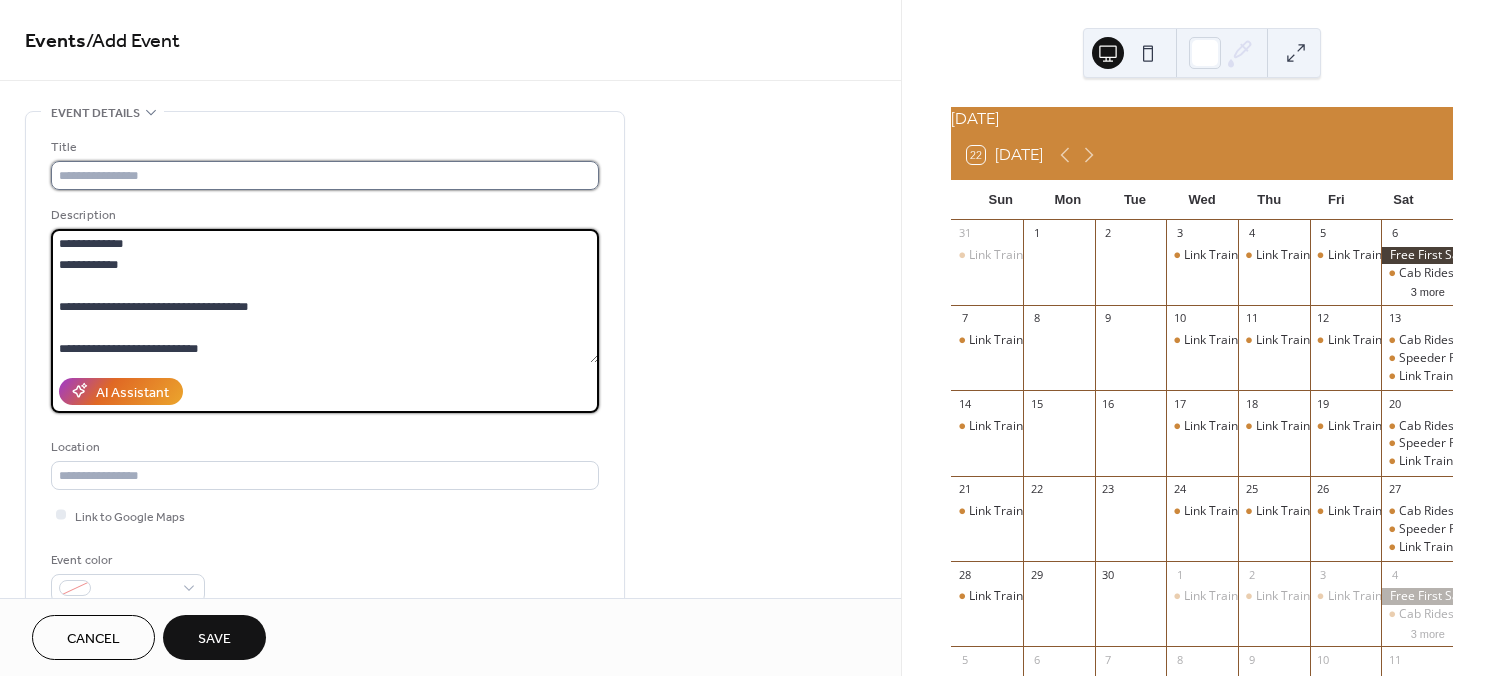 click at bounding box center (325, 175) 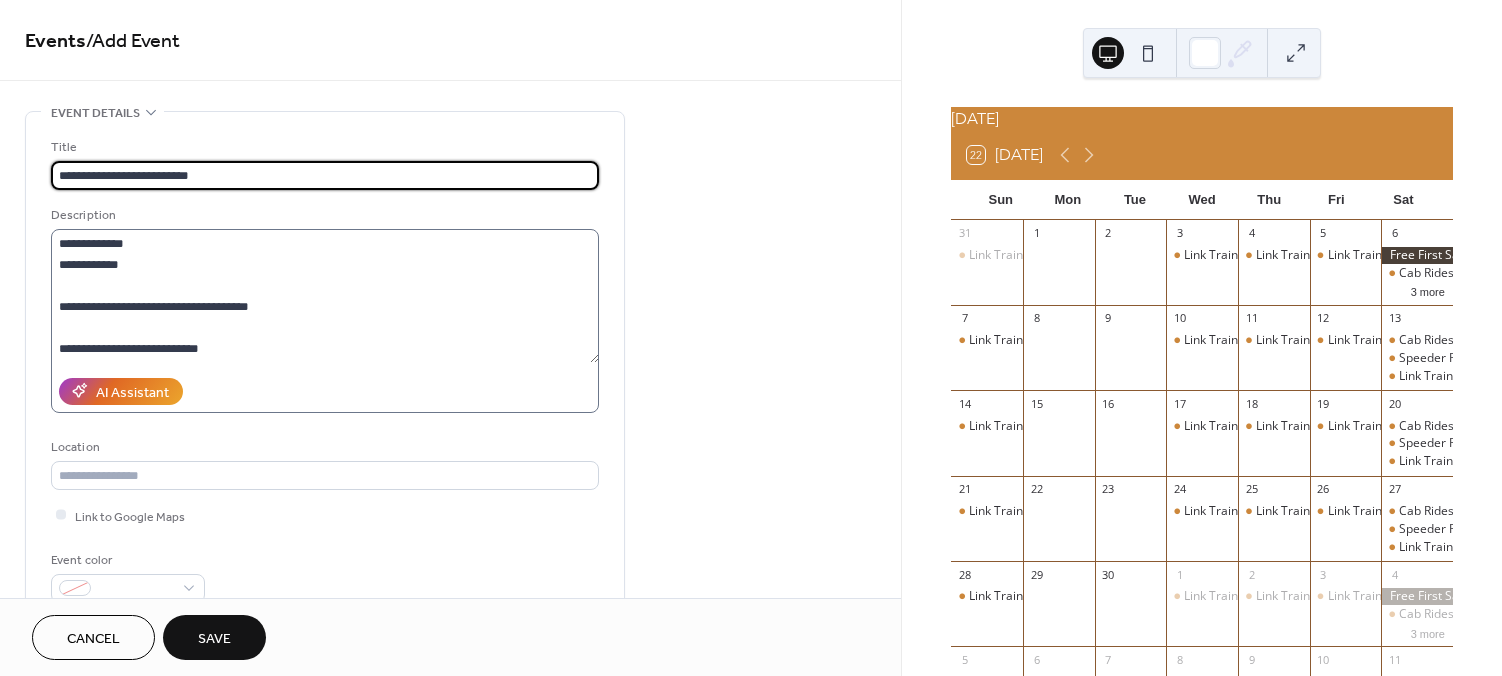 type on "**********" 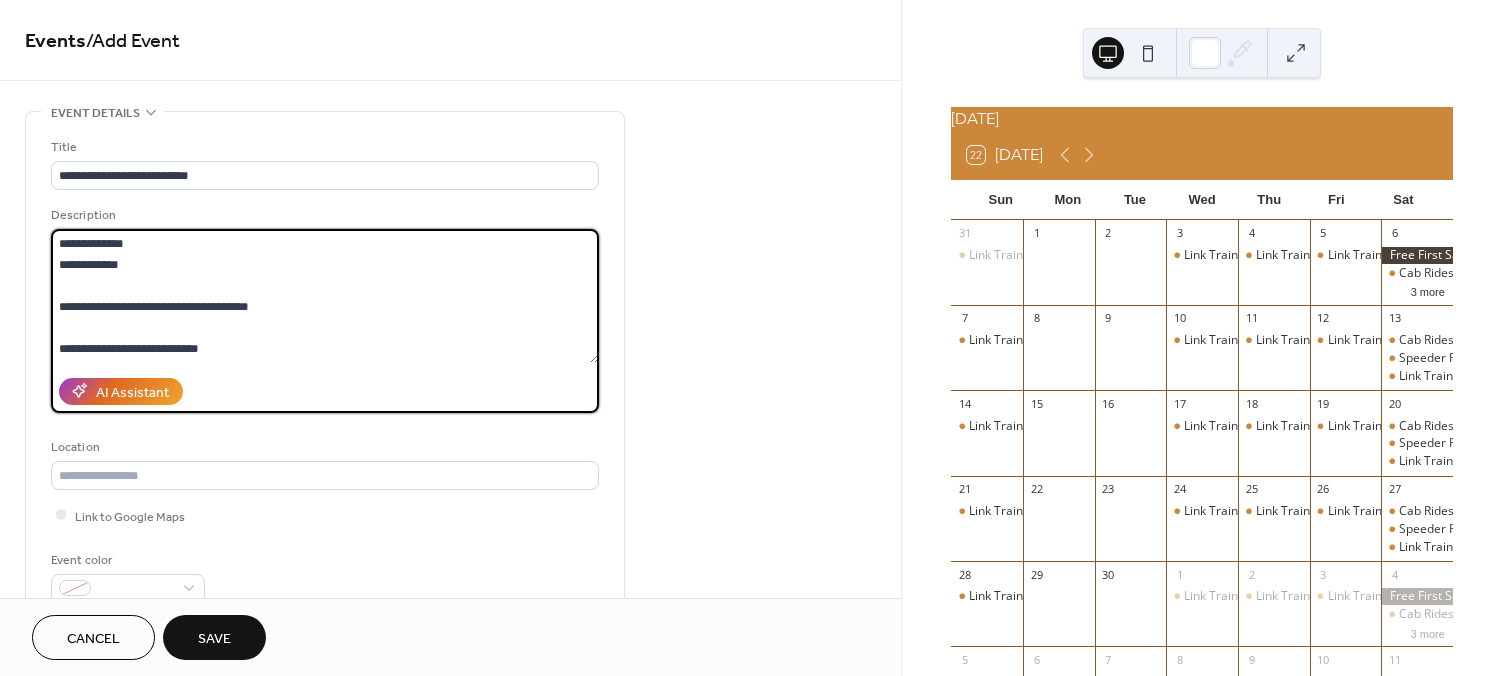 drag, startPoint x: 158, startPoint y: 262, endPoint x: 31, endPoint y: 242, distance: 128.56516 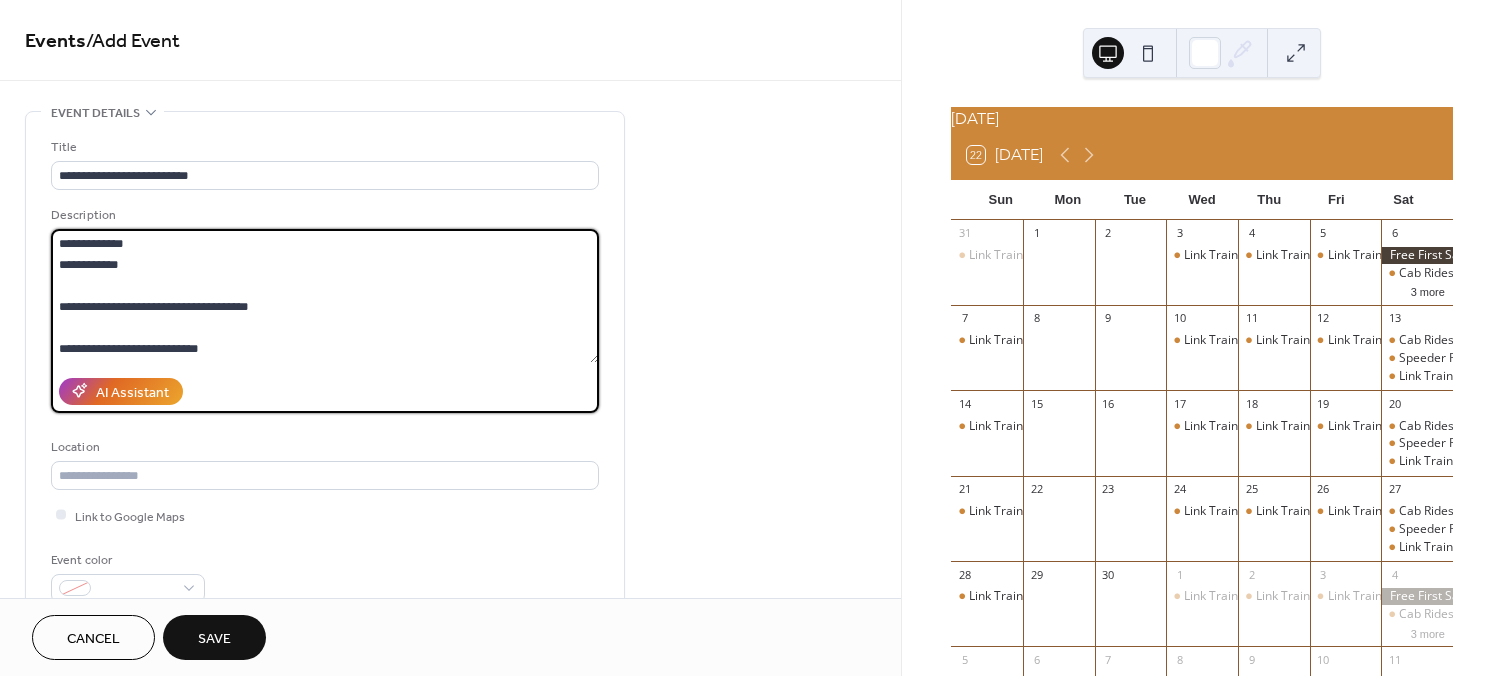 click on "**********" at bounding box center (325, 365) 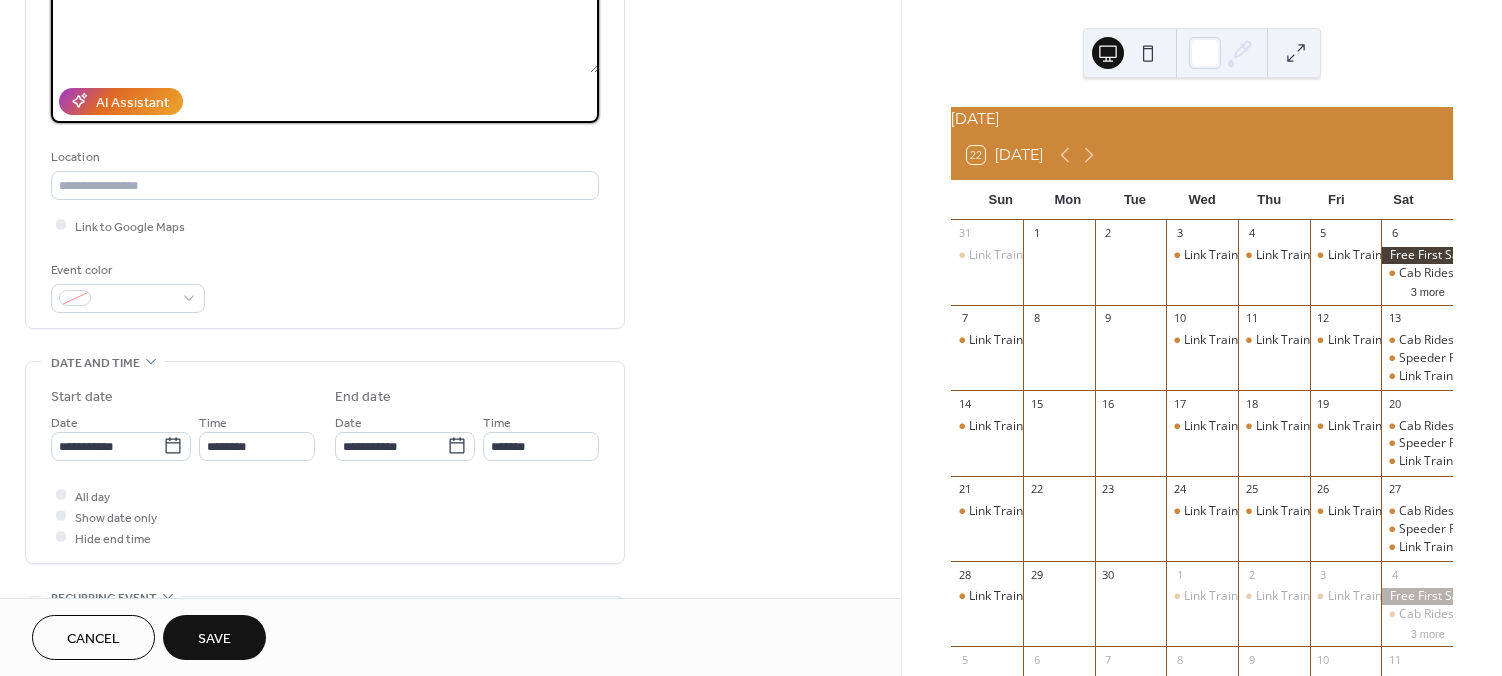 scroll, scrollTop: 291, scrollLeft: 0, axis: vertical 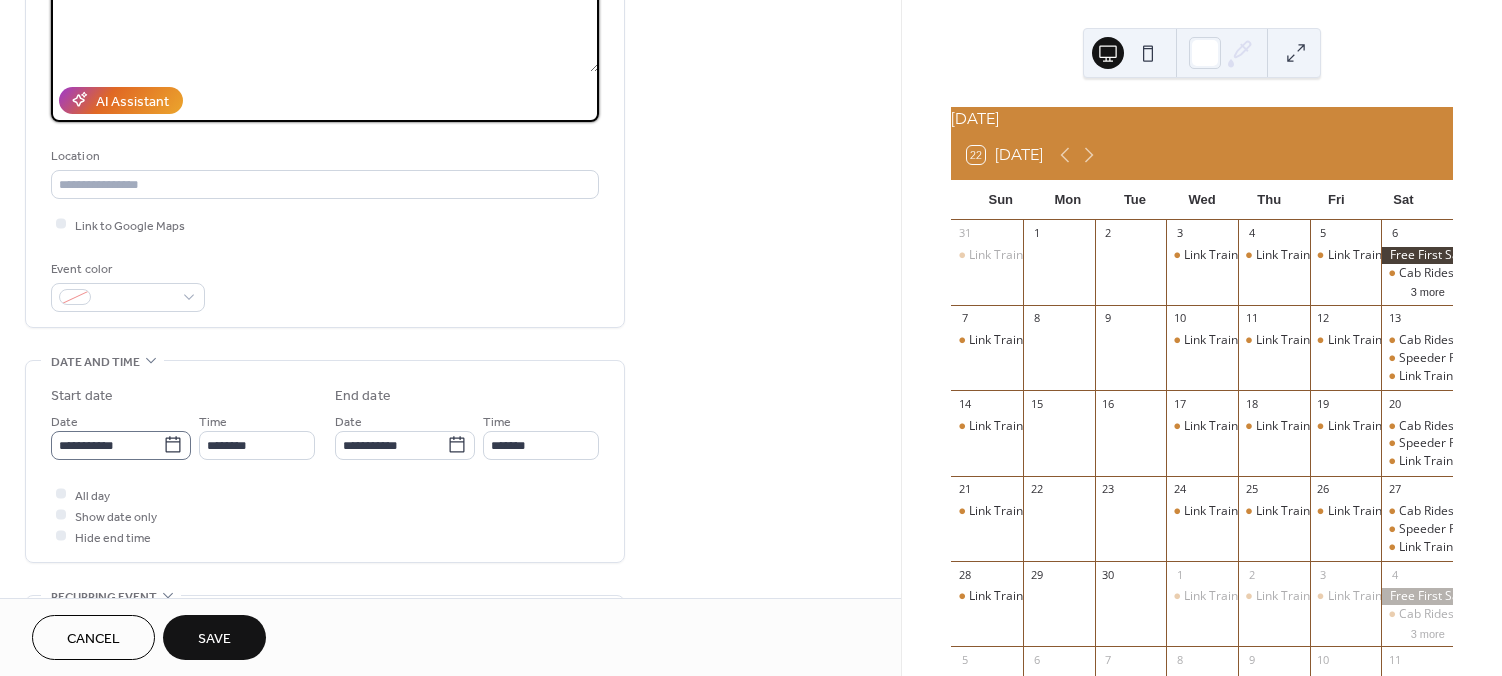 type on "**********" 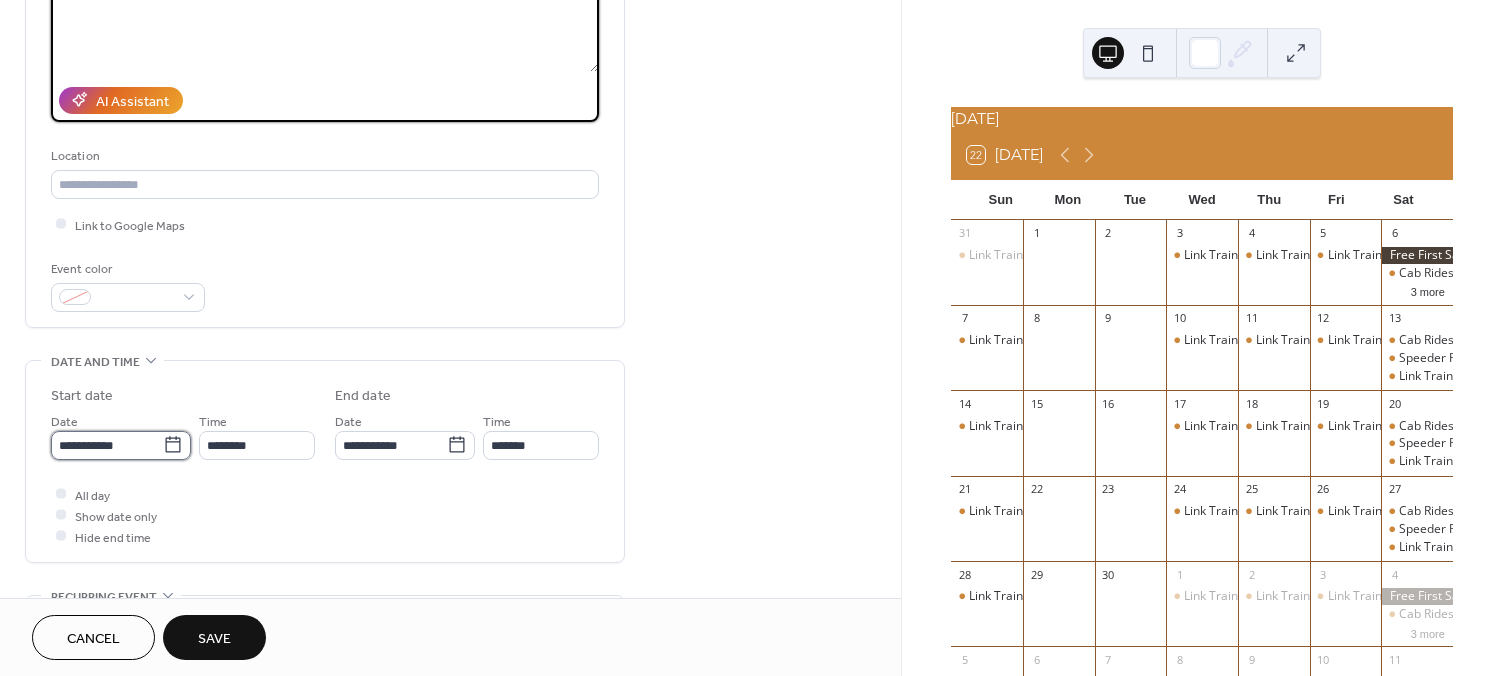 click on "**********" at bounding box center (107, 445) 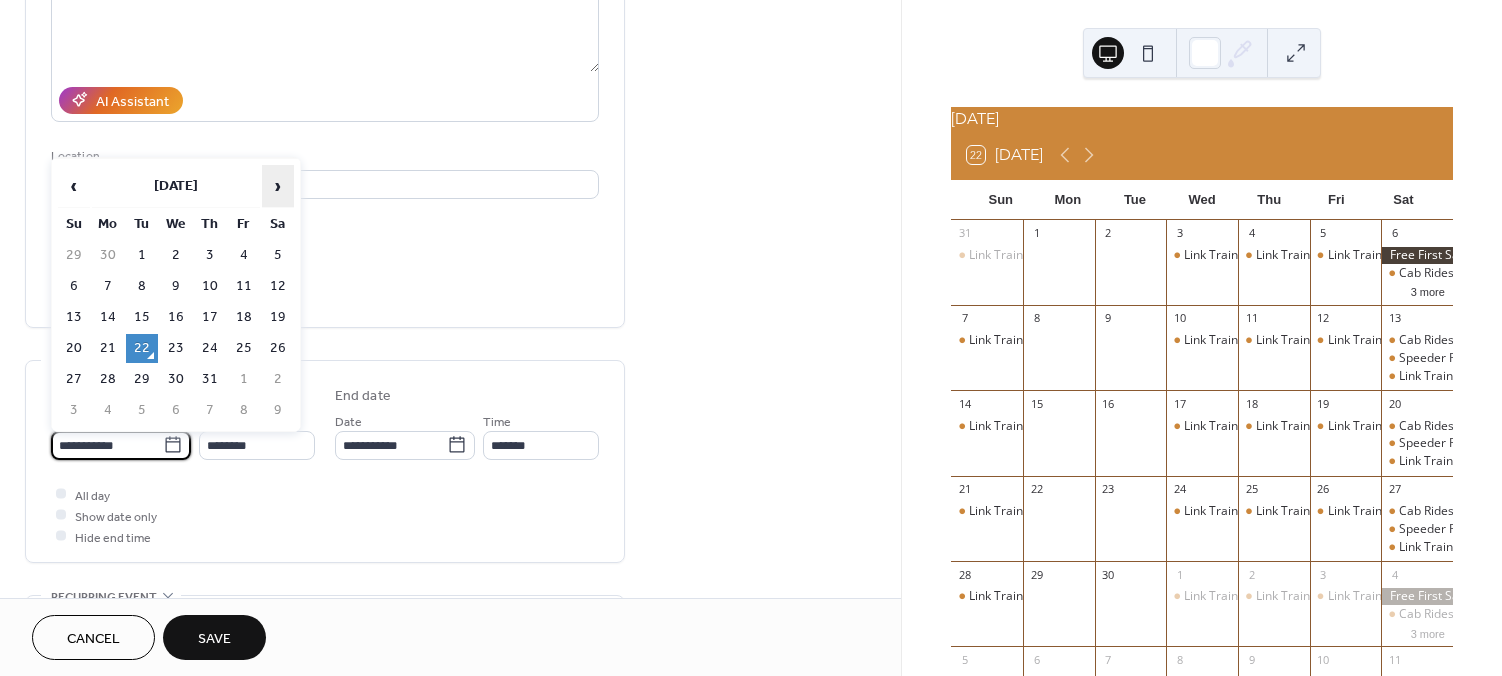 click on "›" at bounding box center (278, 186) 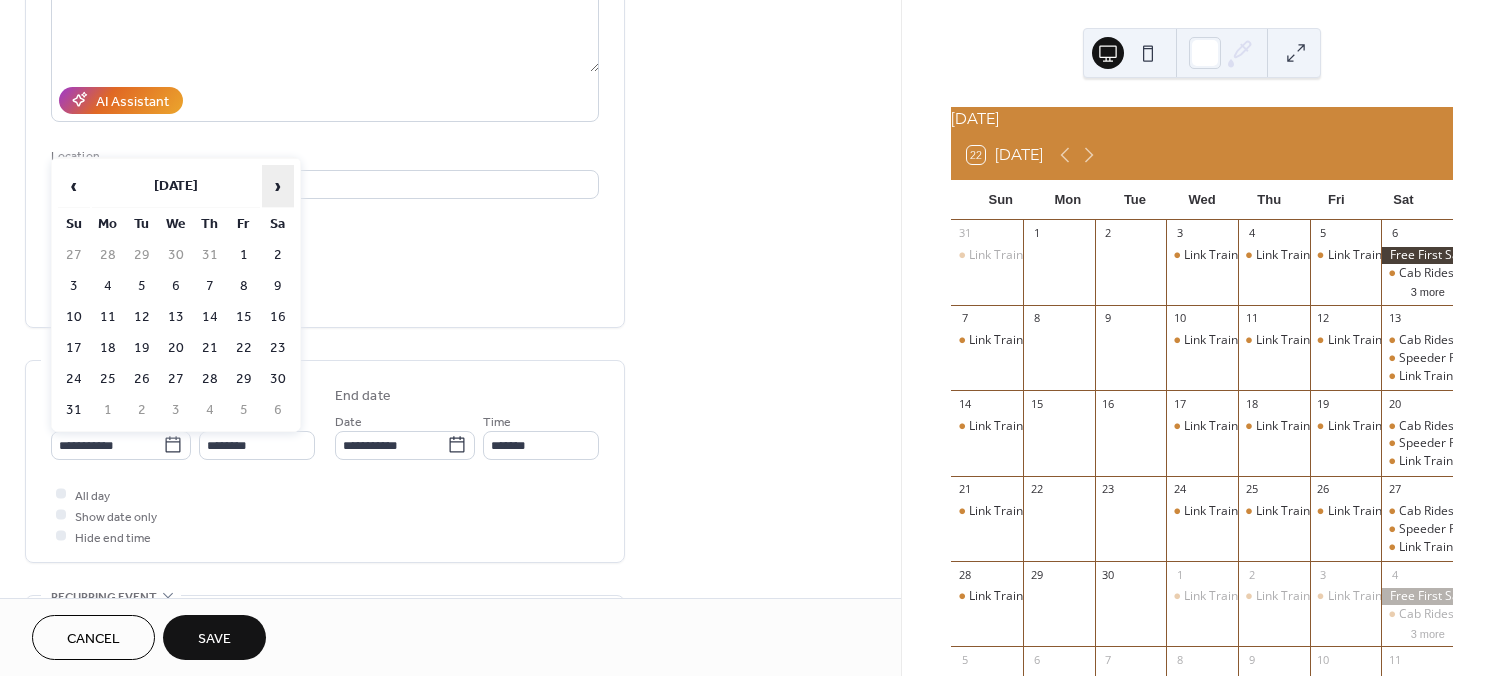 click on "›" at bounding box center (278, 186) 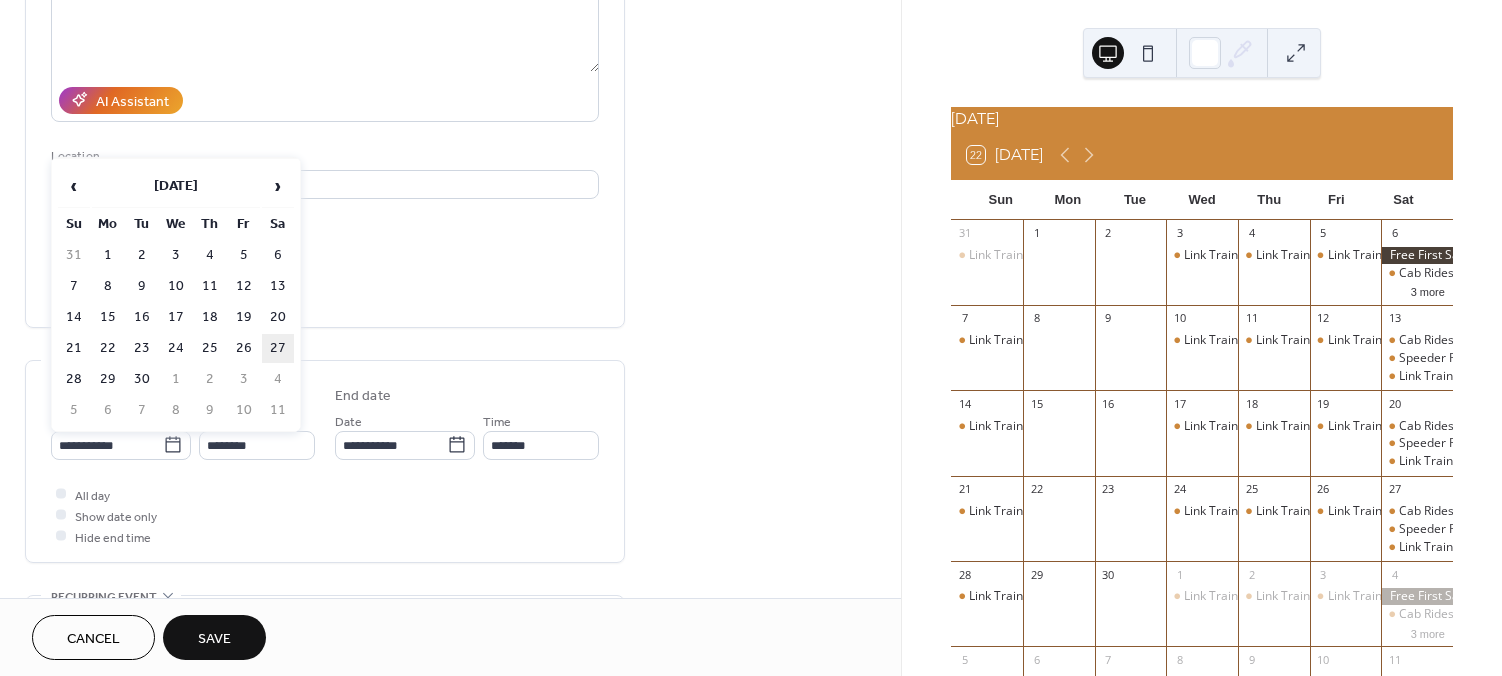 click on "27" at bounding box center (278, 348) 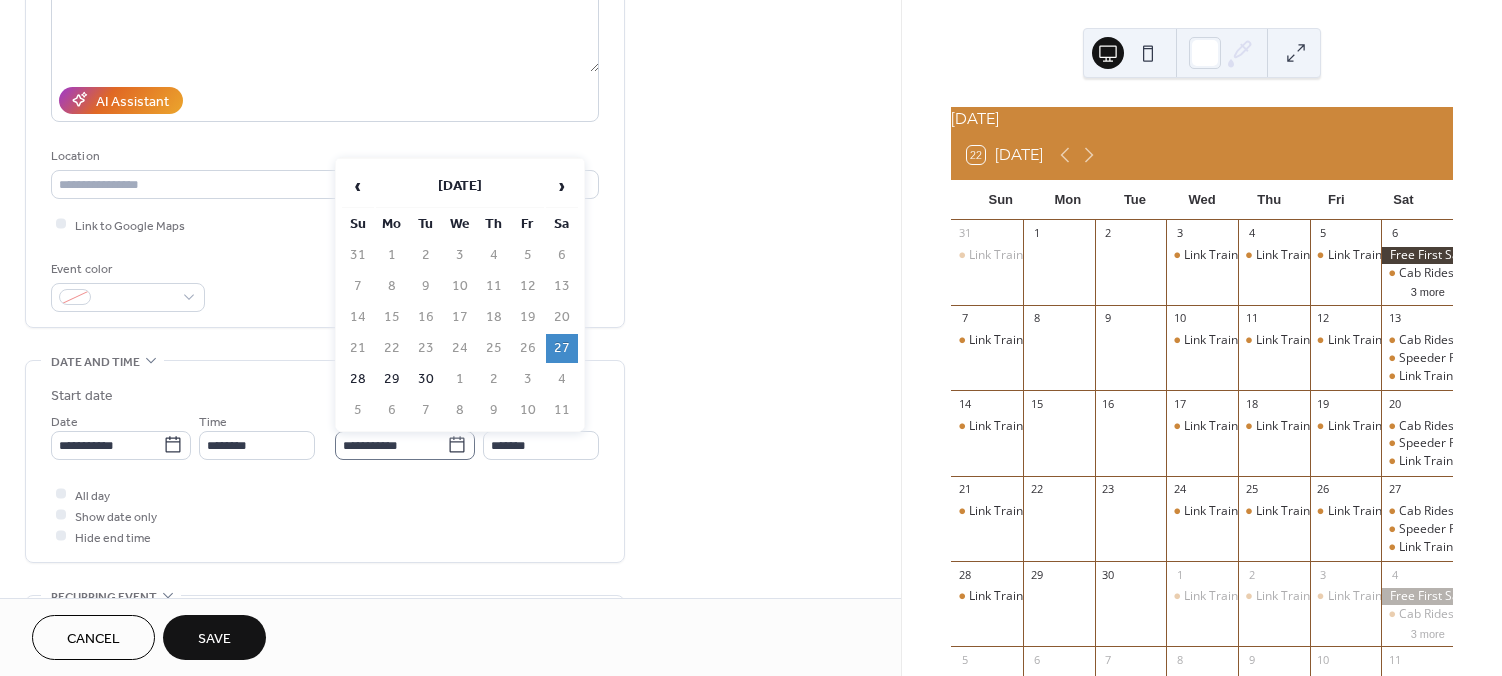 click 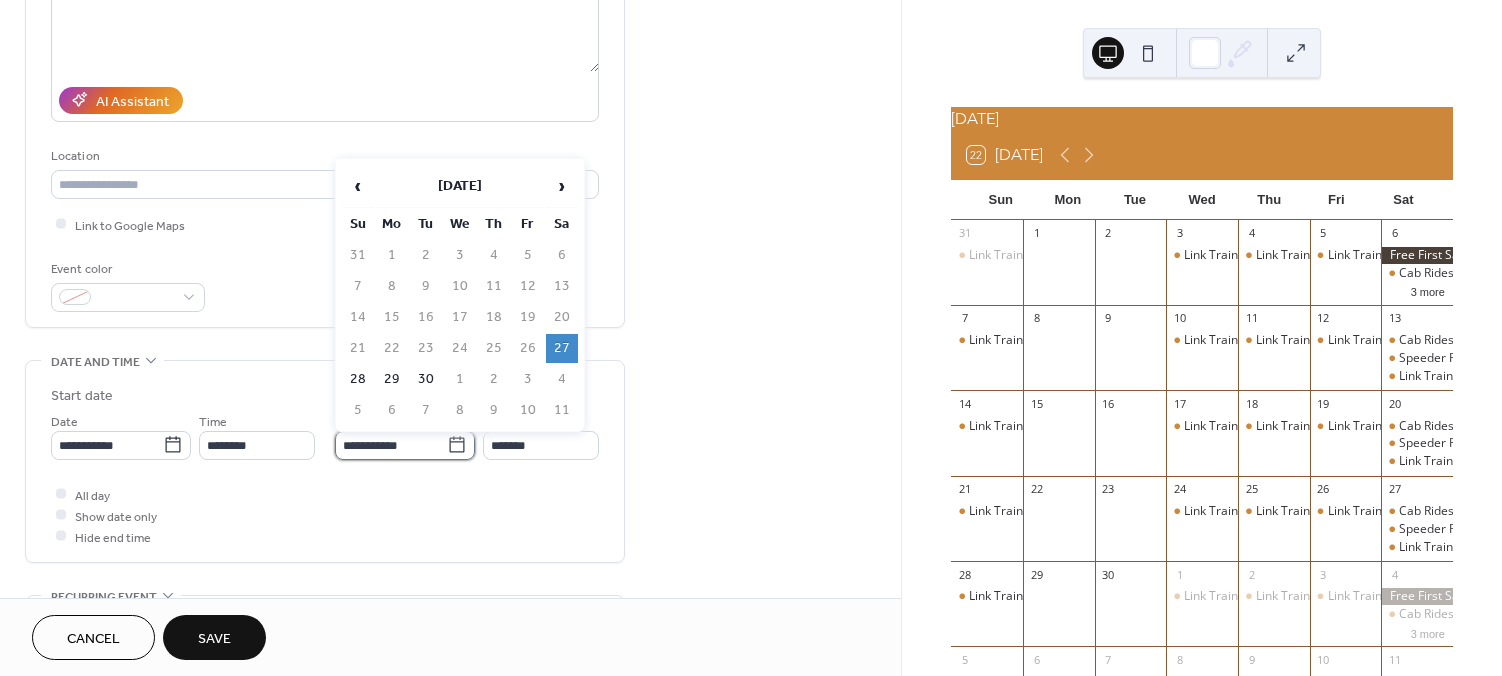 click on "**********" at bounding box center (391, 445) 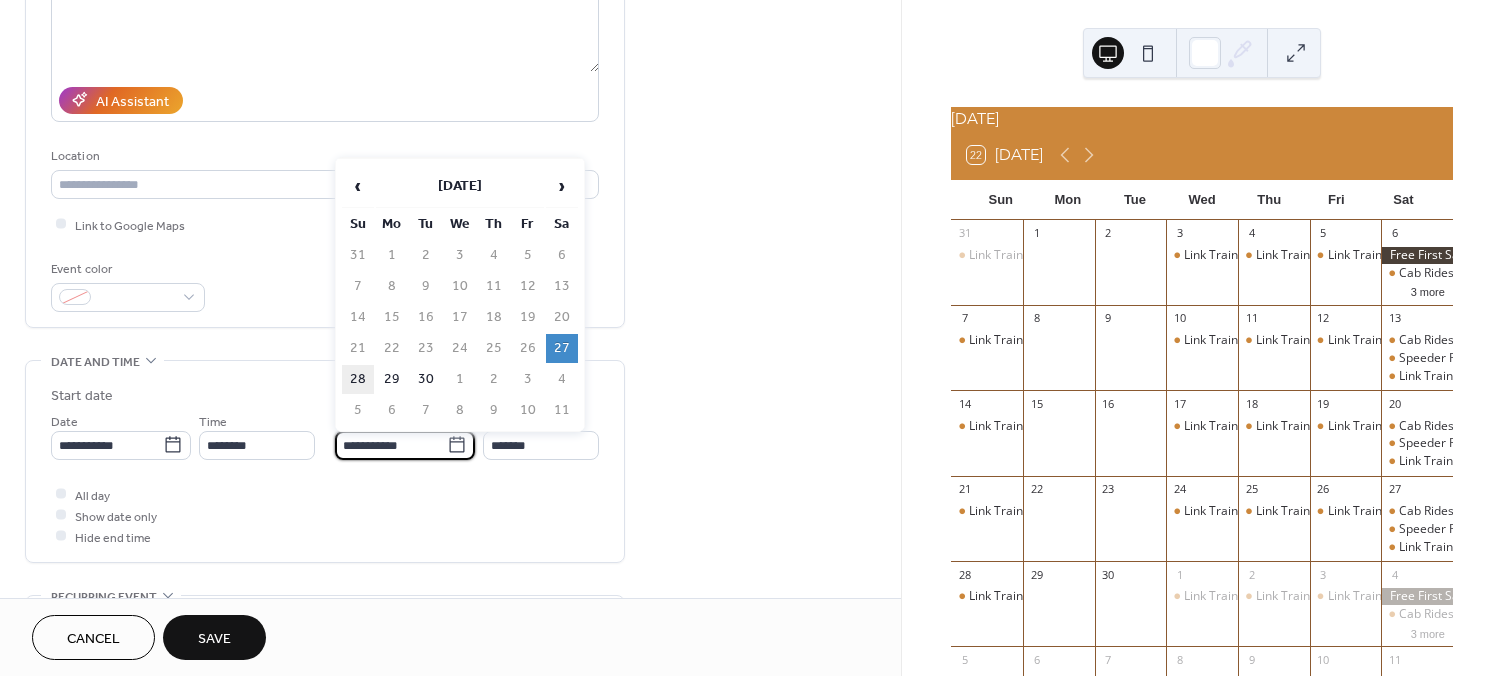 click on "28" at bounding box center [358, 379] 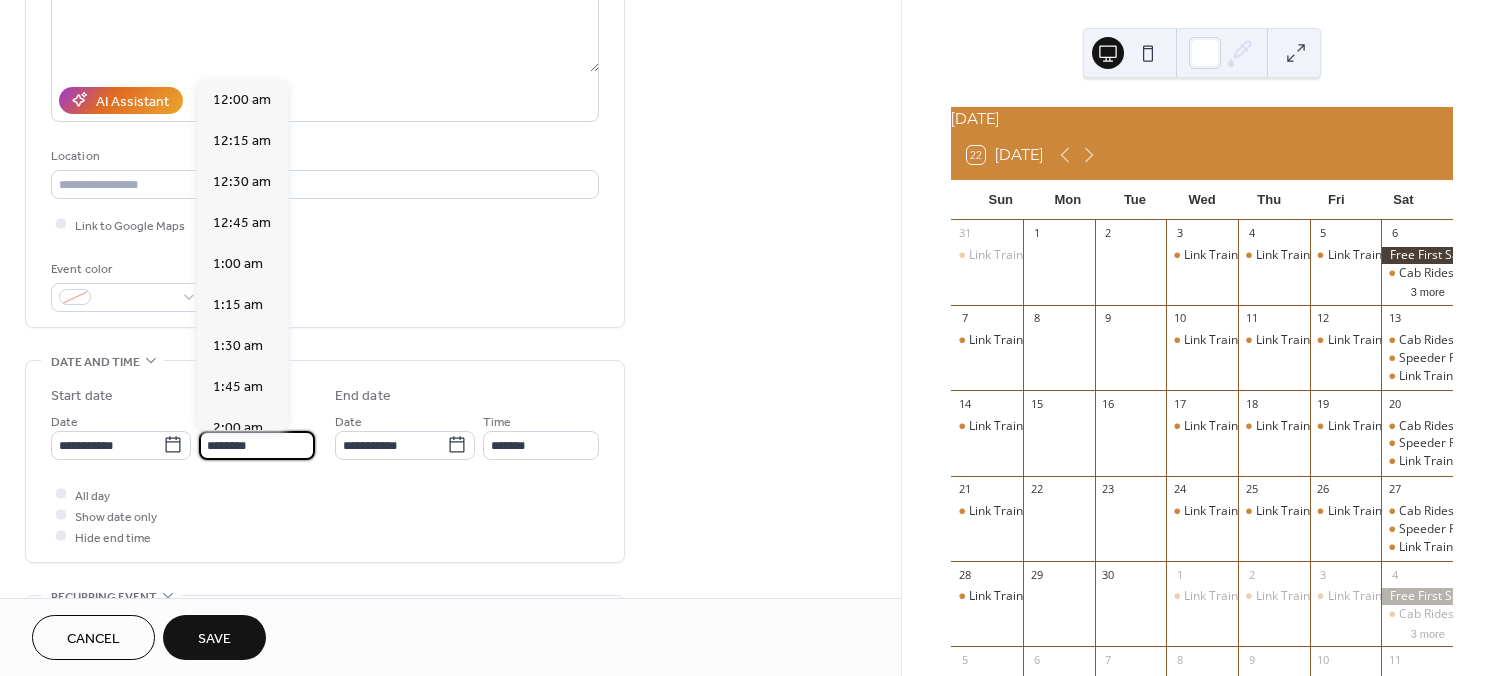 click on "********" at bounding box center (257, 445) 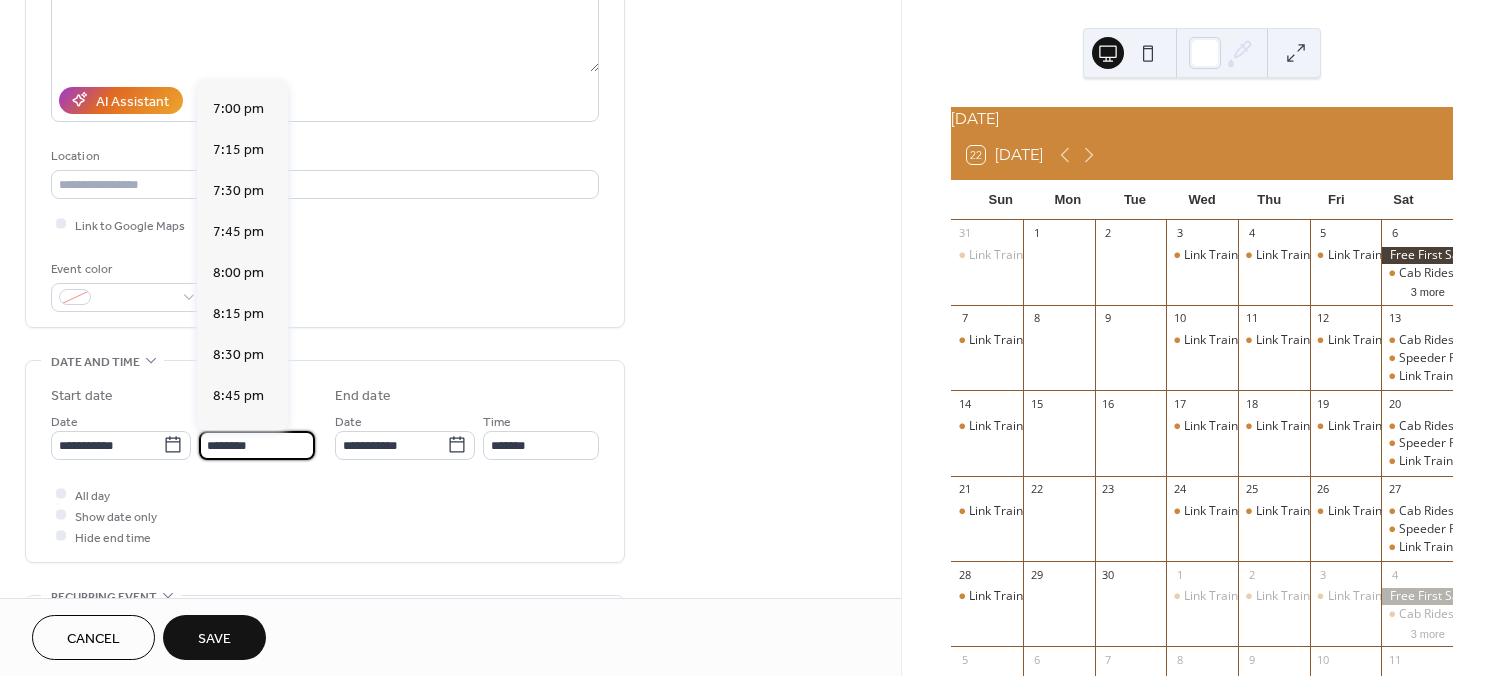 scroll, scrollTop: 3110, scrollLeft: 0, axis: vertical 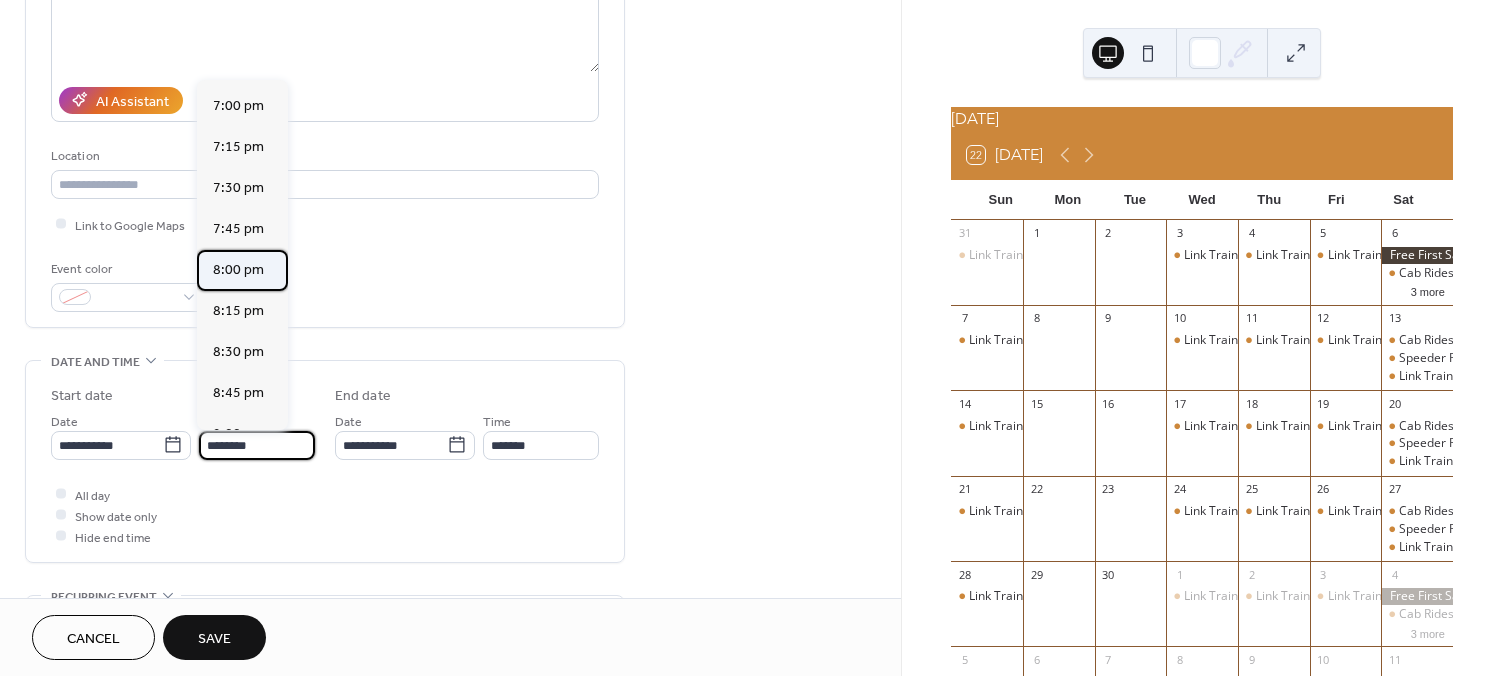 click on "8:00 pm" at bounding box center (238, 270) 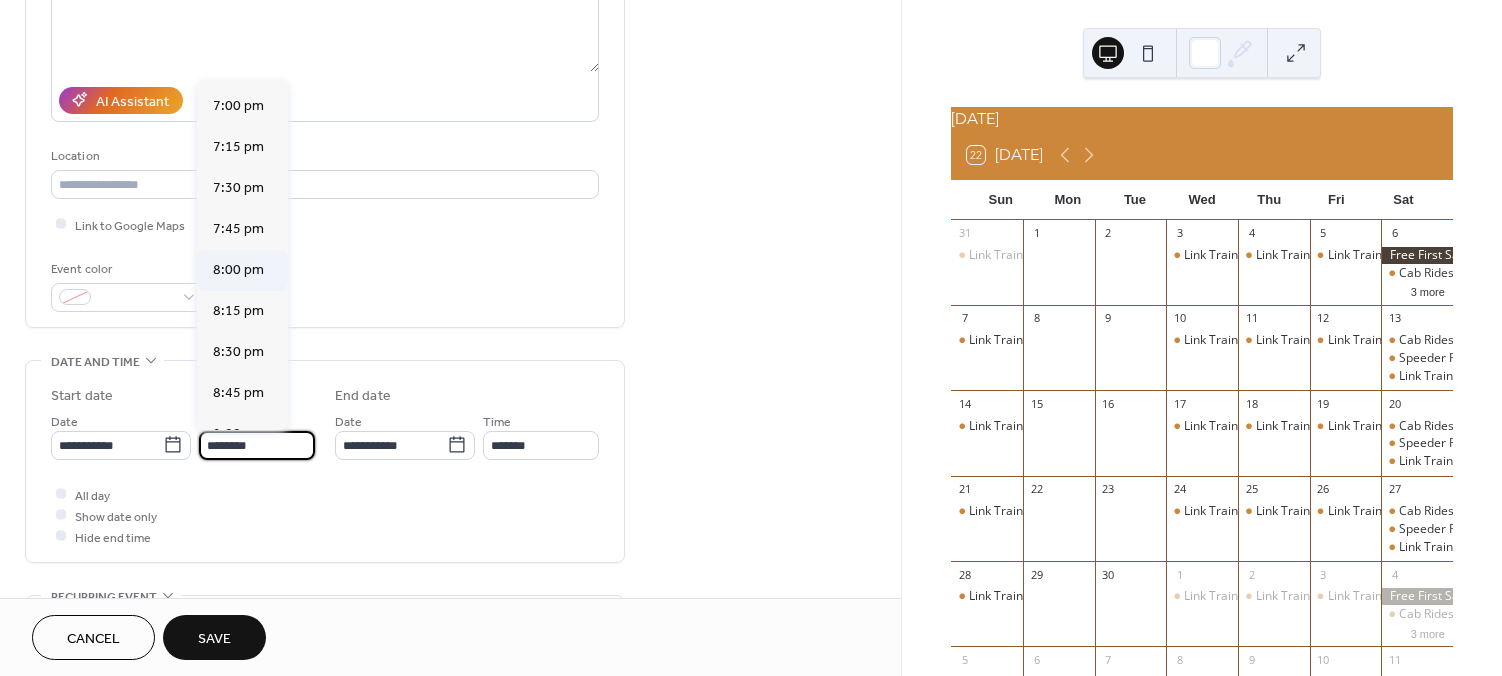 type on "*******" 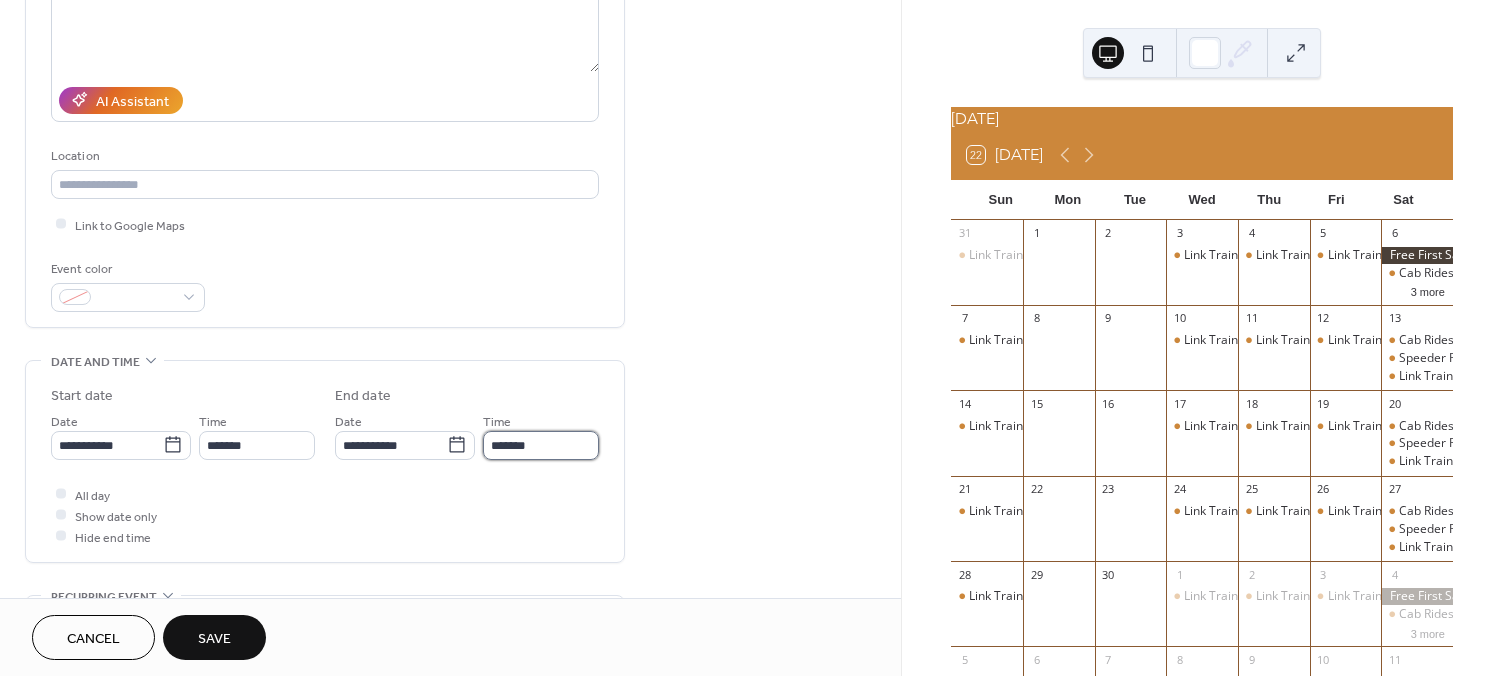click on "*******" at bounding box center [541, 445] 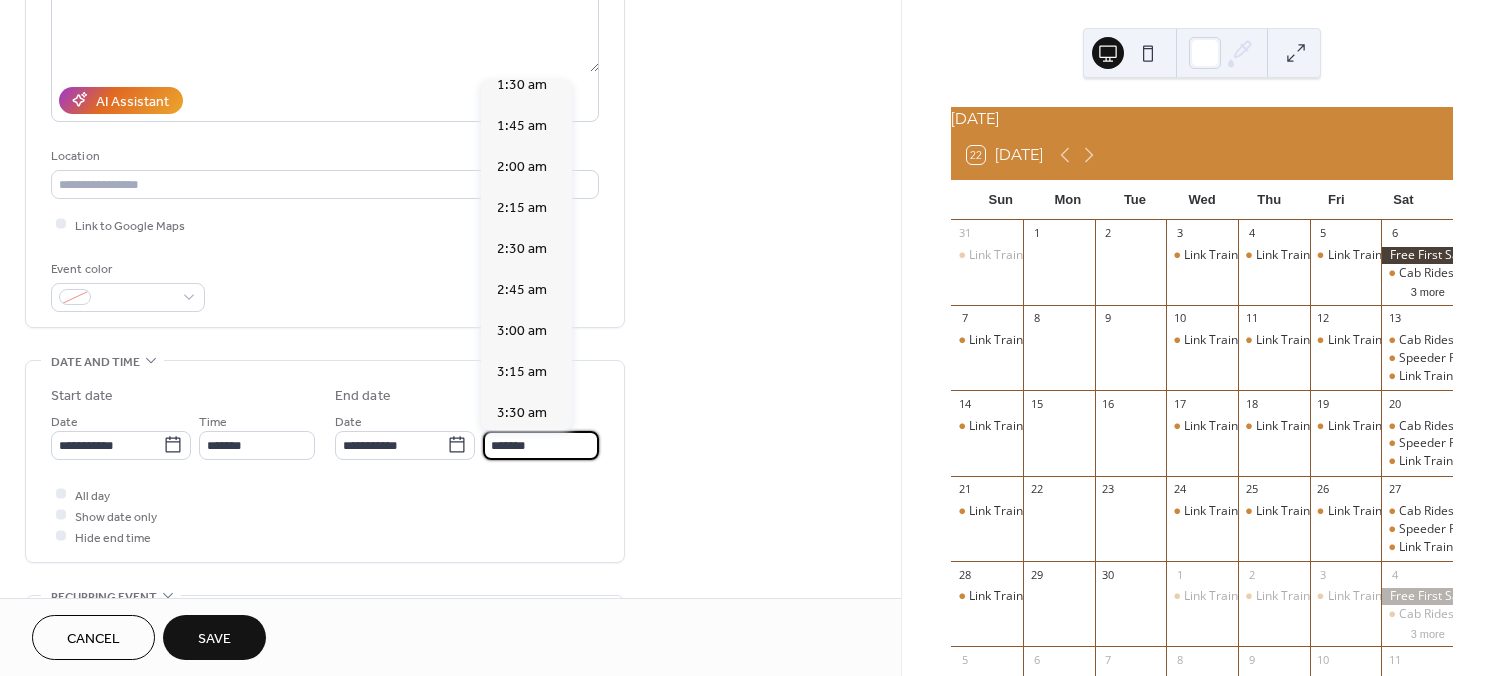 scroll, scrollTop: 259, scrollLeft: 0, axis: vertical 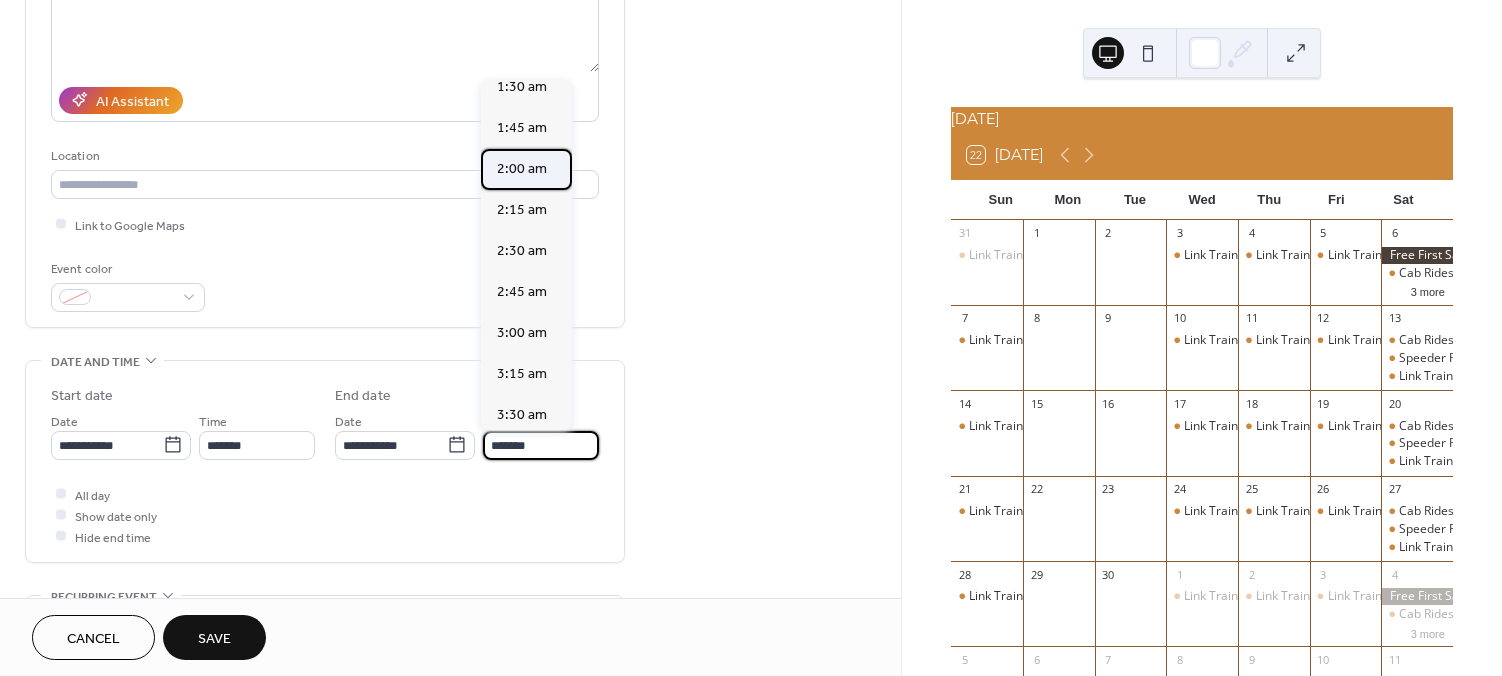 click on "2:00 am" at bounding box center (522, 169) 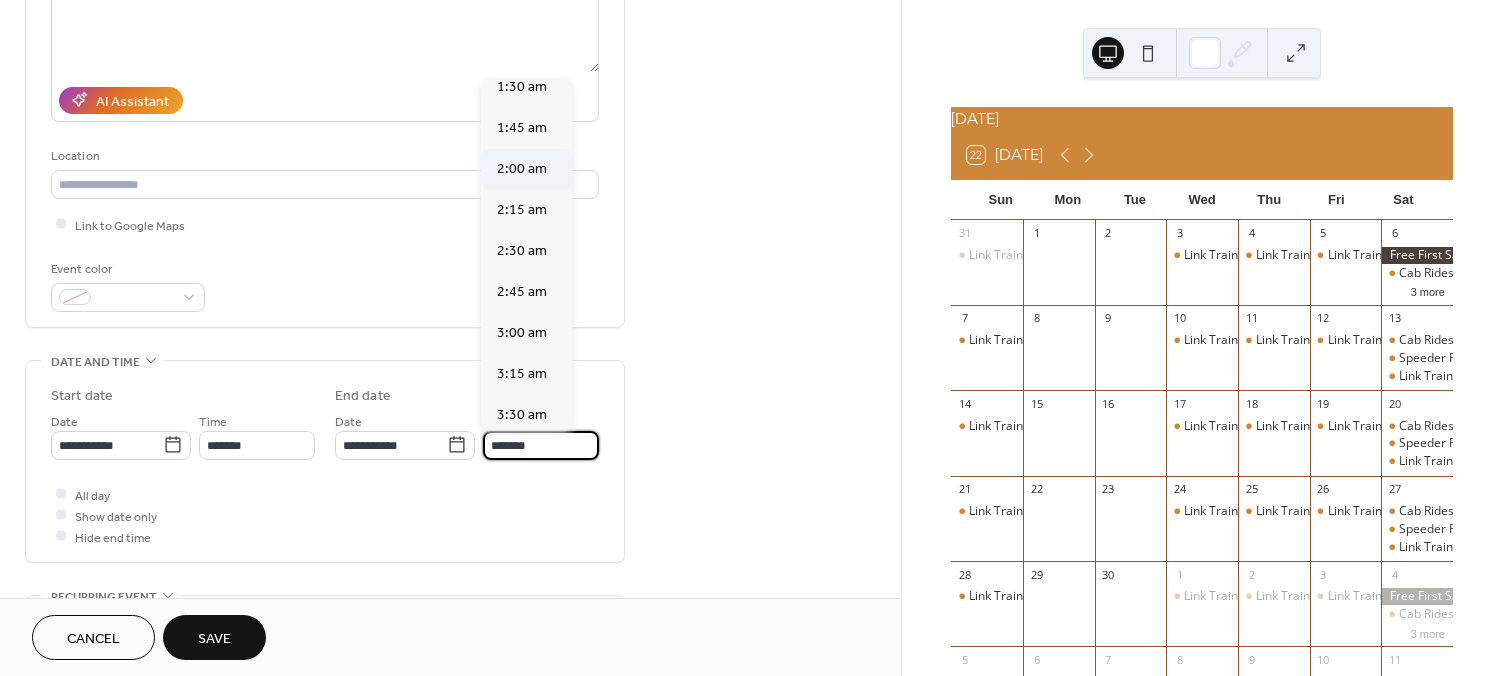 type on "*******" 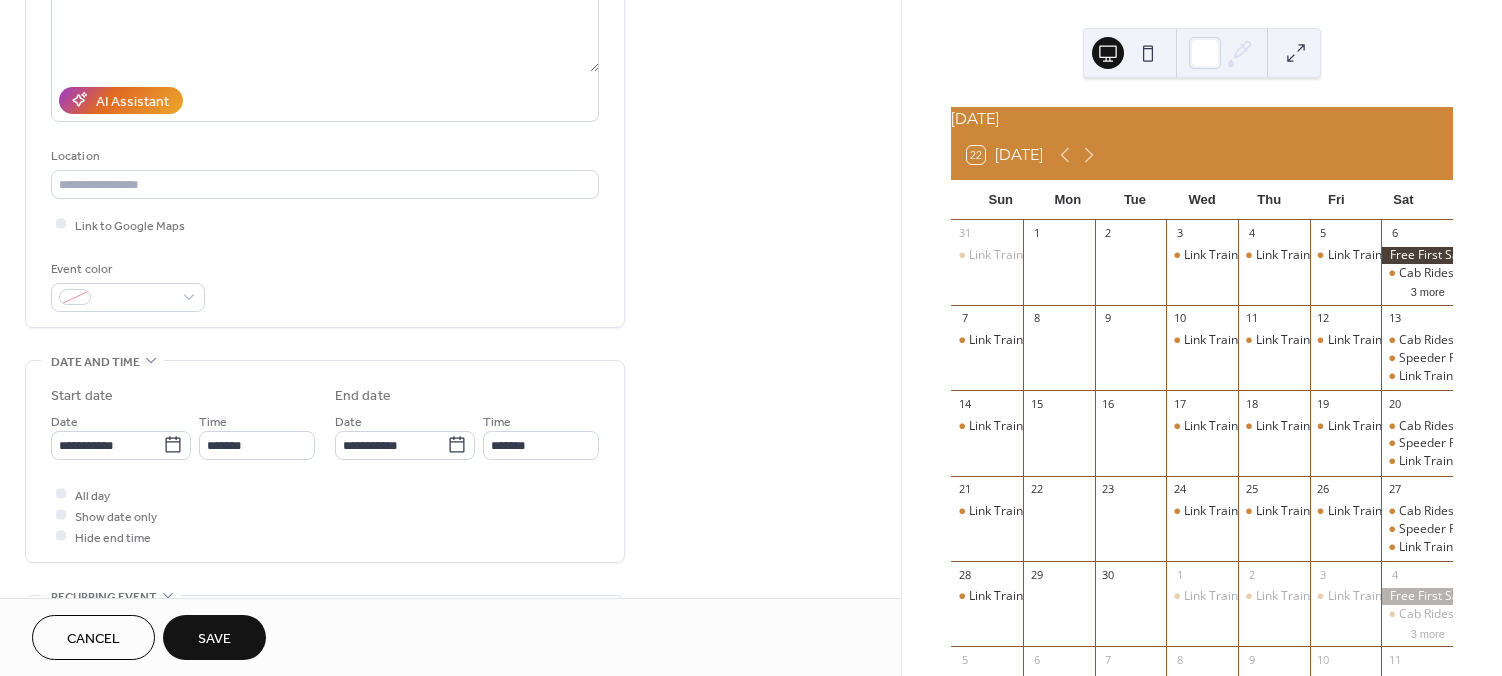 click on "**********" at bounding box center (450, 507) 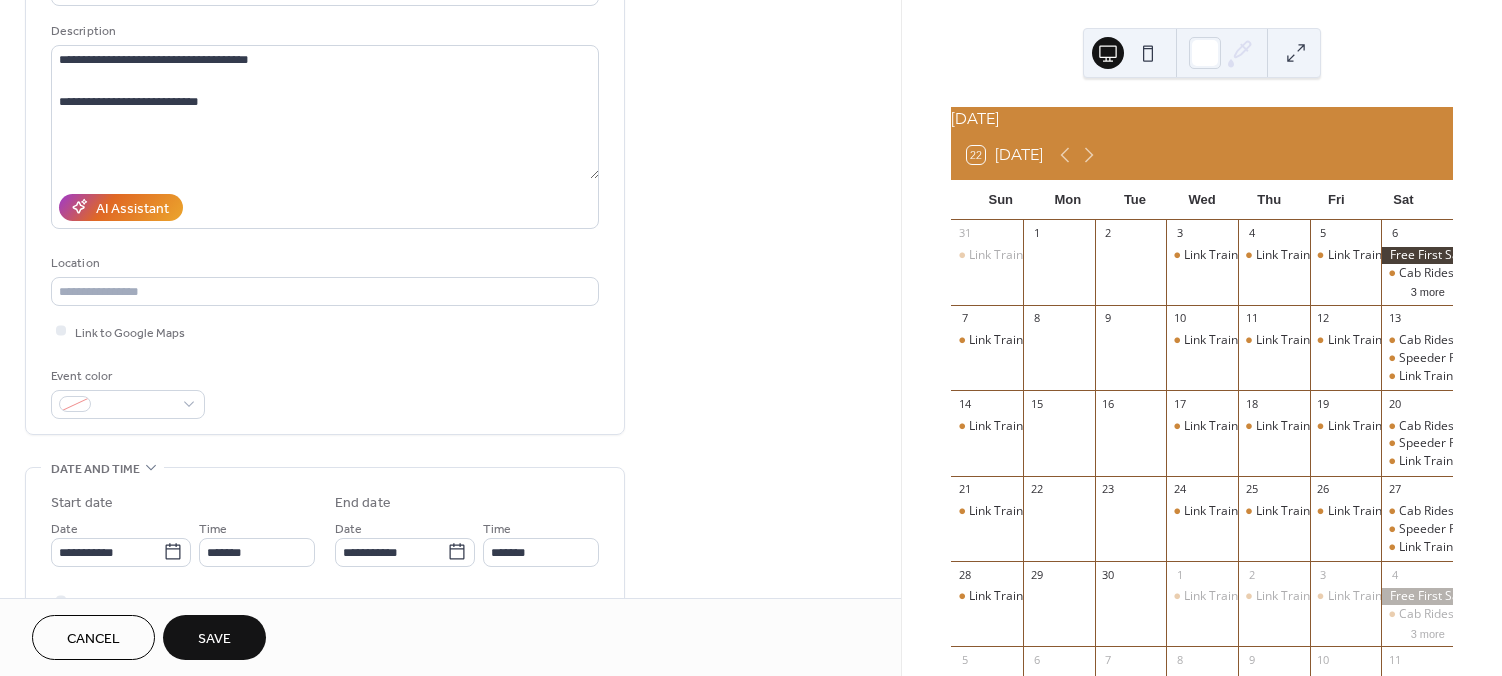 scroll, scrollTop: 177, scrollLeft: 0, axis: vertical 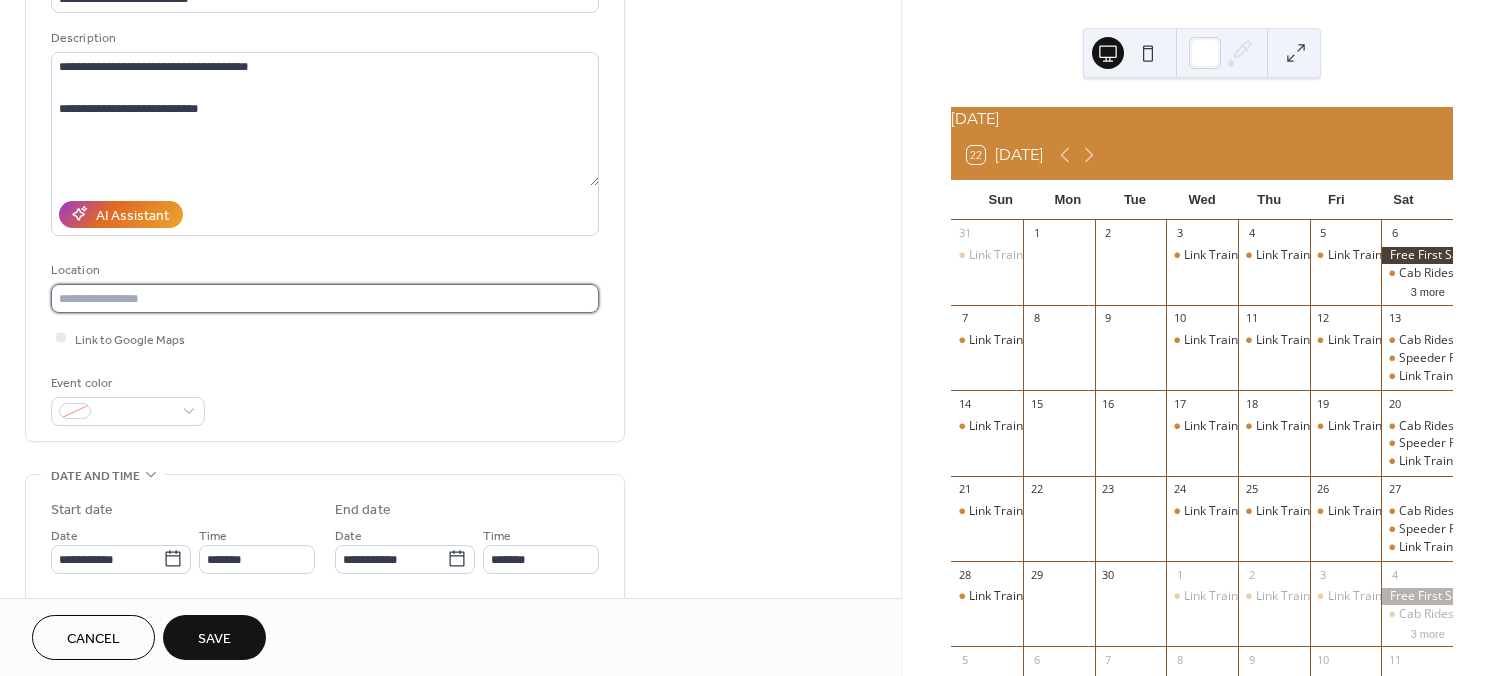 click at bounding box center (325, 298) 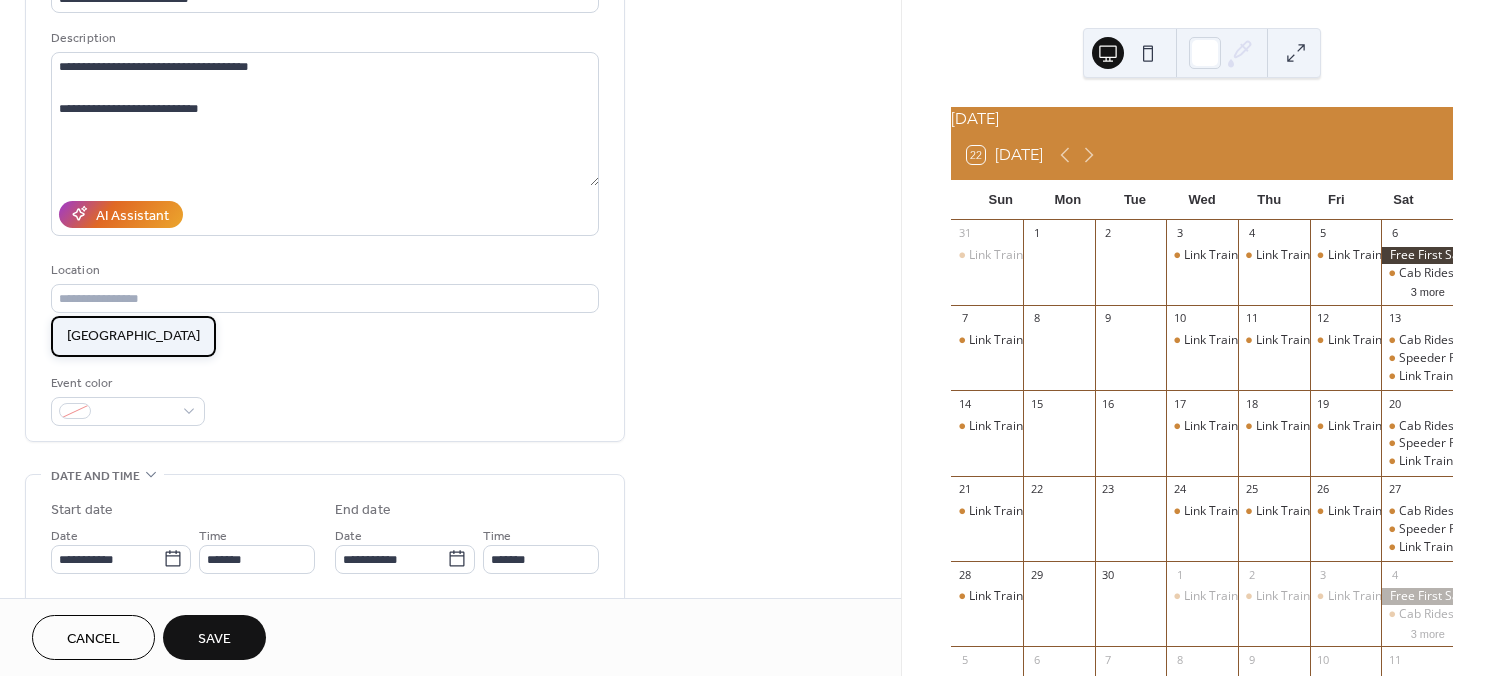 click on "[GEOGRAPHIC_DATA]" at bounding box center [133, 336] 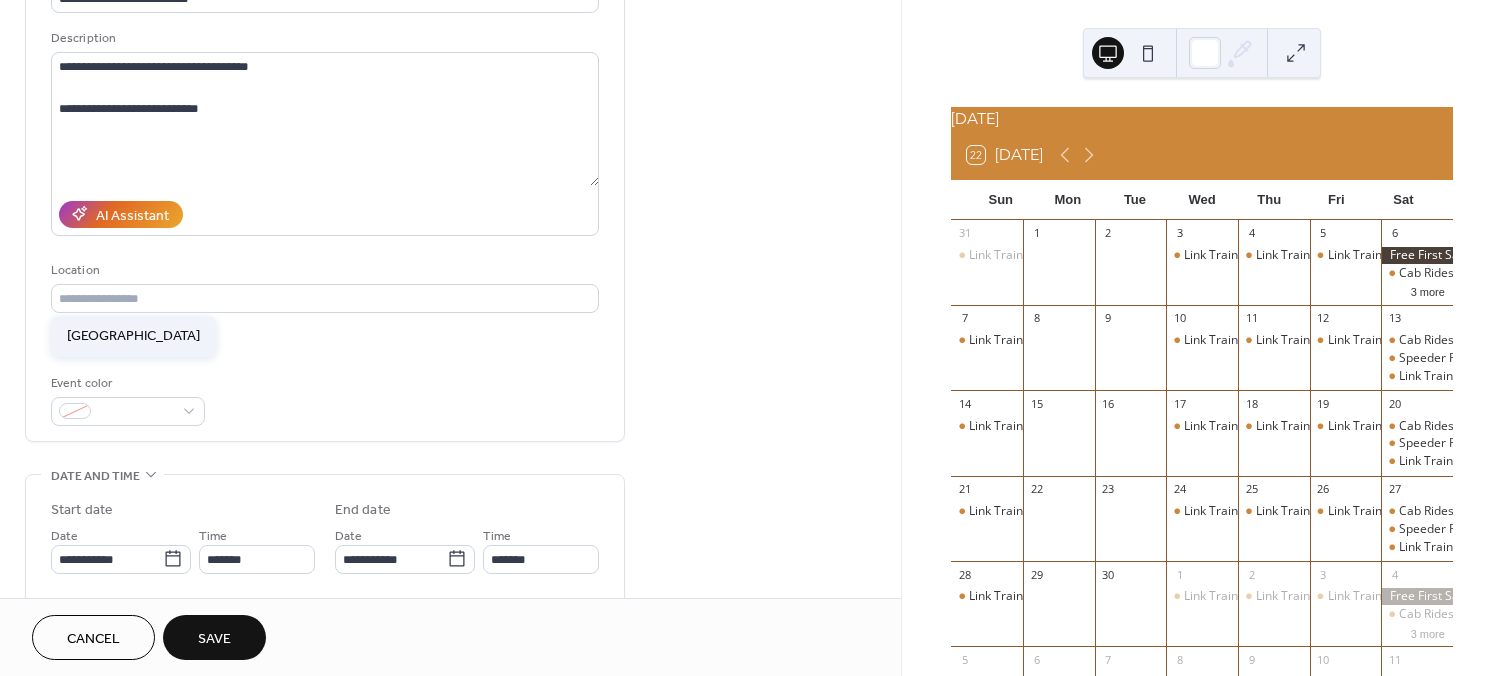 type on "**********" 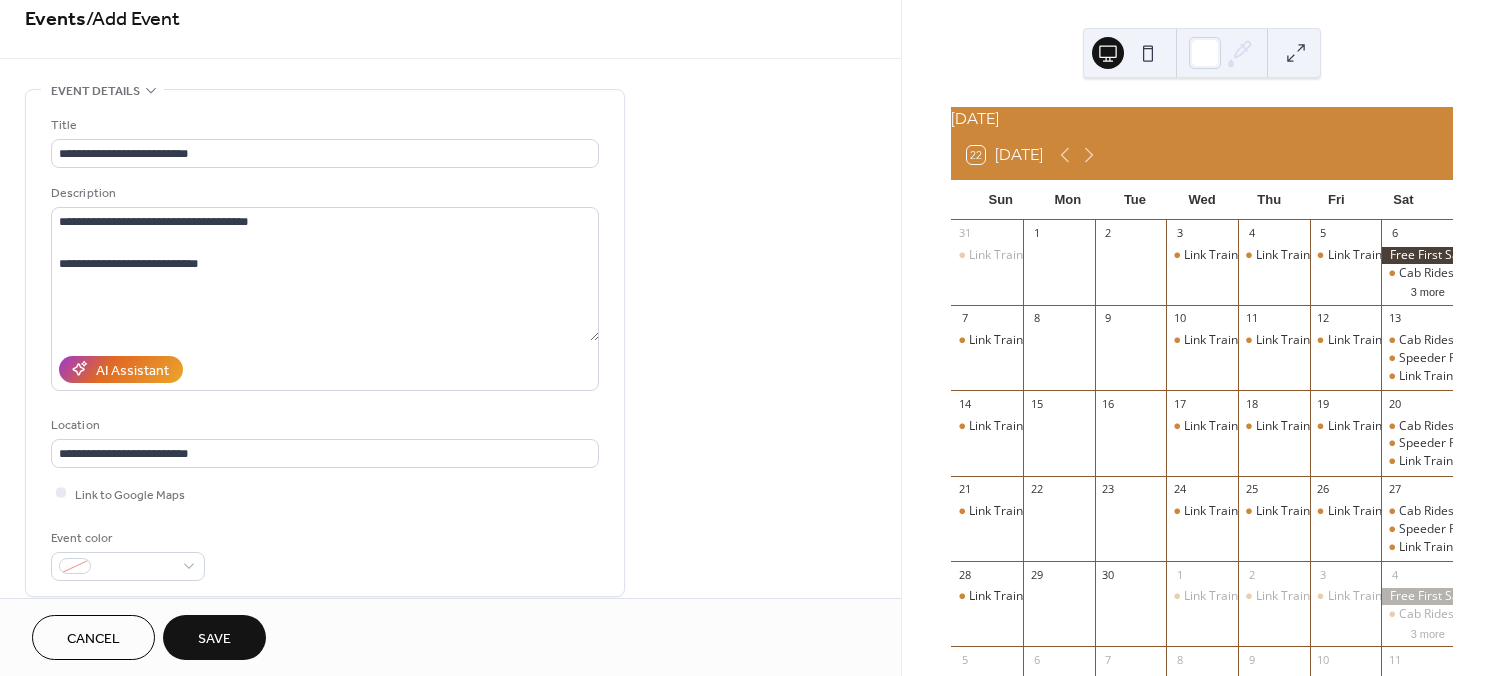 scroll, scrollTop: 13, scrollLeft: 0, axis: vertical 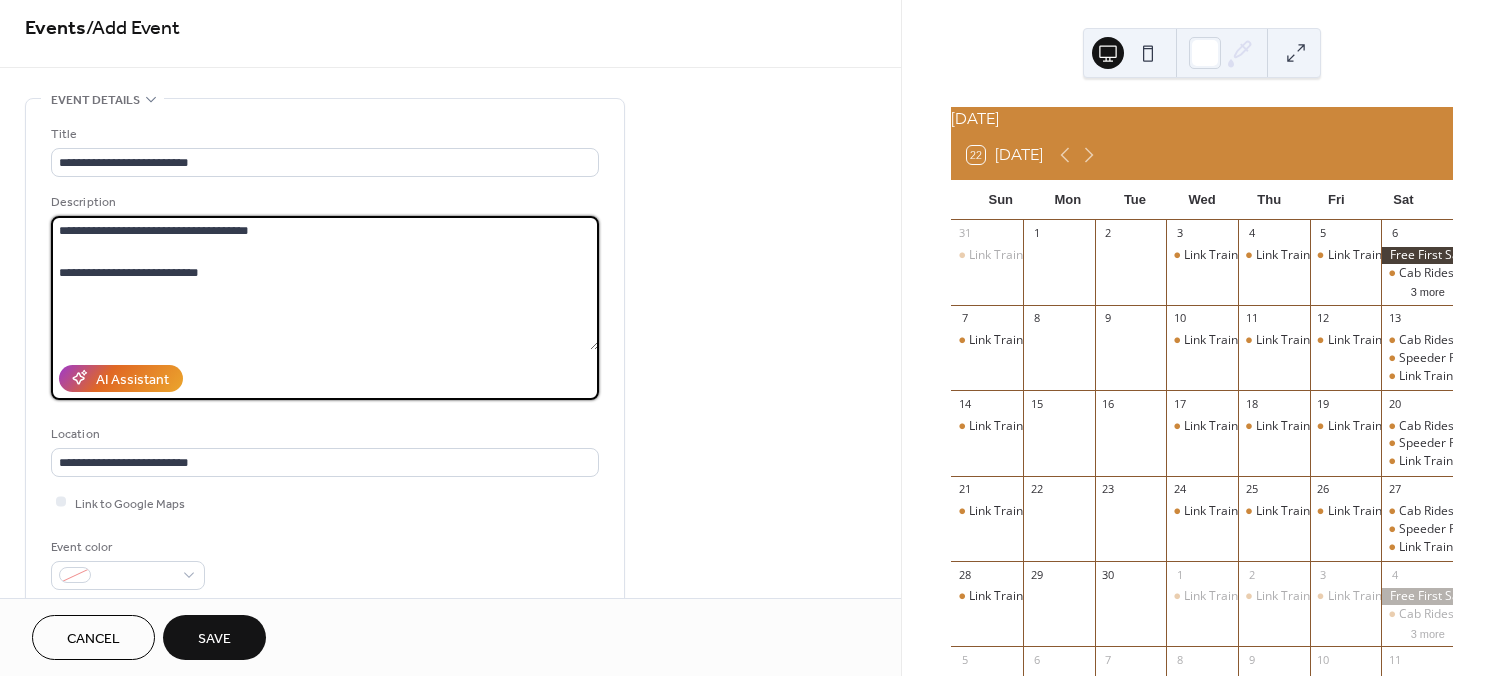 drag, startPoint x: 298, startPoint y: 230, endPoint x: -51, endPoint y: 241, distance: 349.1733 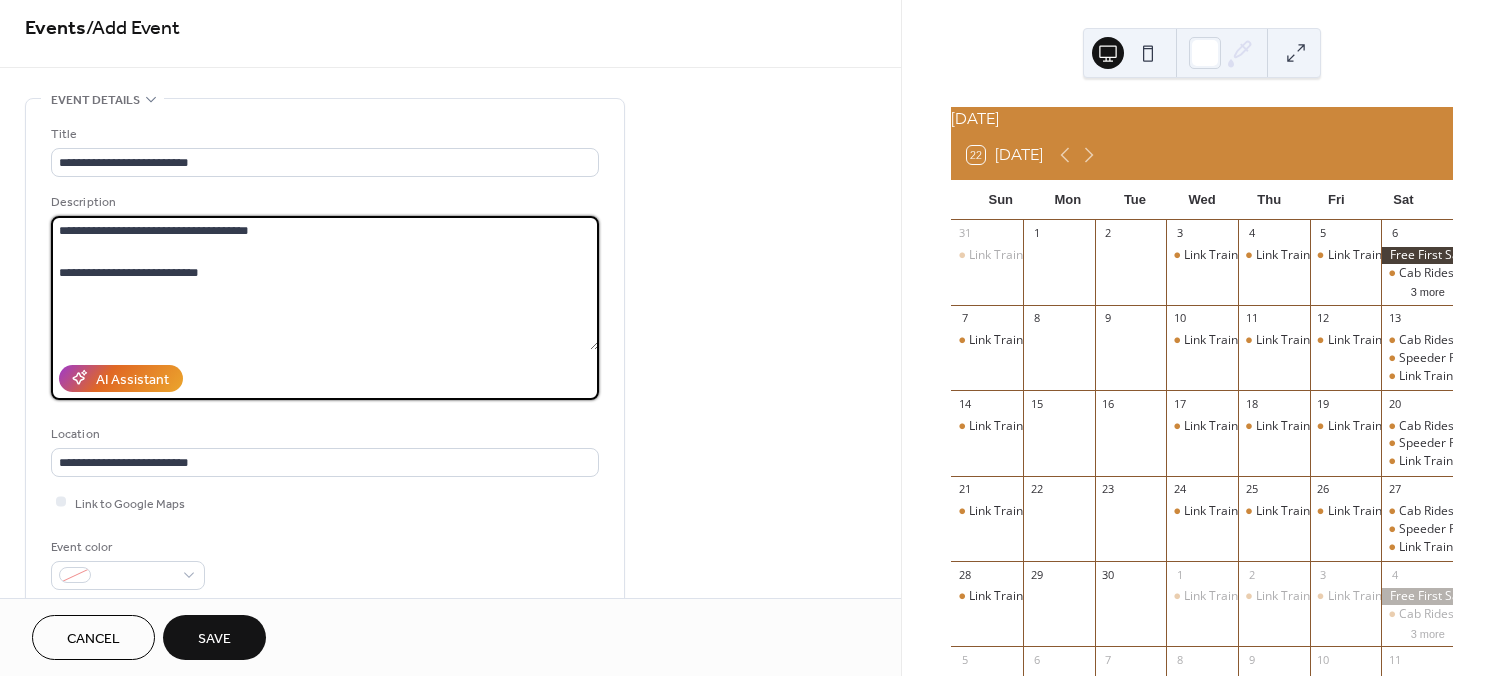 click on "**********" at bounding box center [751, 338] 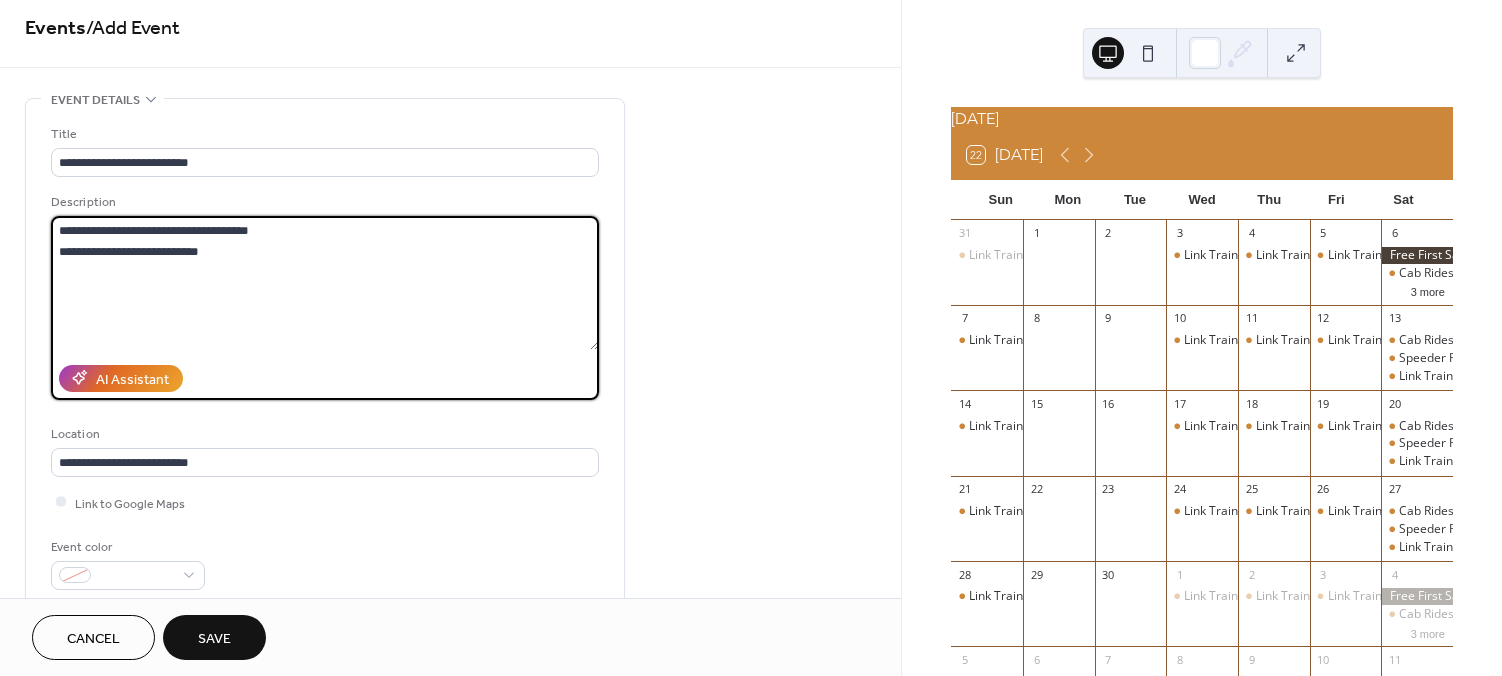 drag, startPoint x: 379, startPoint y: 257, endPoint x: 247, endPoint y: 211, distance: 139.78555 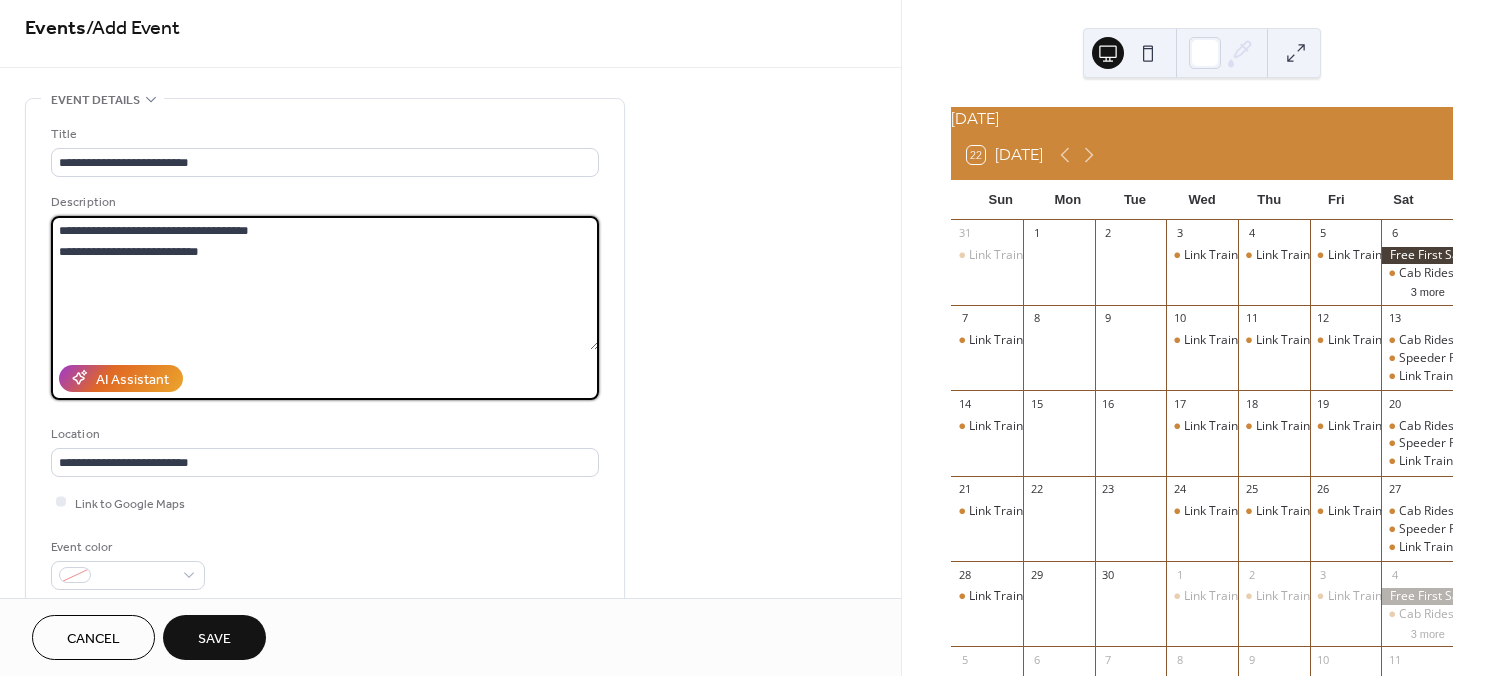 click on "**********" at bounding box center [325, 296] 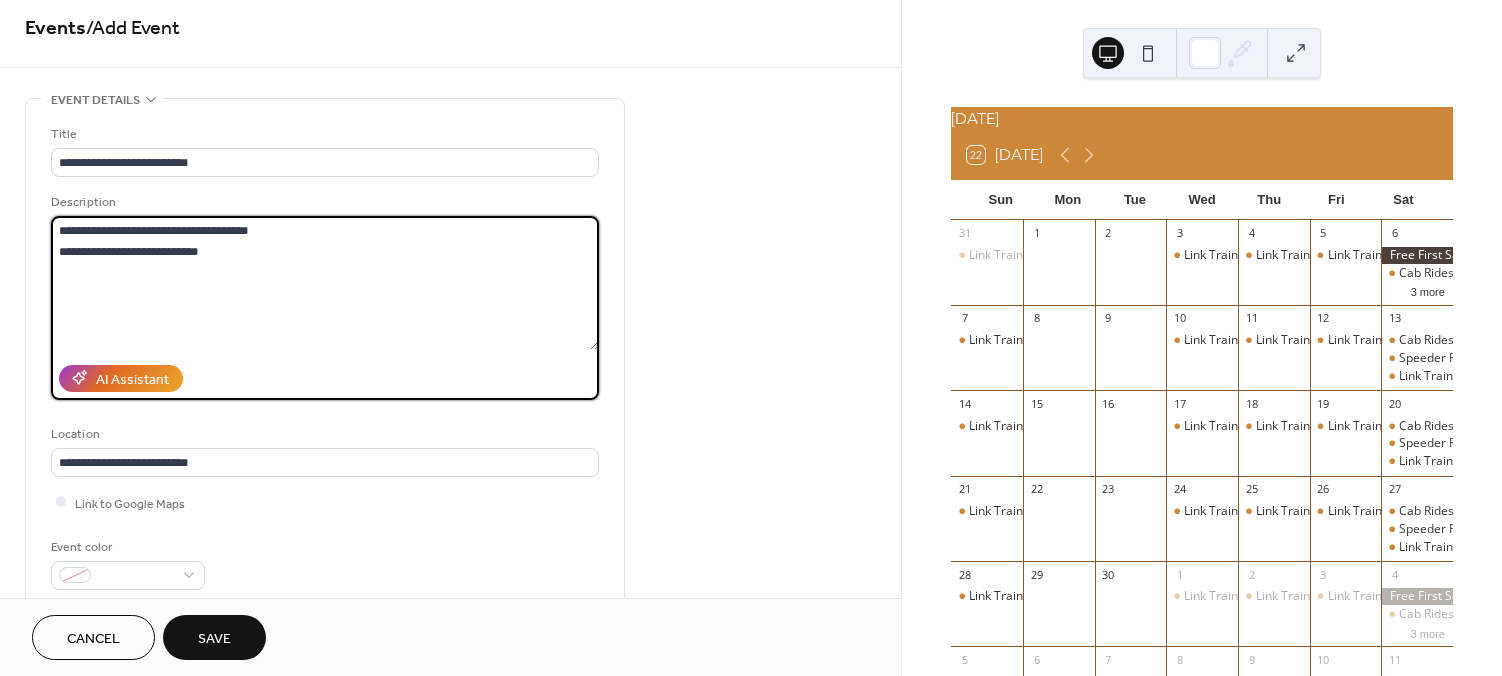 drag, startPoint x: 288, startPoint y: 232, endPoint x: 51, endPoint y: 231, distance: 237.0021 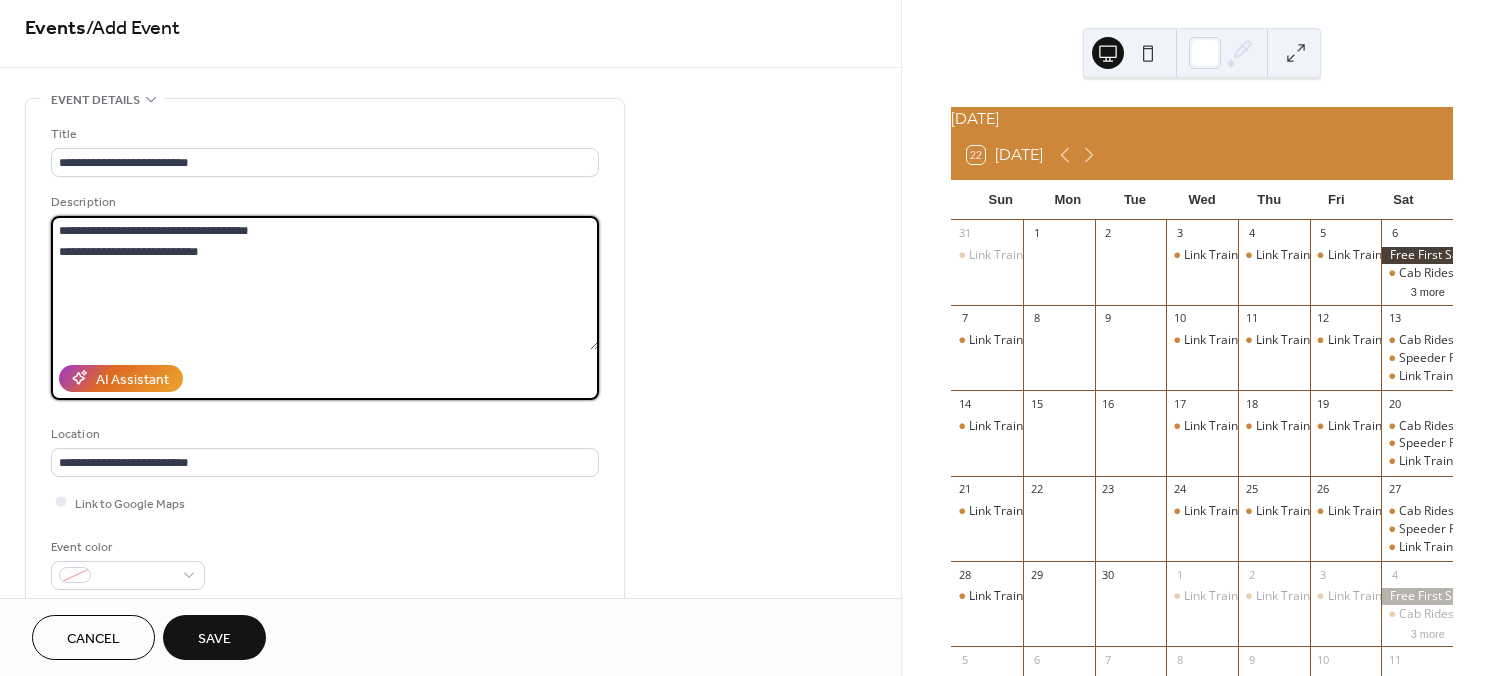click on "**********" at bounding box center [325, 283] 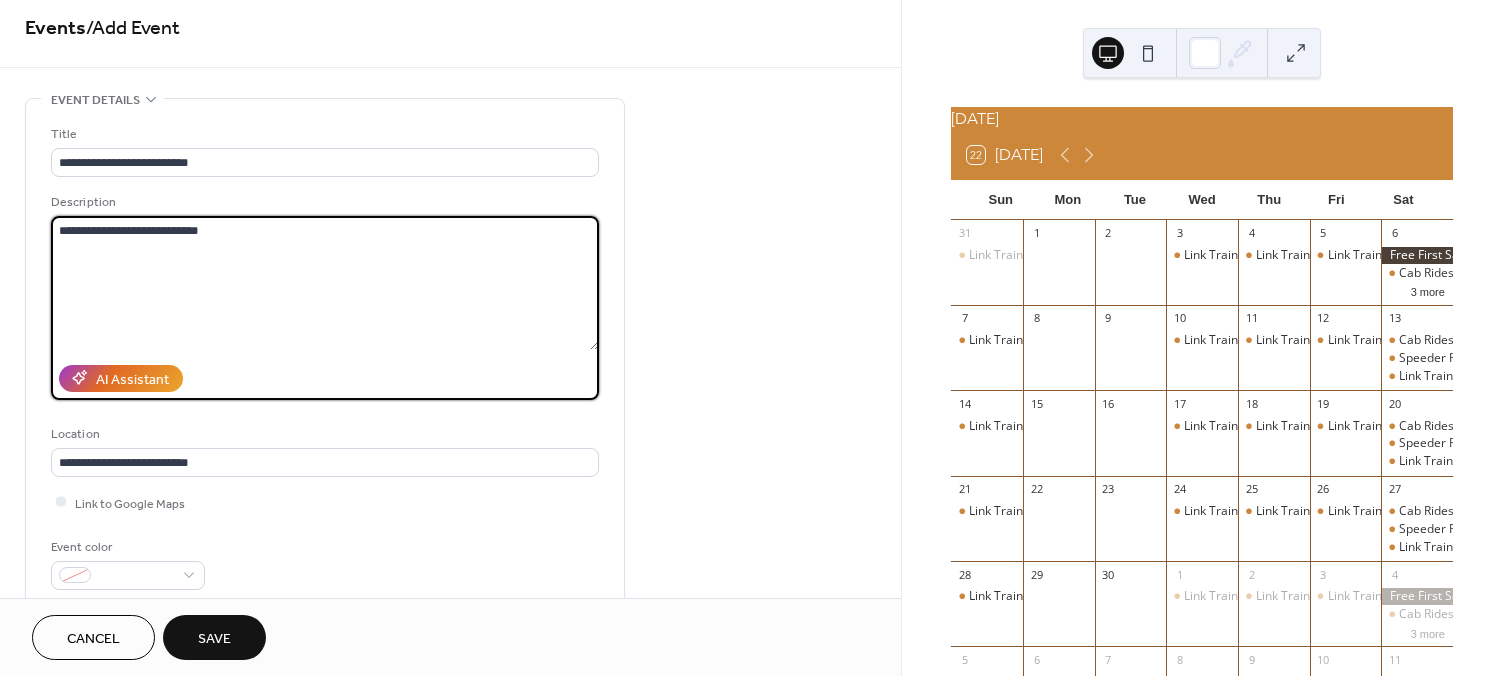 type on "**********" 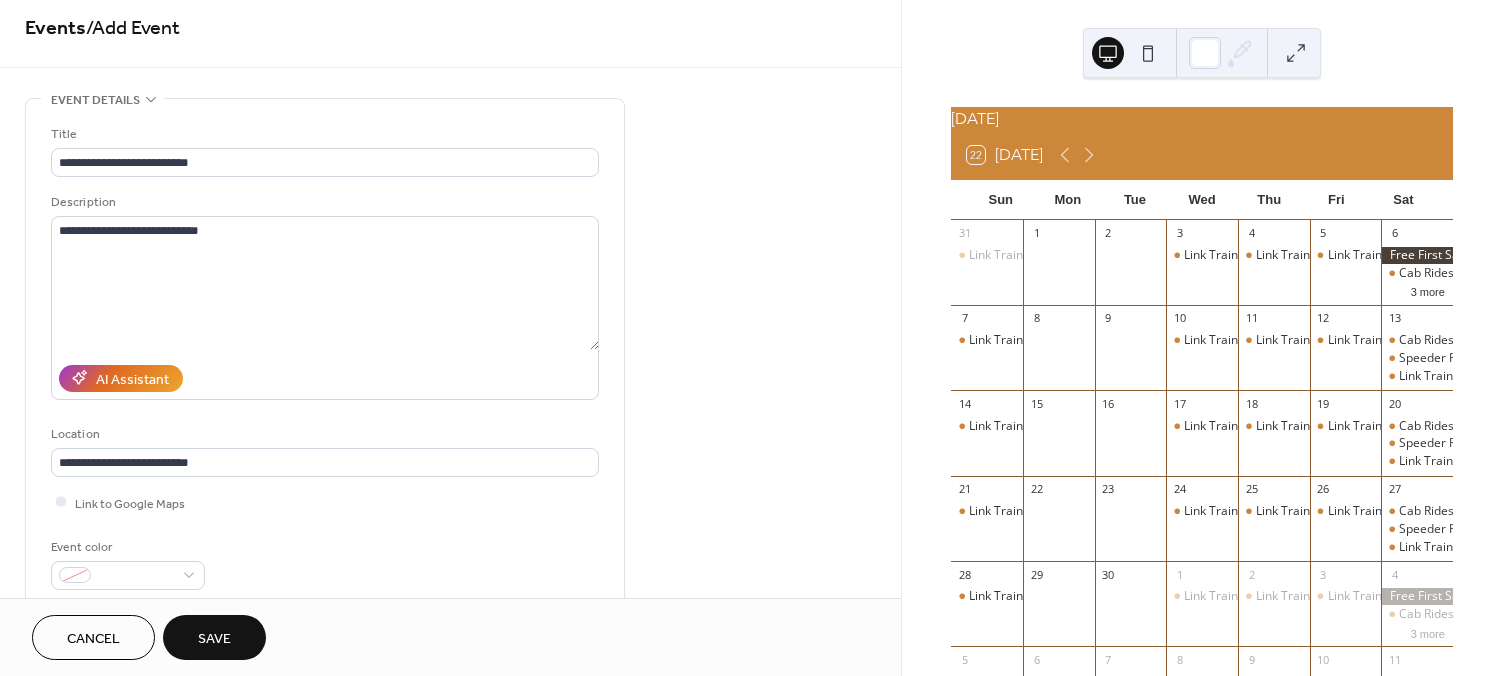 click on "Save" at bounding box center (214, 637) 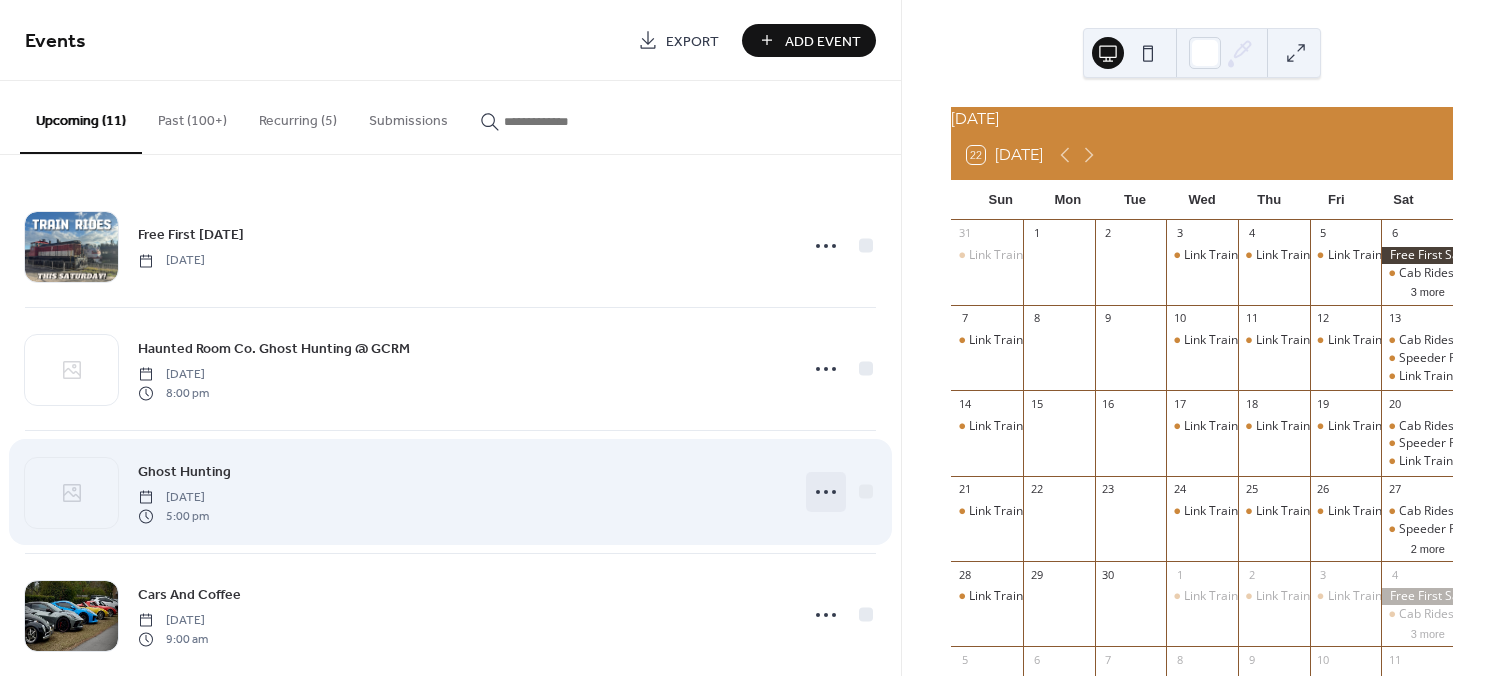 click 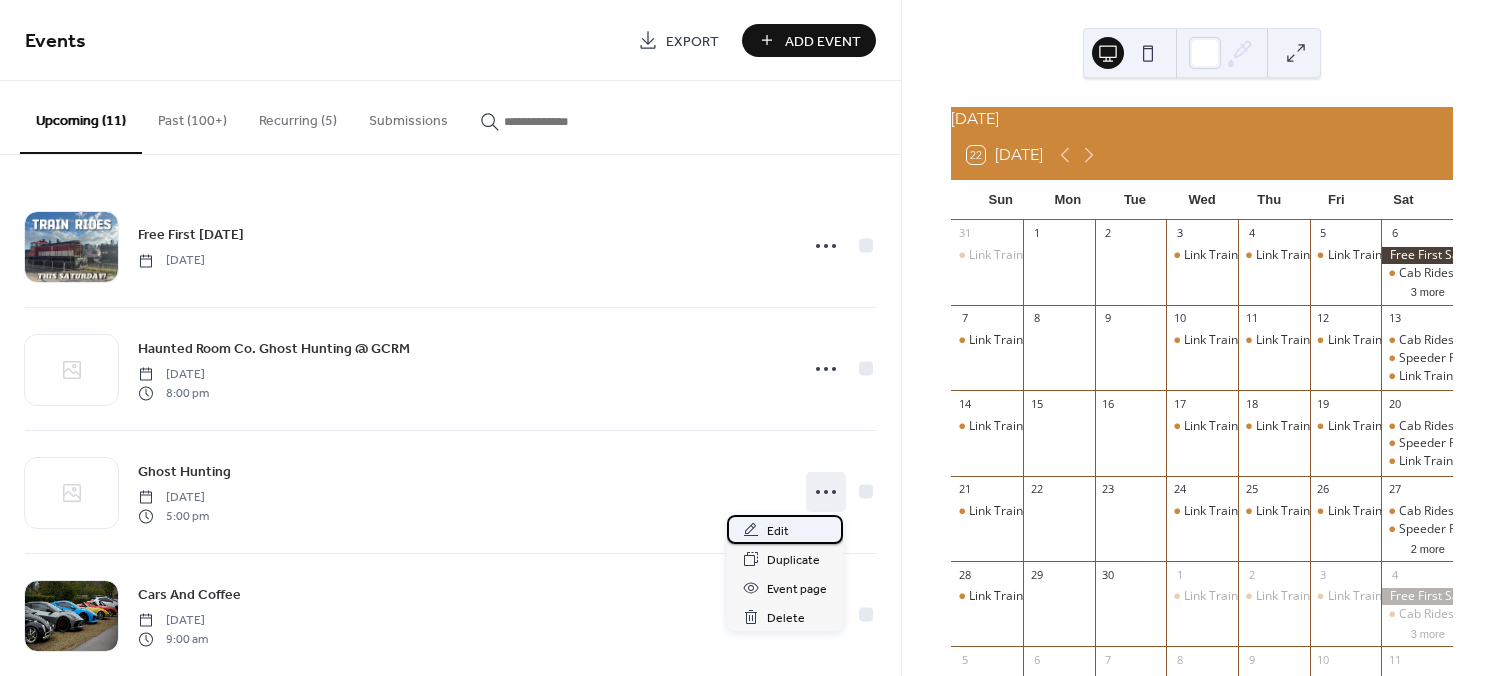 click on "Edit" at bounding box center [778, 531] 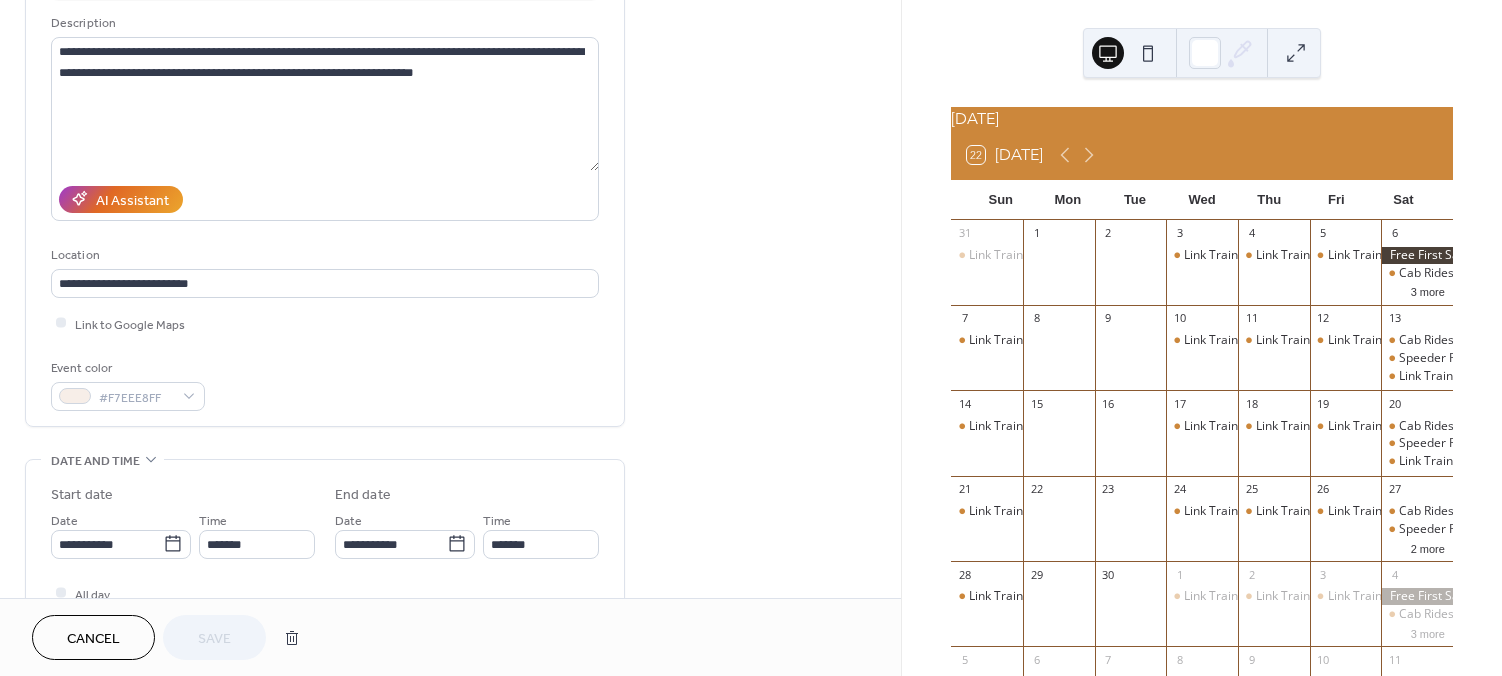 scroll, scrollTop: 0, scrollLeft: 0, axis: both 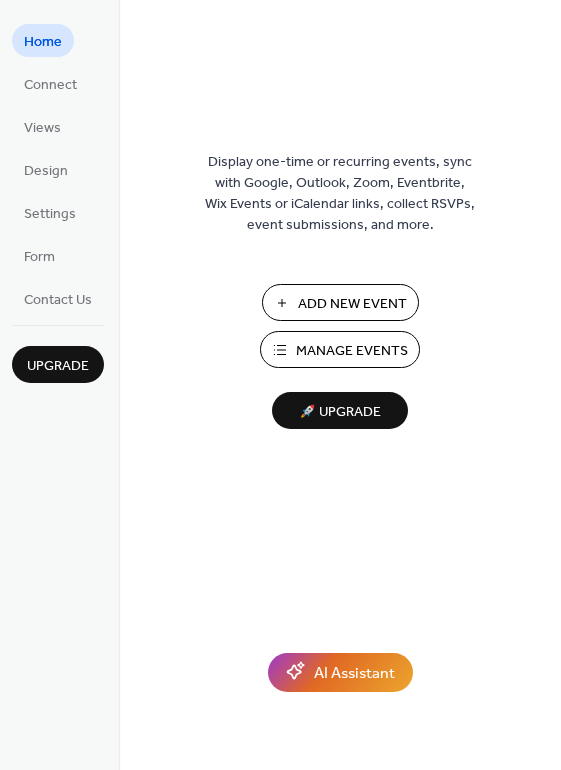 click on "Add New Event" at bounding box center (352, 304) 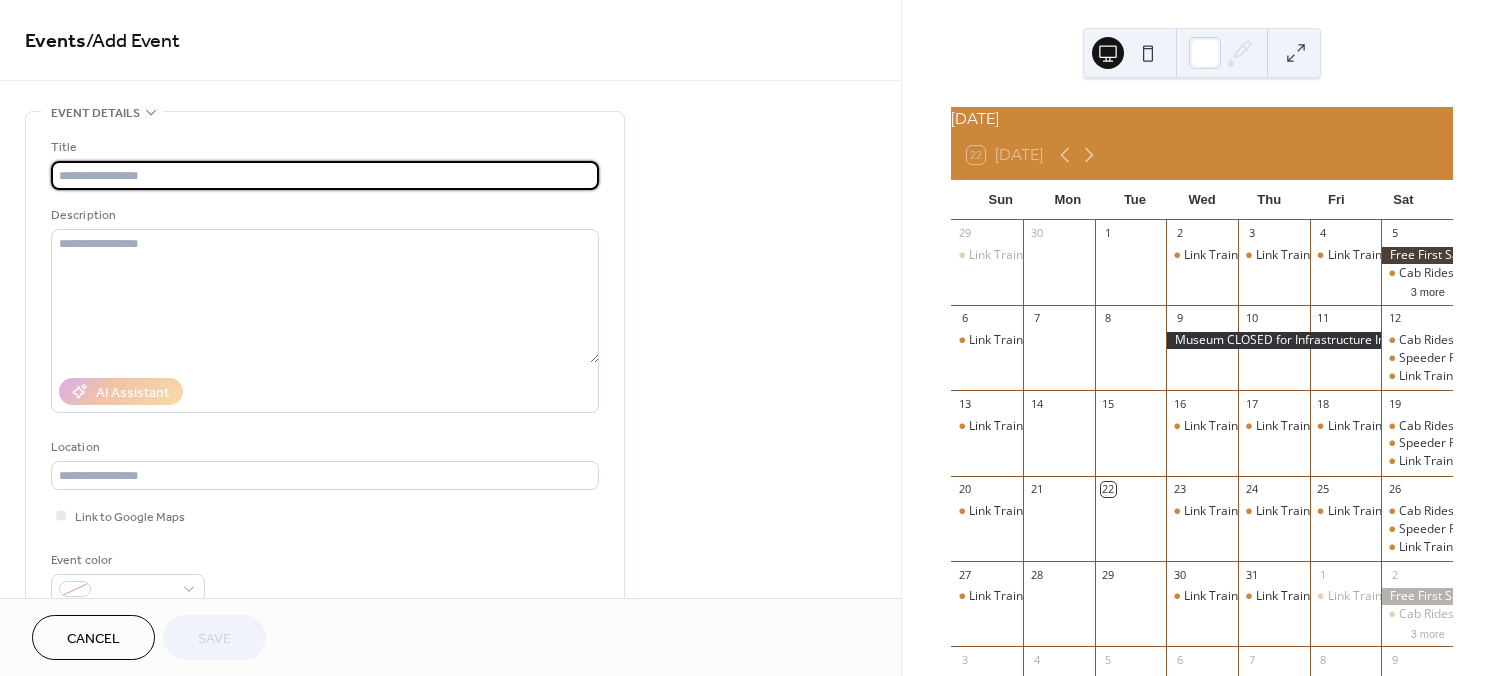 scroll, scrollTop: 0, scrollLeft: 0, axis: both 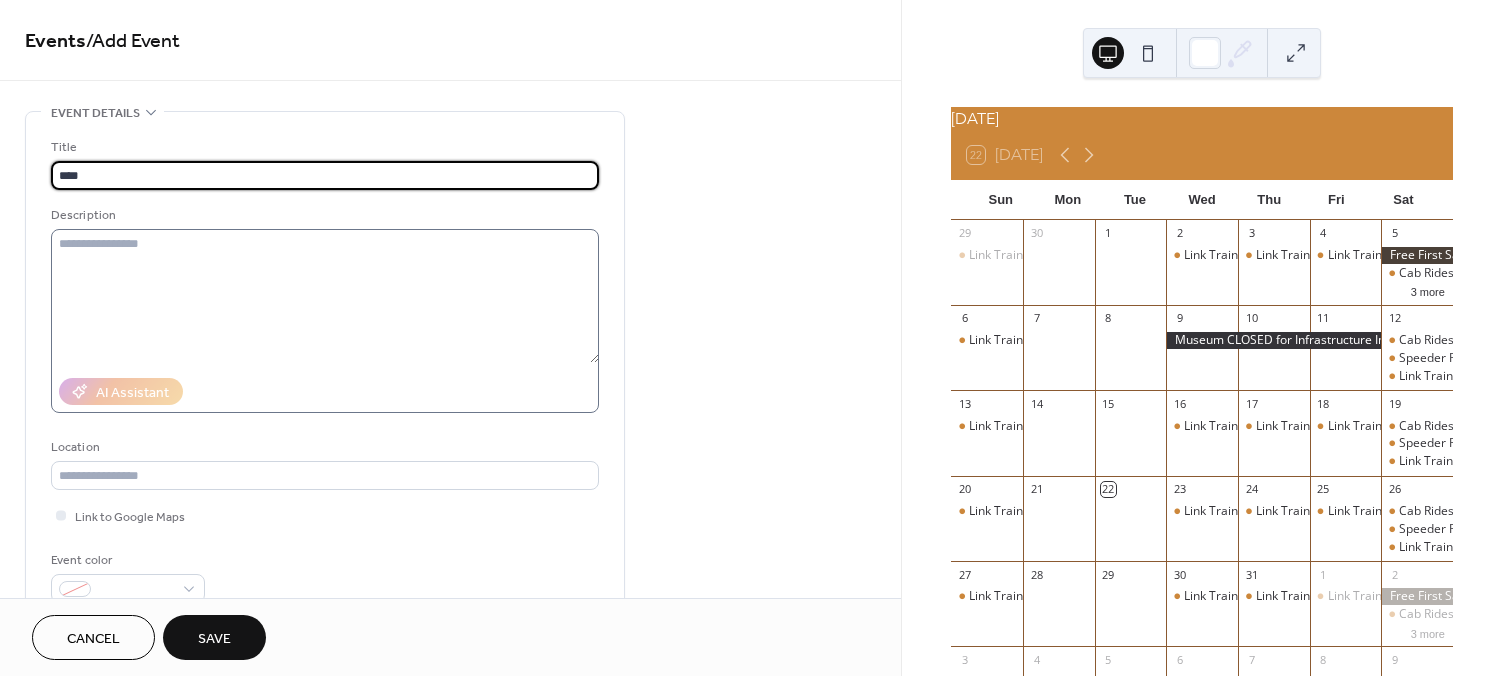 type on "*****" 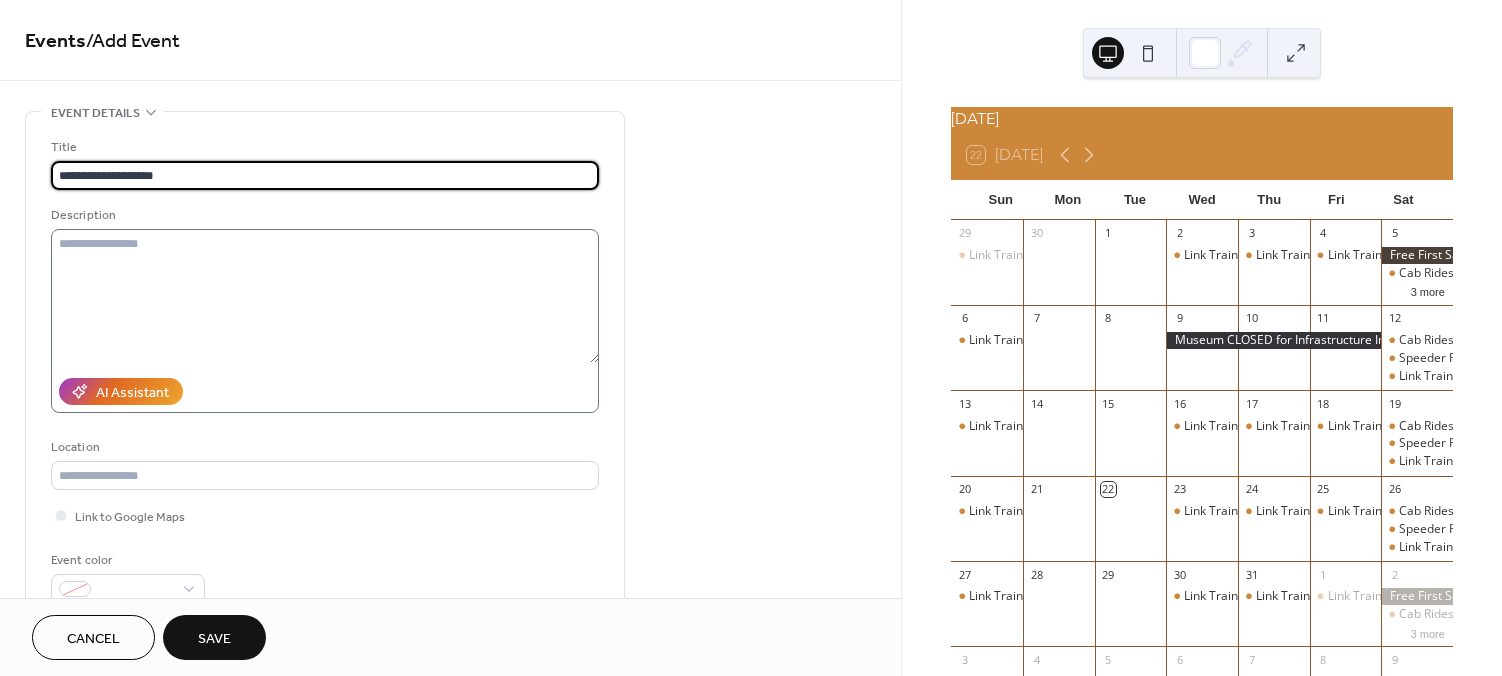 type on "**********" 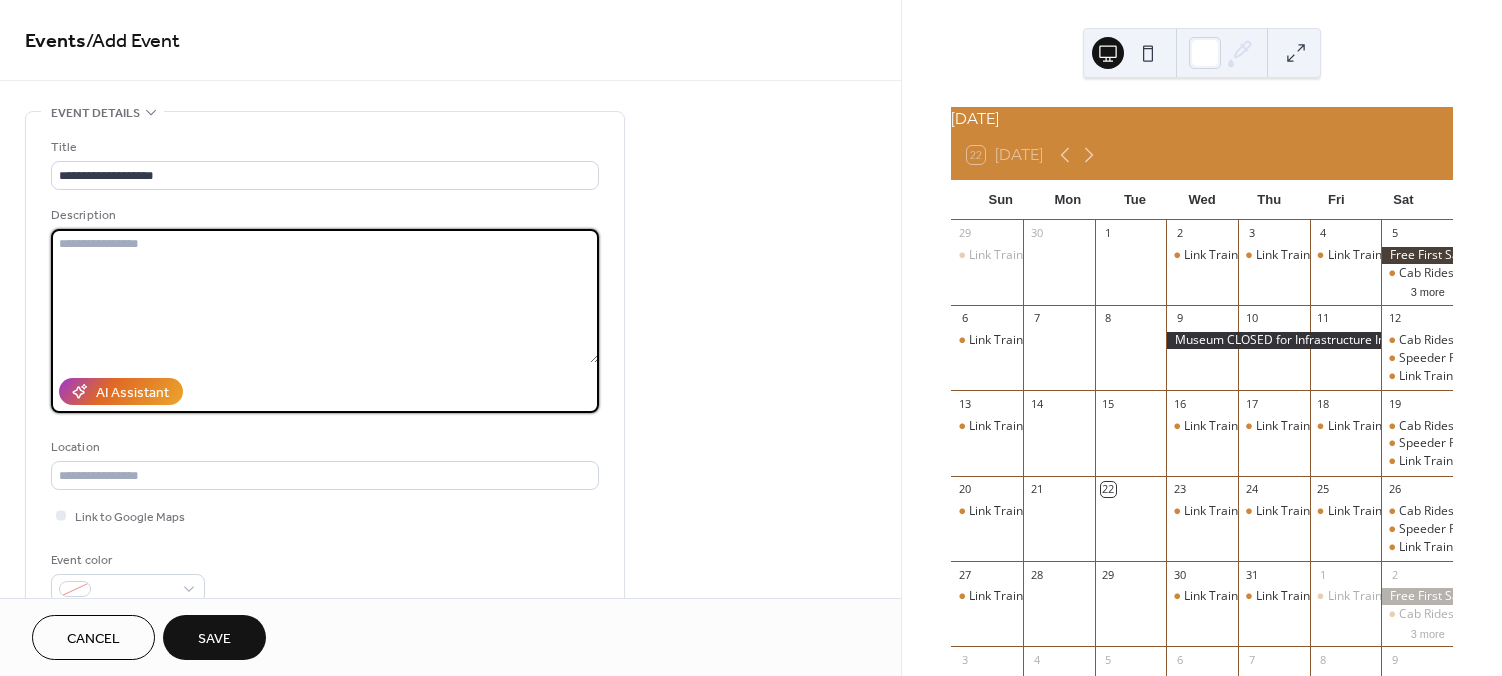 click at bounding box center (325, 296) 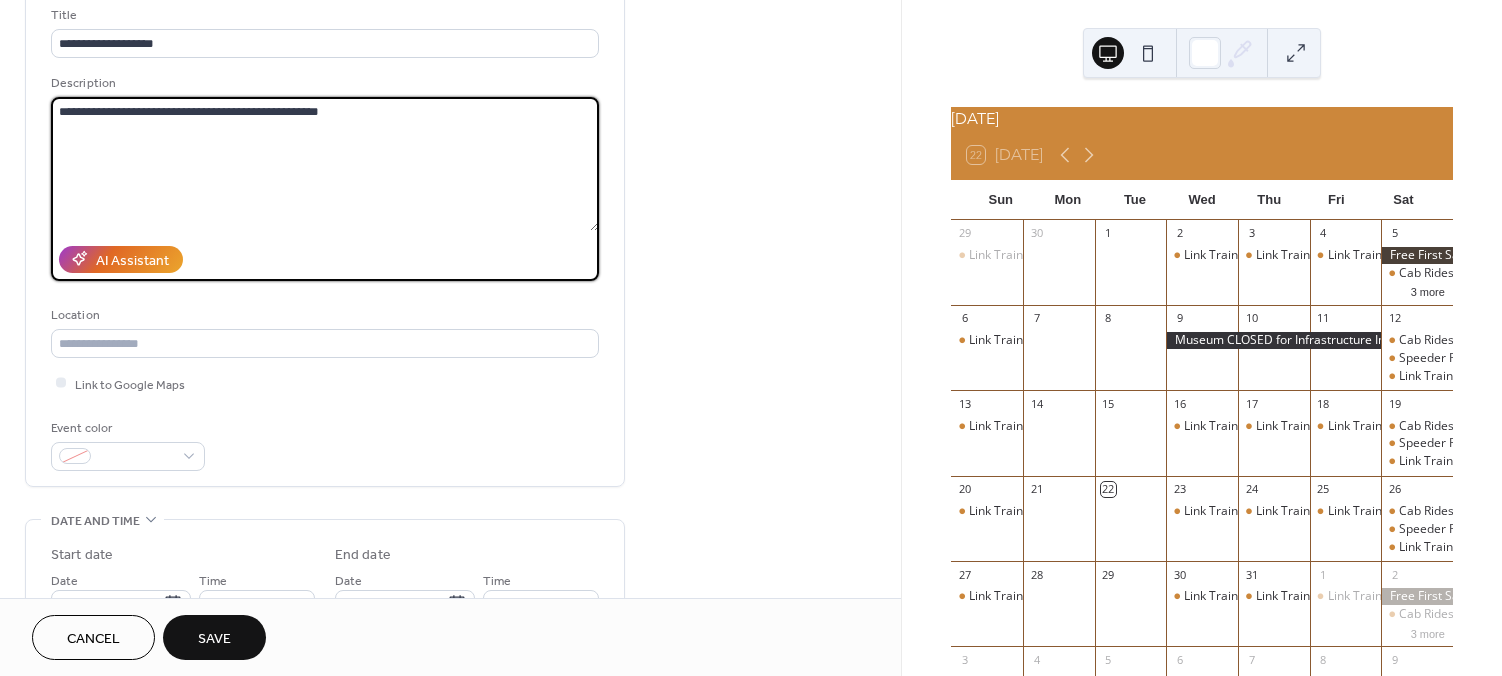 scroll, scrollTop: 182, scrollLeft: 0, axis: vertical 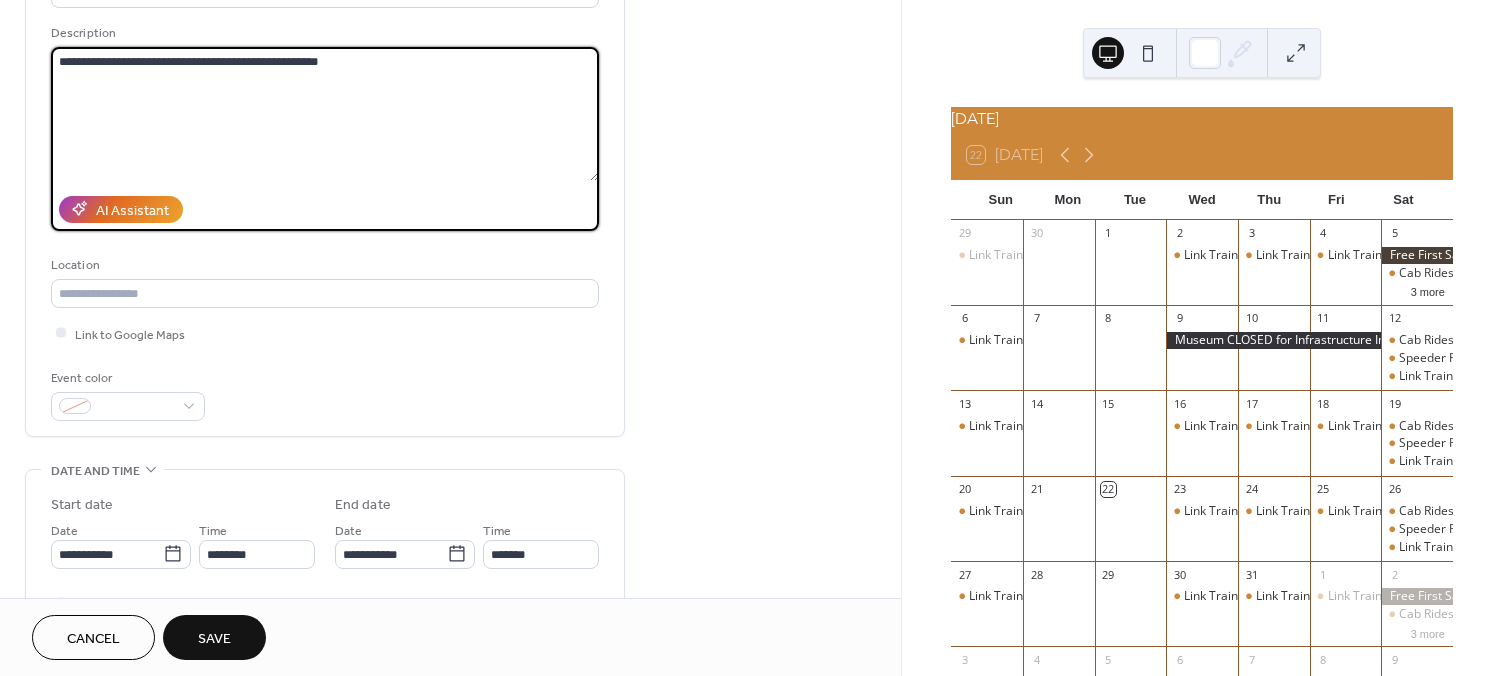 type on "**********" 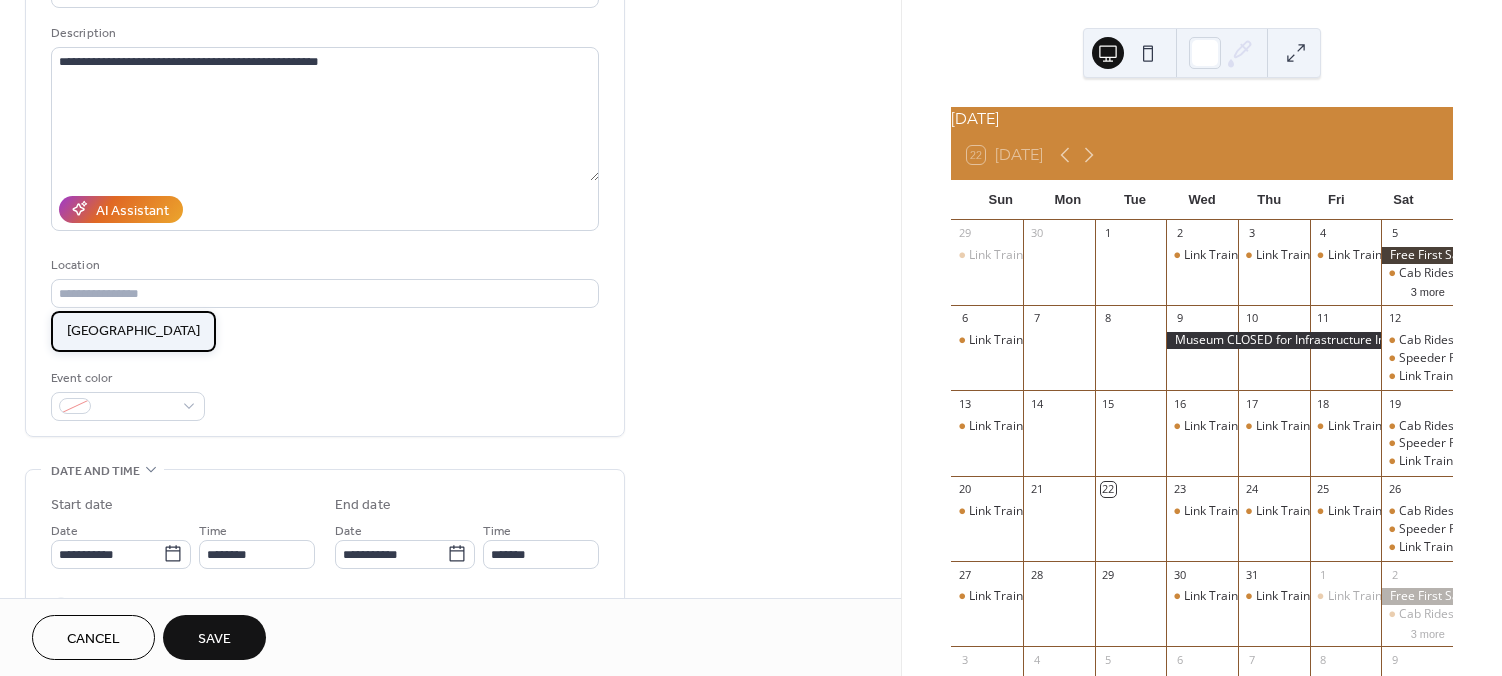 click on "[GEOGRAPHIC_DATA]" at bounding box center [133, 331] 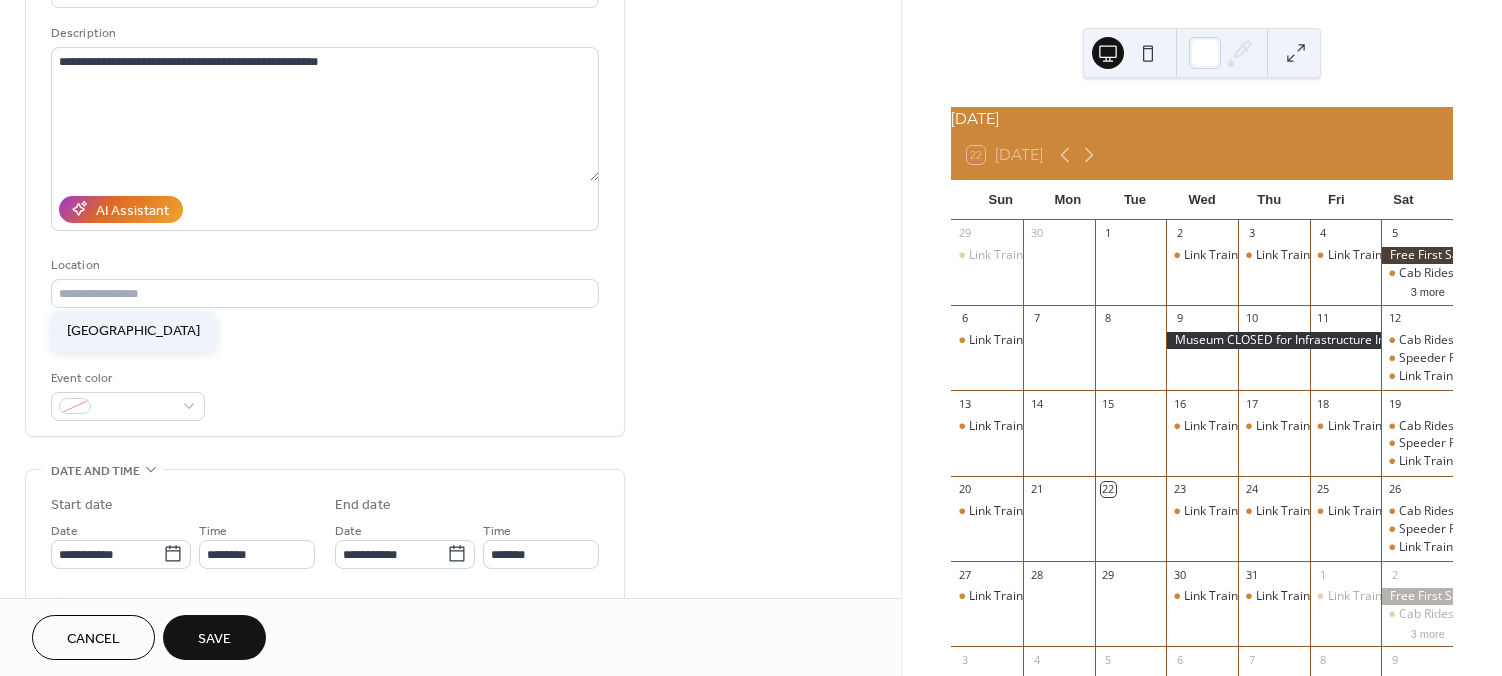 type on "**********" 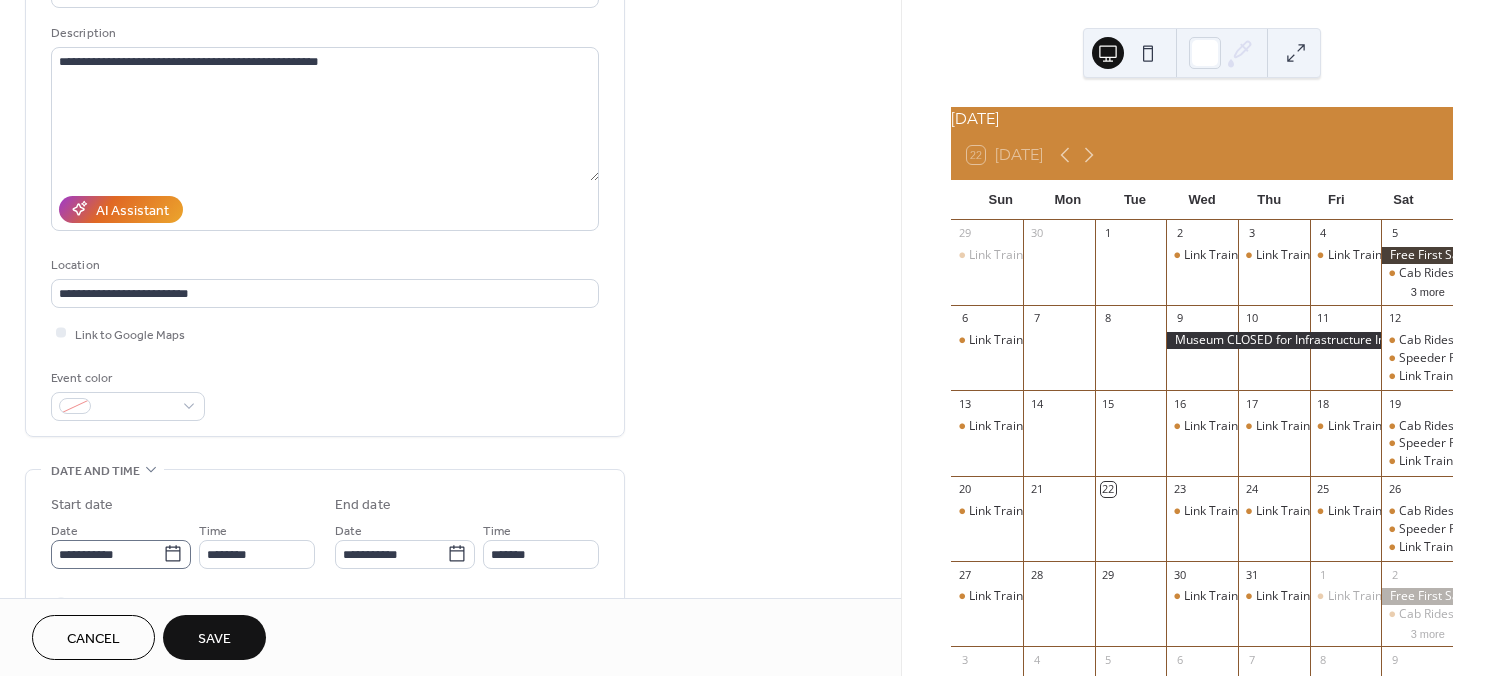 click 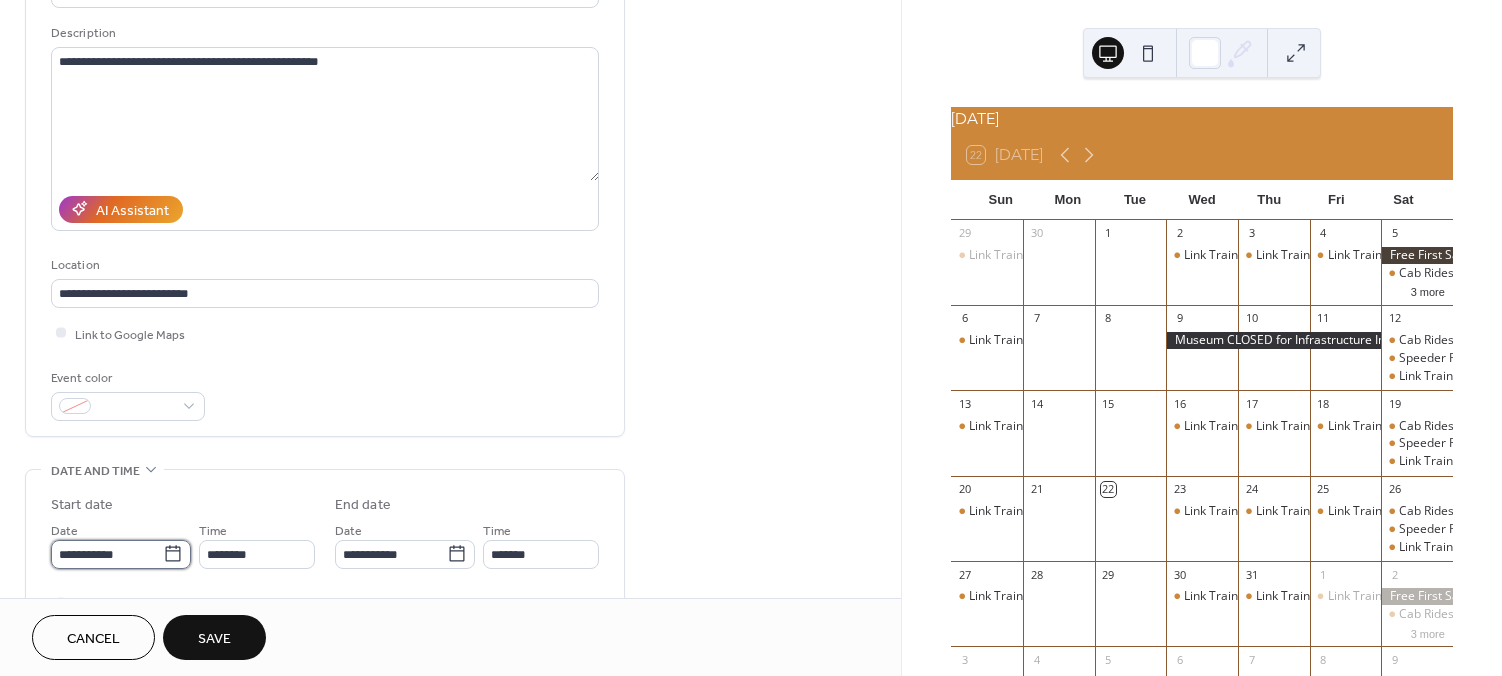 click on "**********" at bounding box center (107, 554) 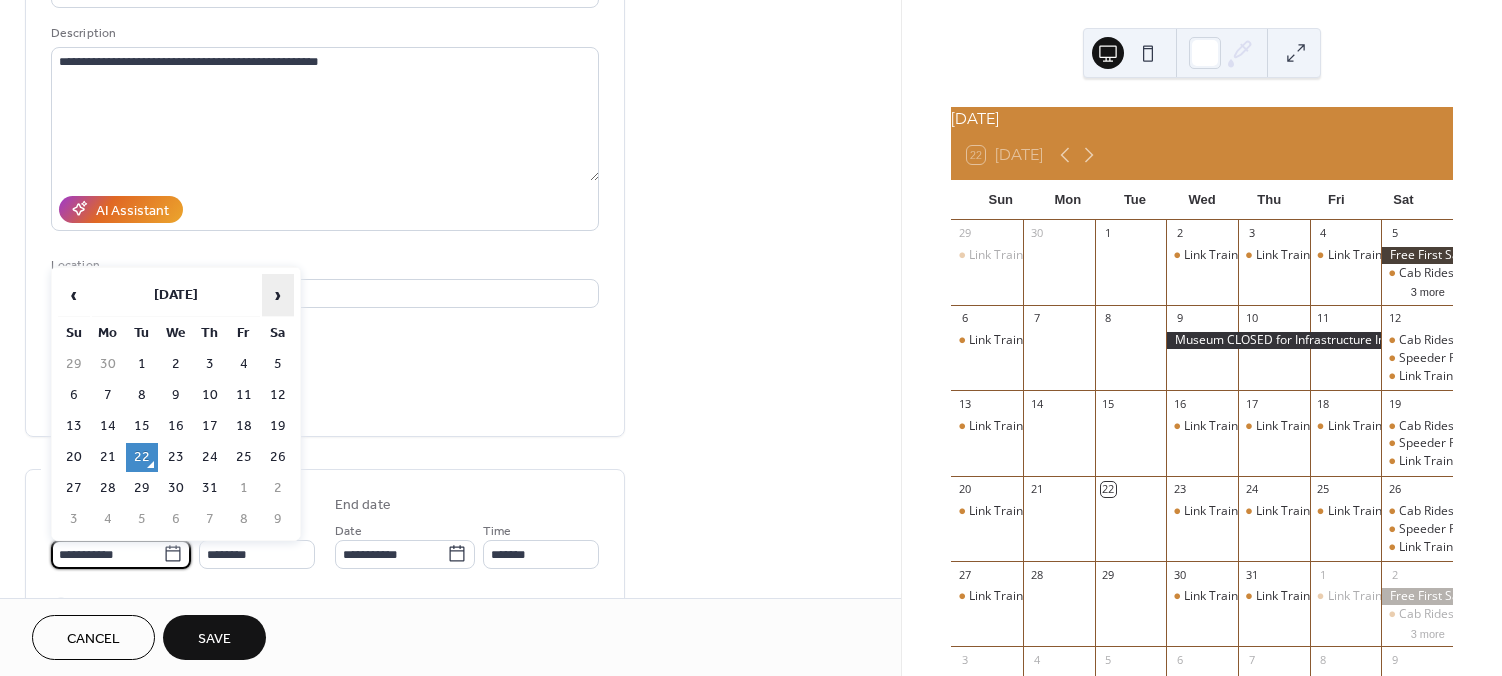 click on "›" at bounding box center (278, 295) 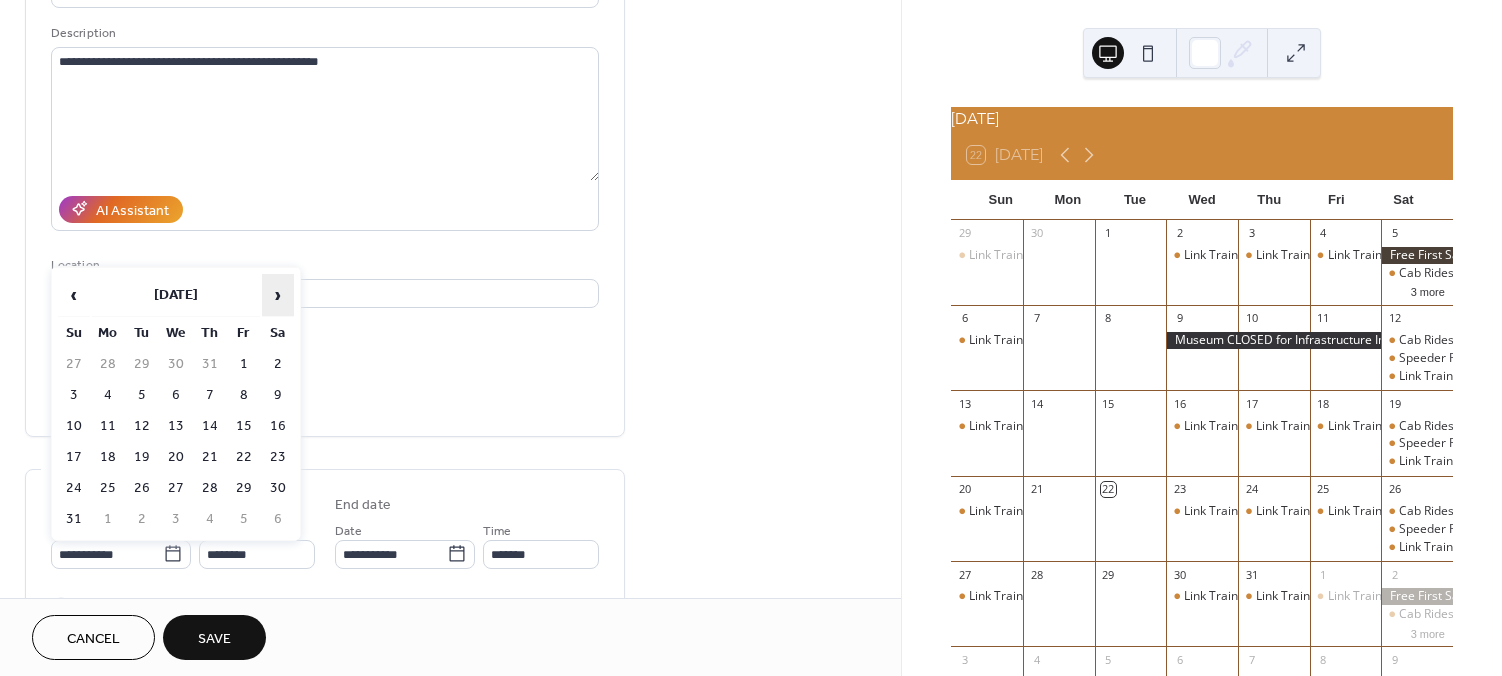 click on "›" at bounding box center (278, 295) 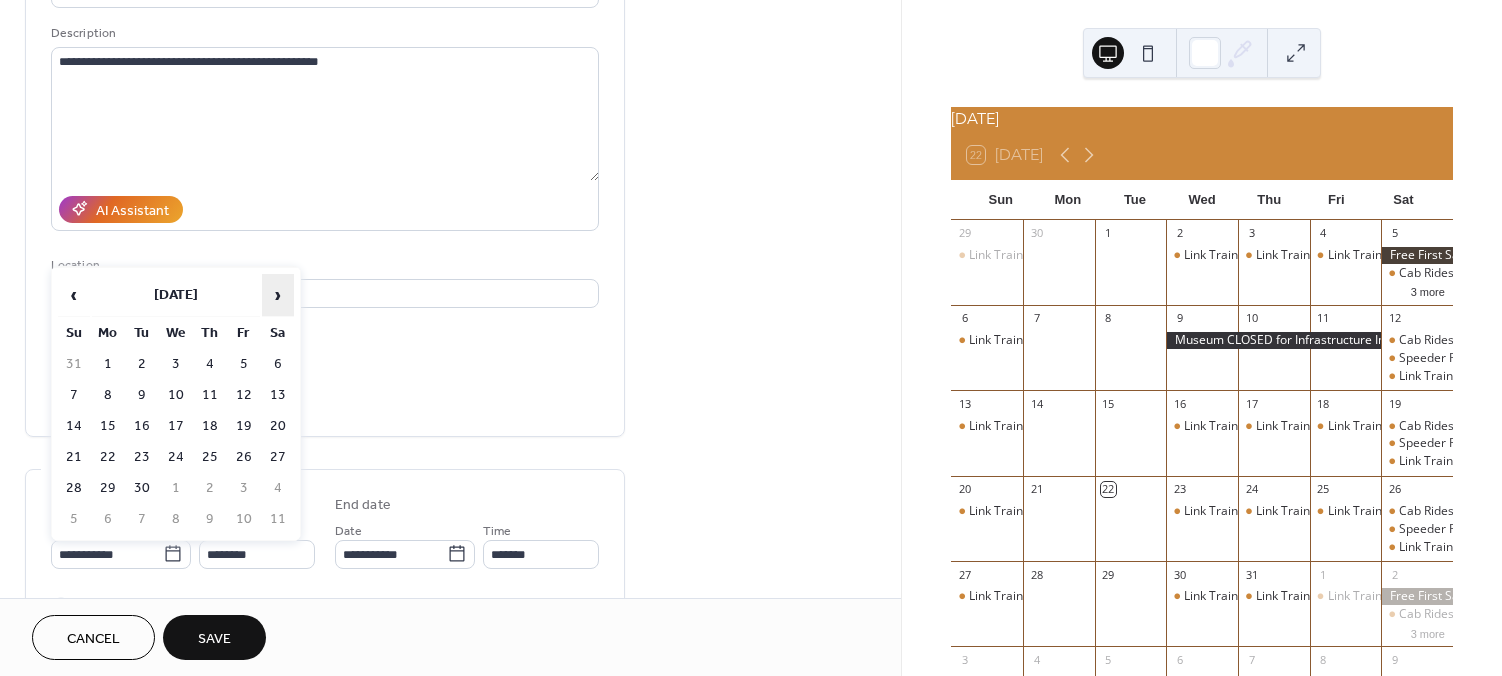 click on "›" at bounding box center (278, 295) 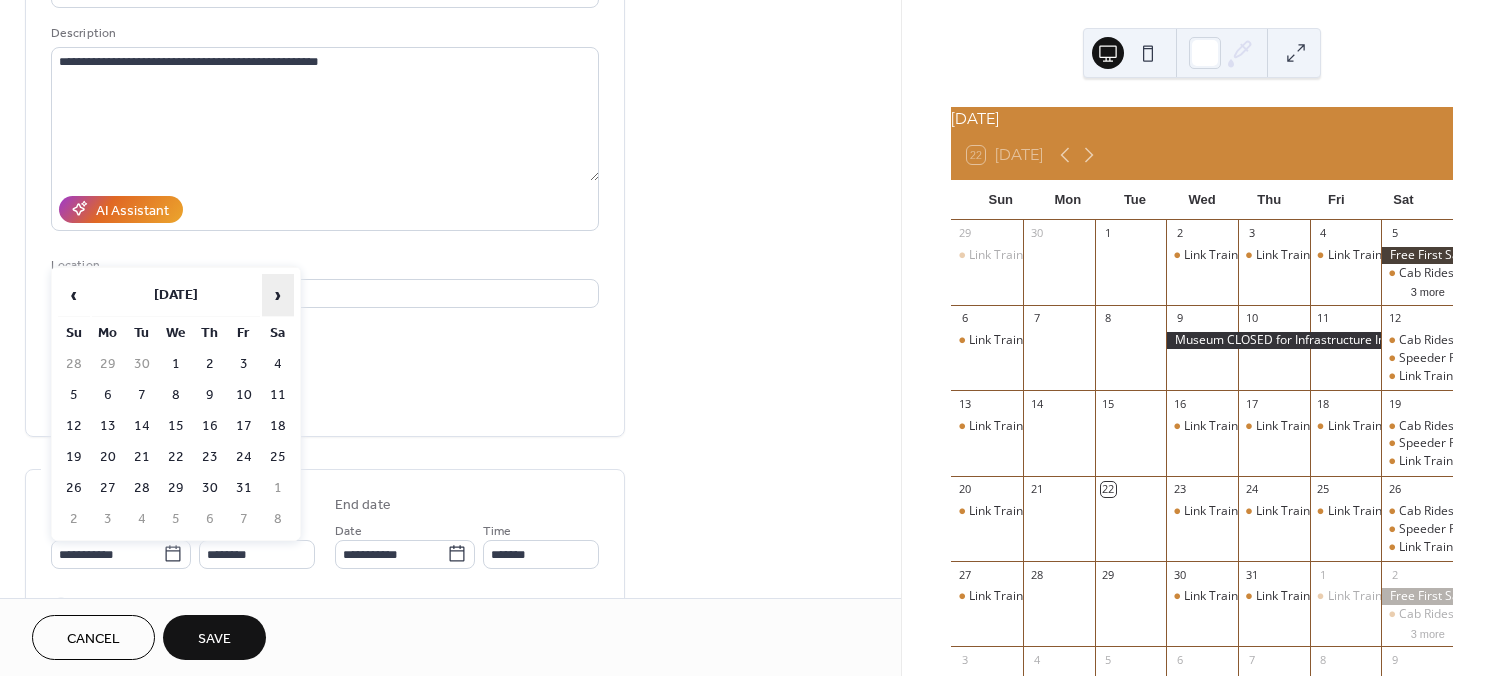 click on "›" at bounding box center (278, 295) 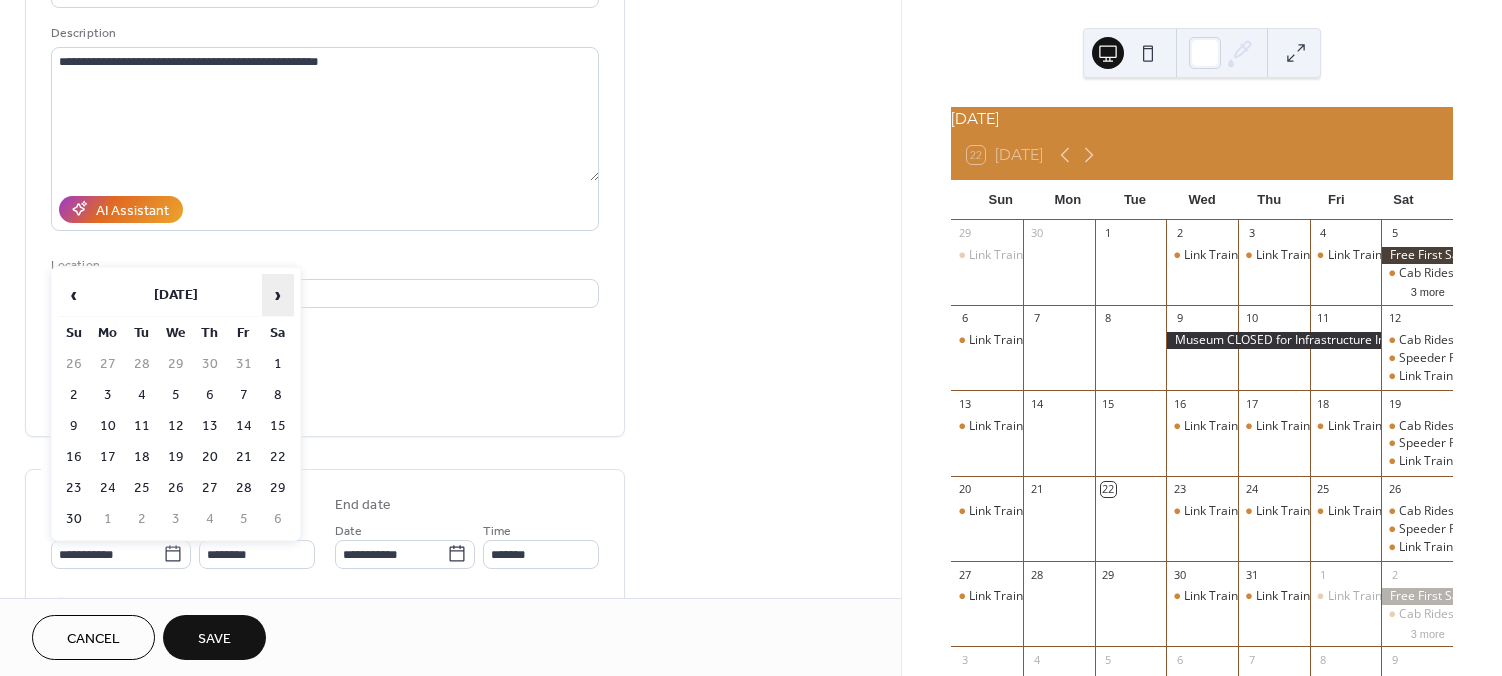 click on "›" at bounding box center [278, 295] 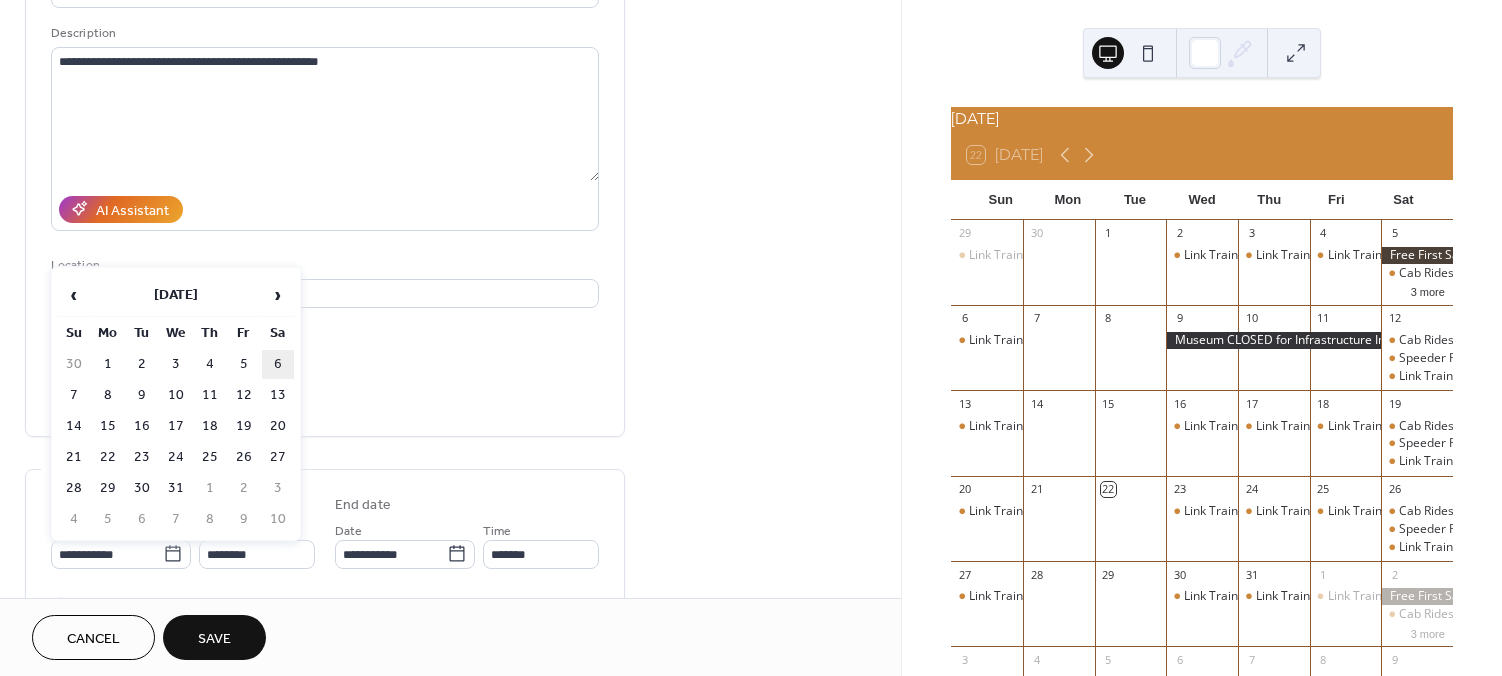 click on "6" at bounding box center [278, 364] 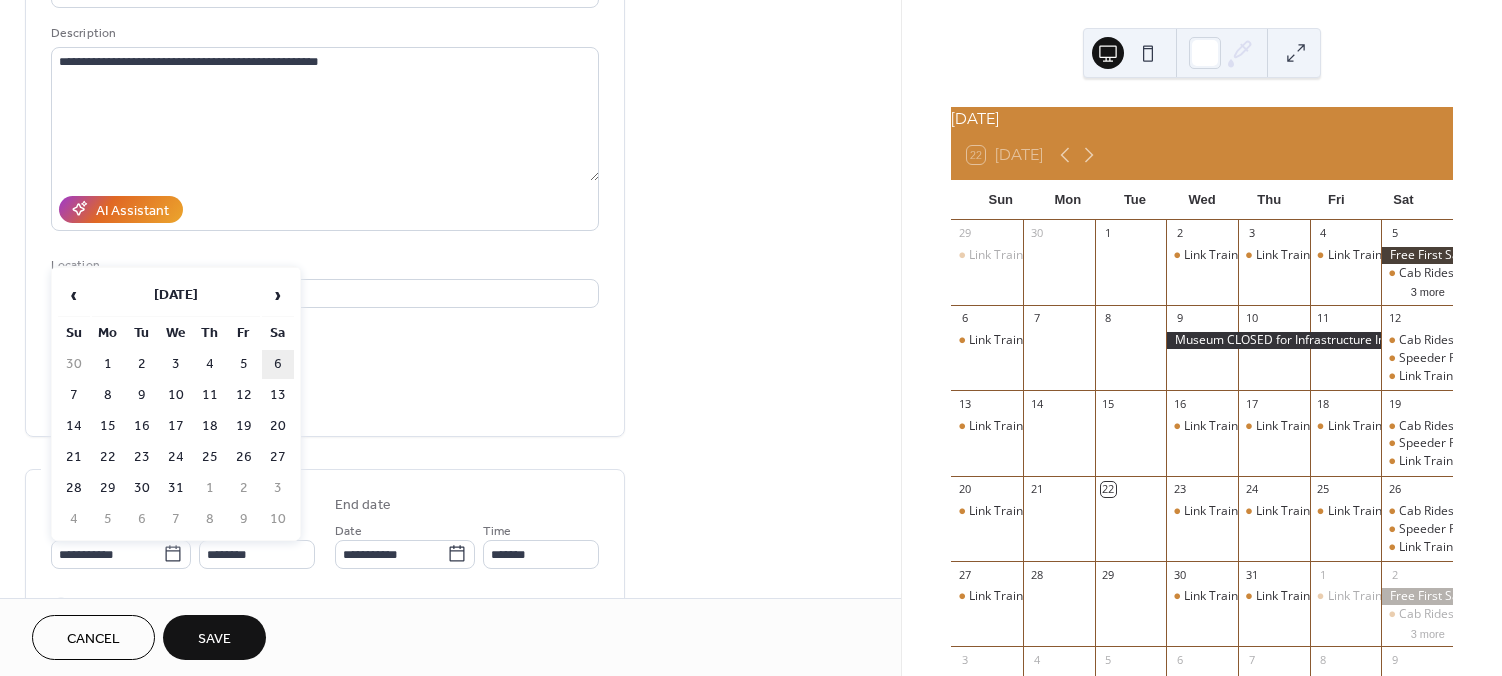type on "**********" 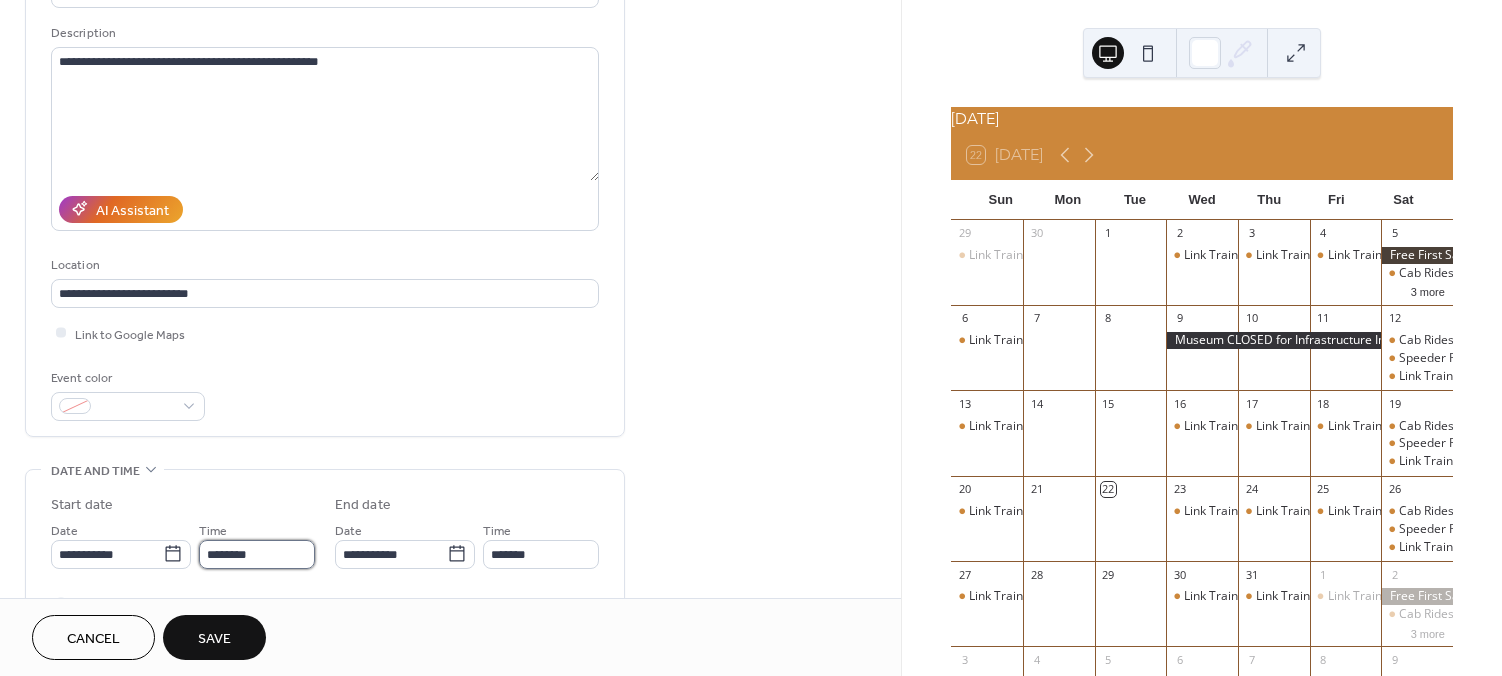 click on "********" at bounding box center [257, 554] 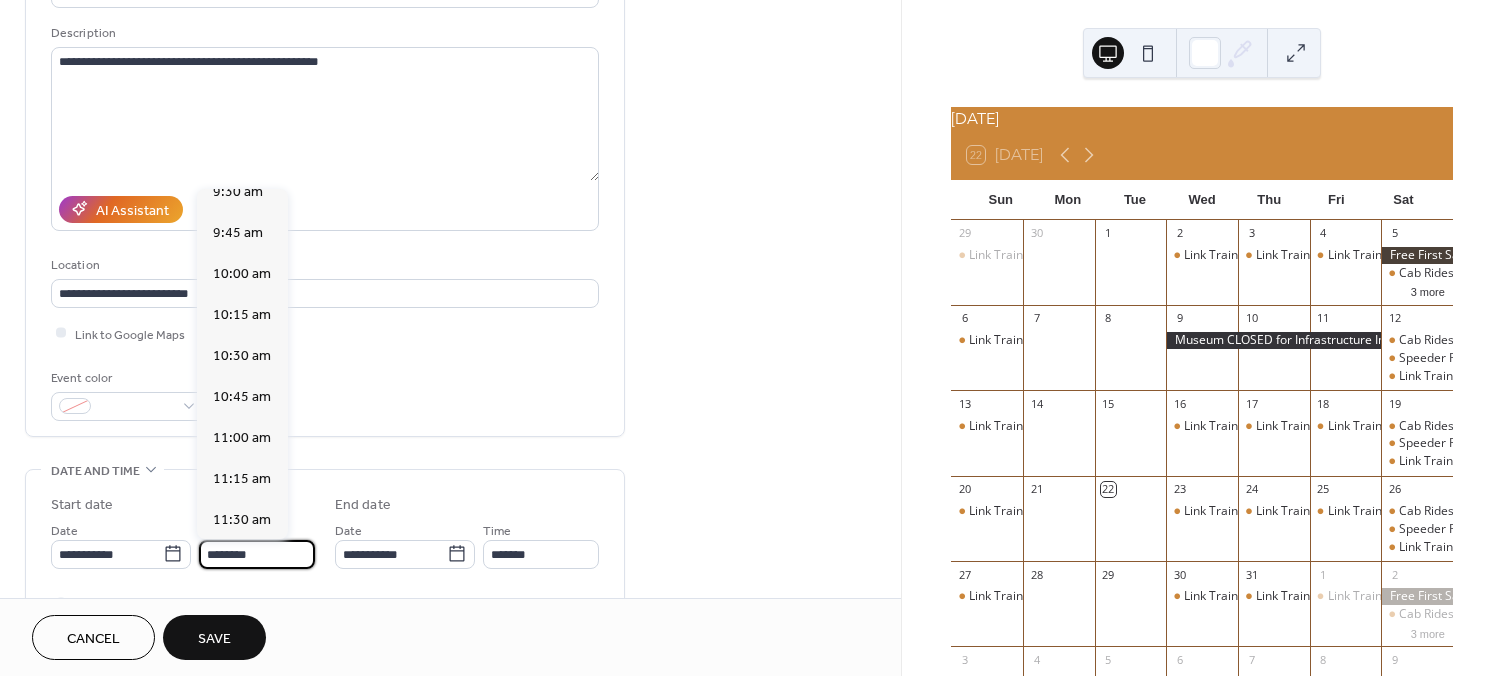 scroll, scrollTop: 1573, scrollLeft: 0, axis: vertical 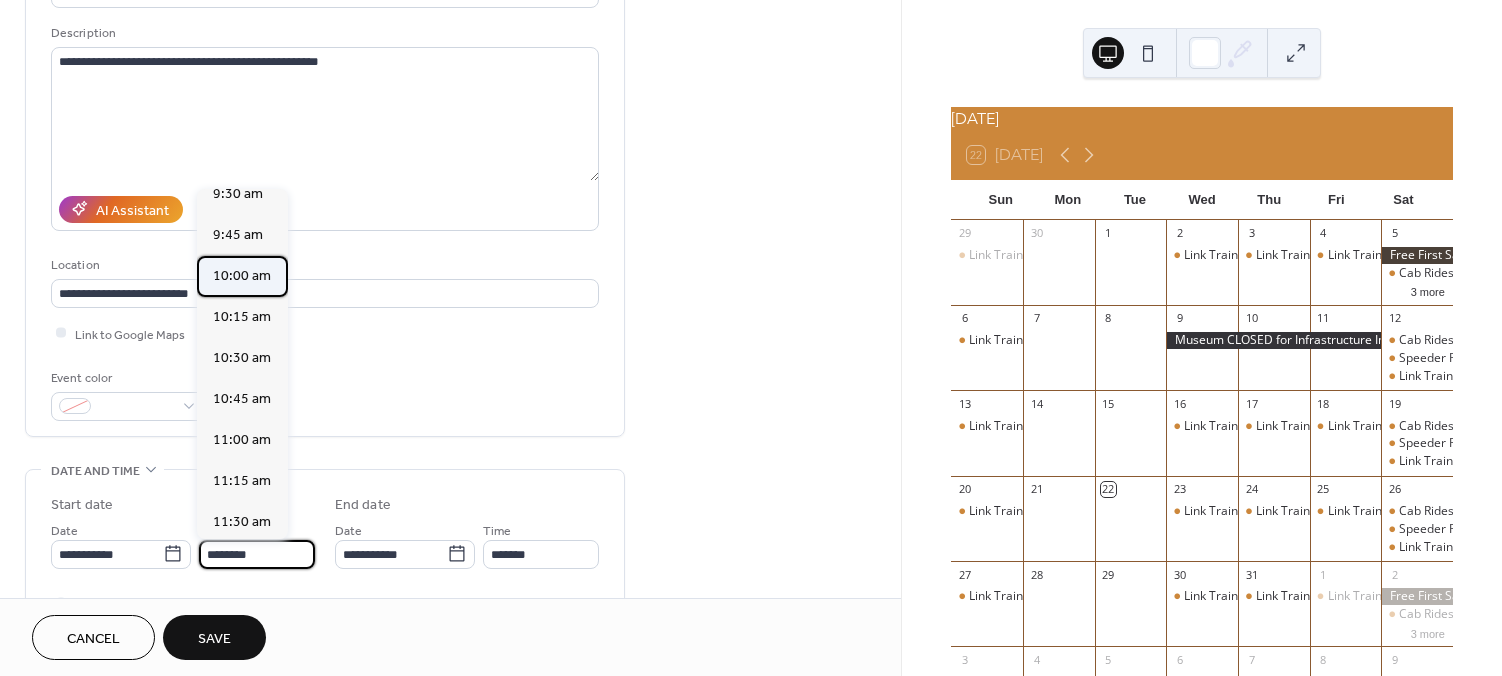 click on "10:00 am" at bounding box center (242, 275) 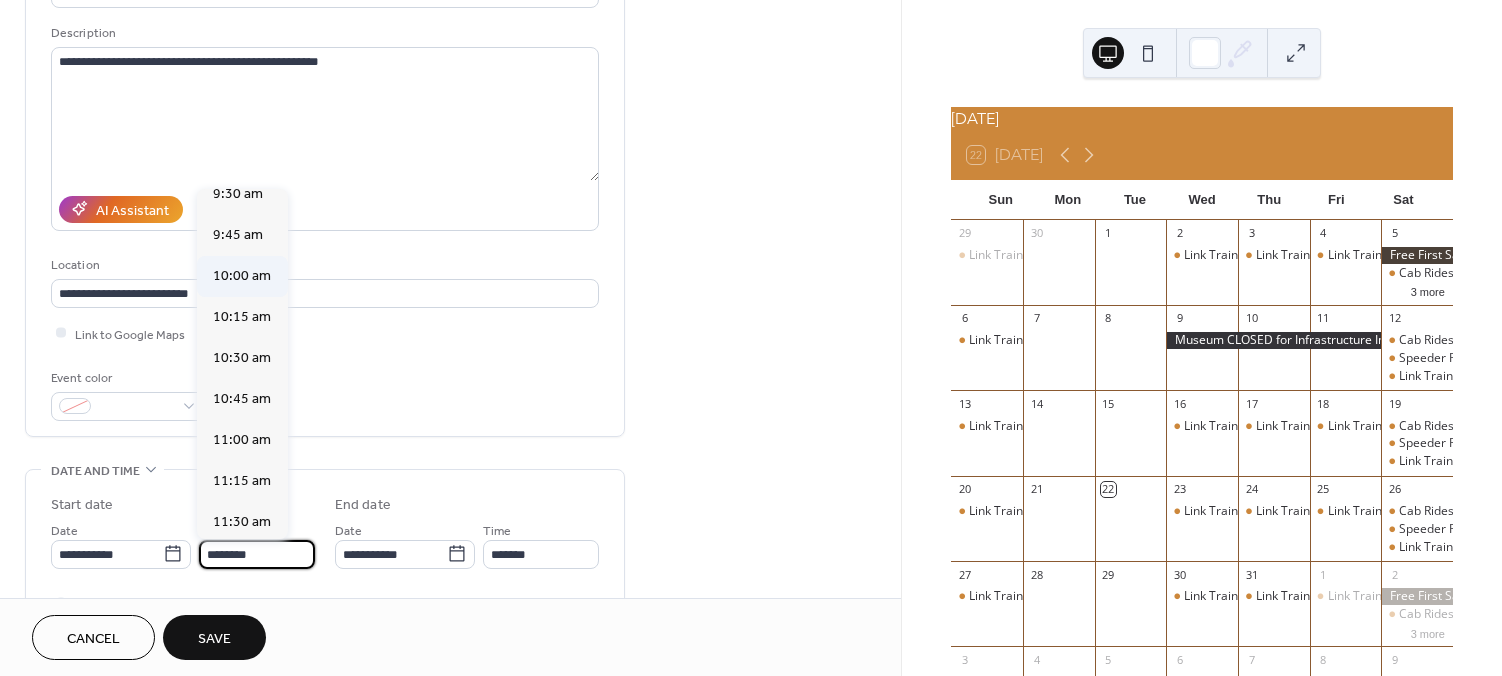 type on "********" 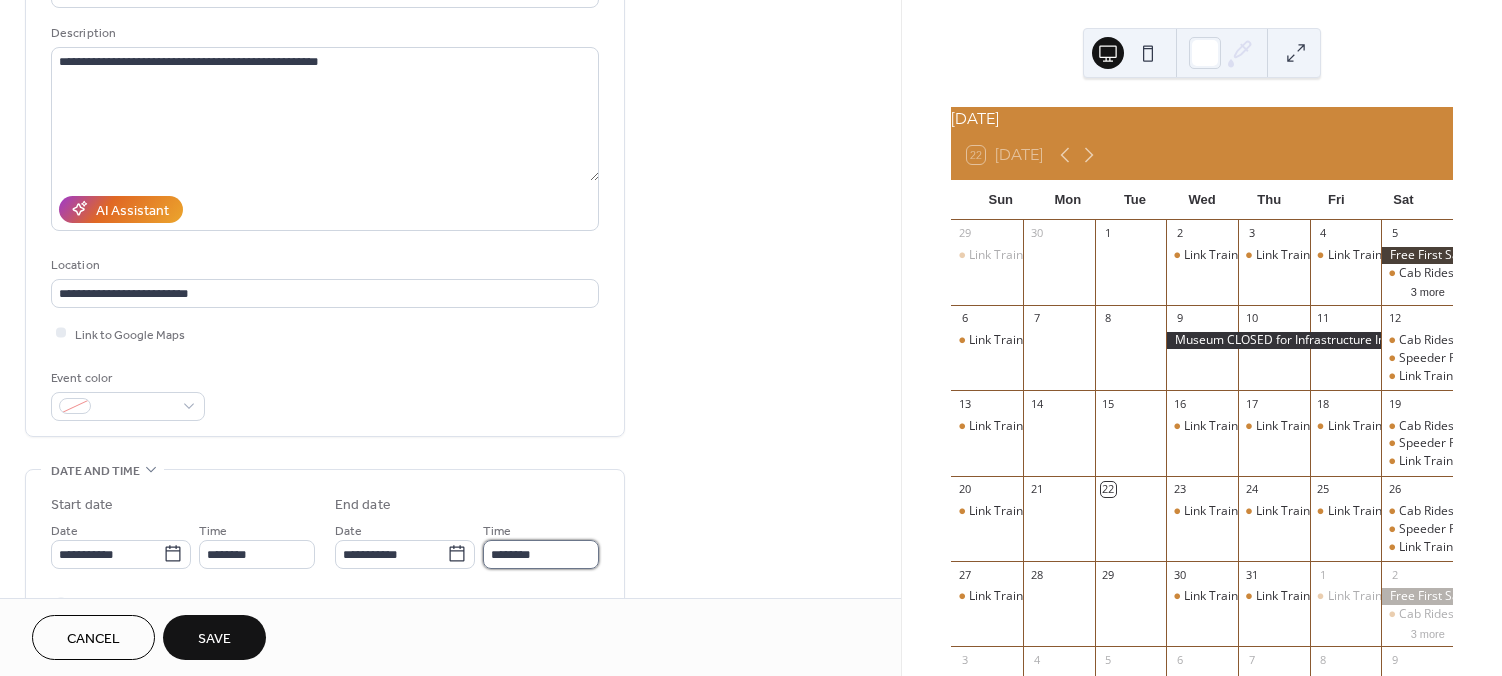 click on "********" at bounding box center [541, 554] 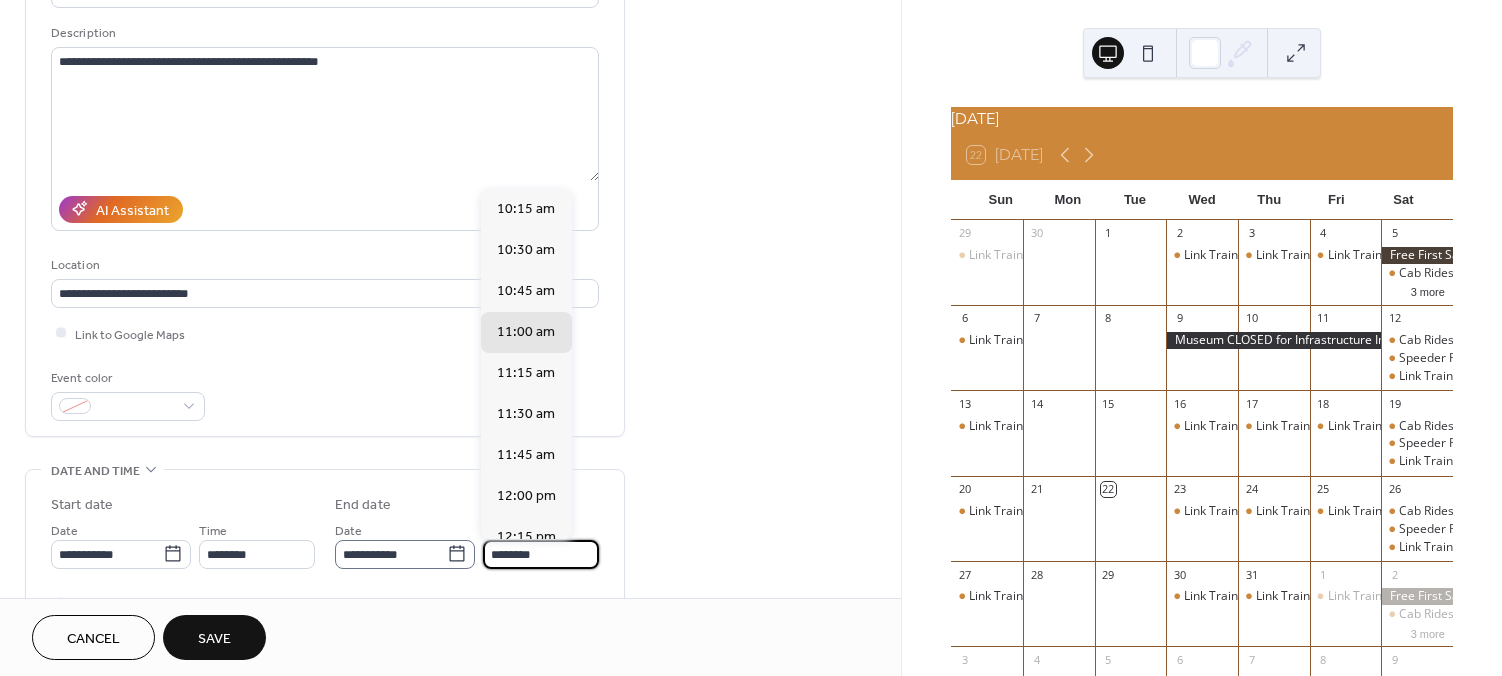 click on "**********" at bounding box center (405, 554) 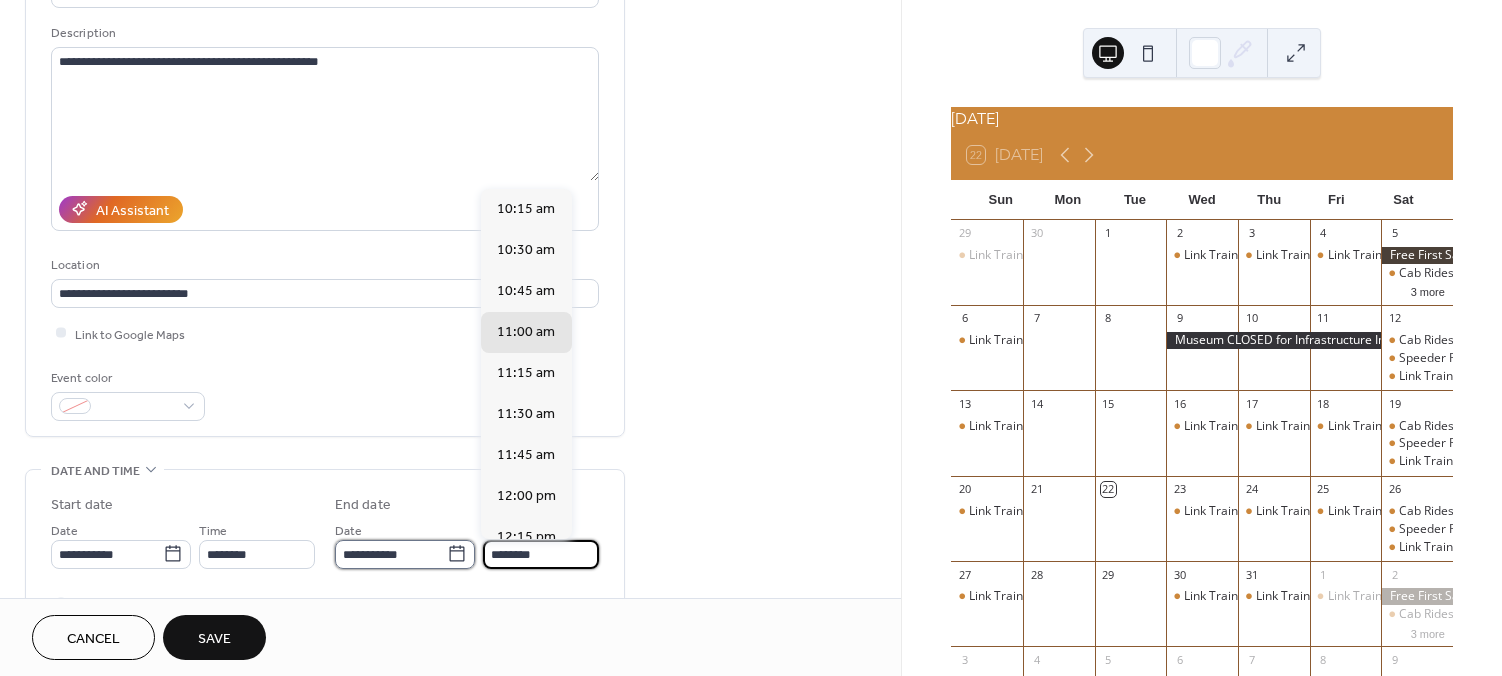 click on "**********" at bounding box center [391, 554] 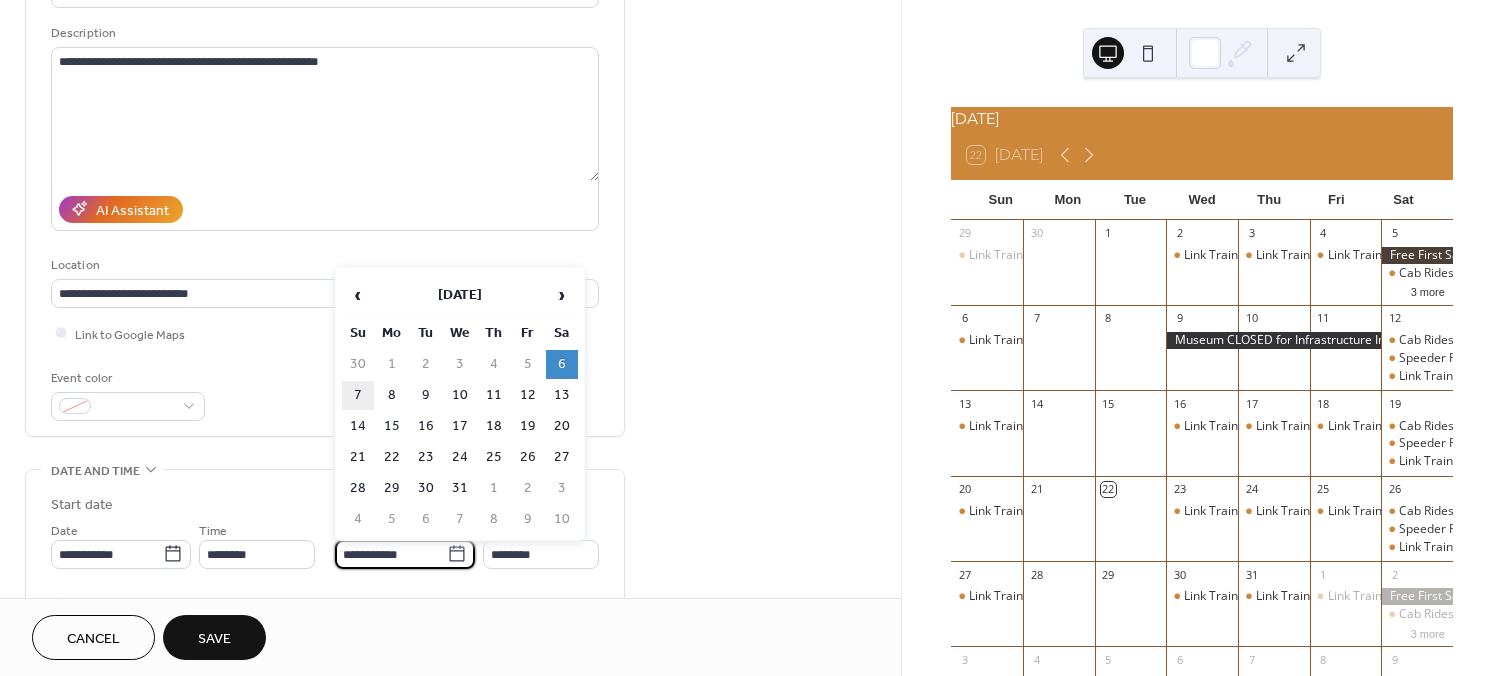 click on "7" at bounding box center (358, 395) 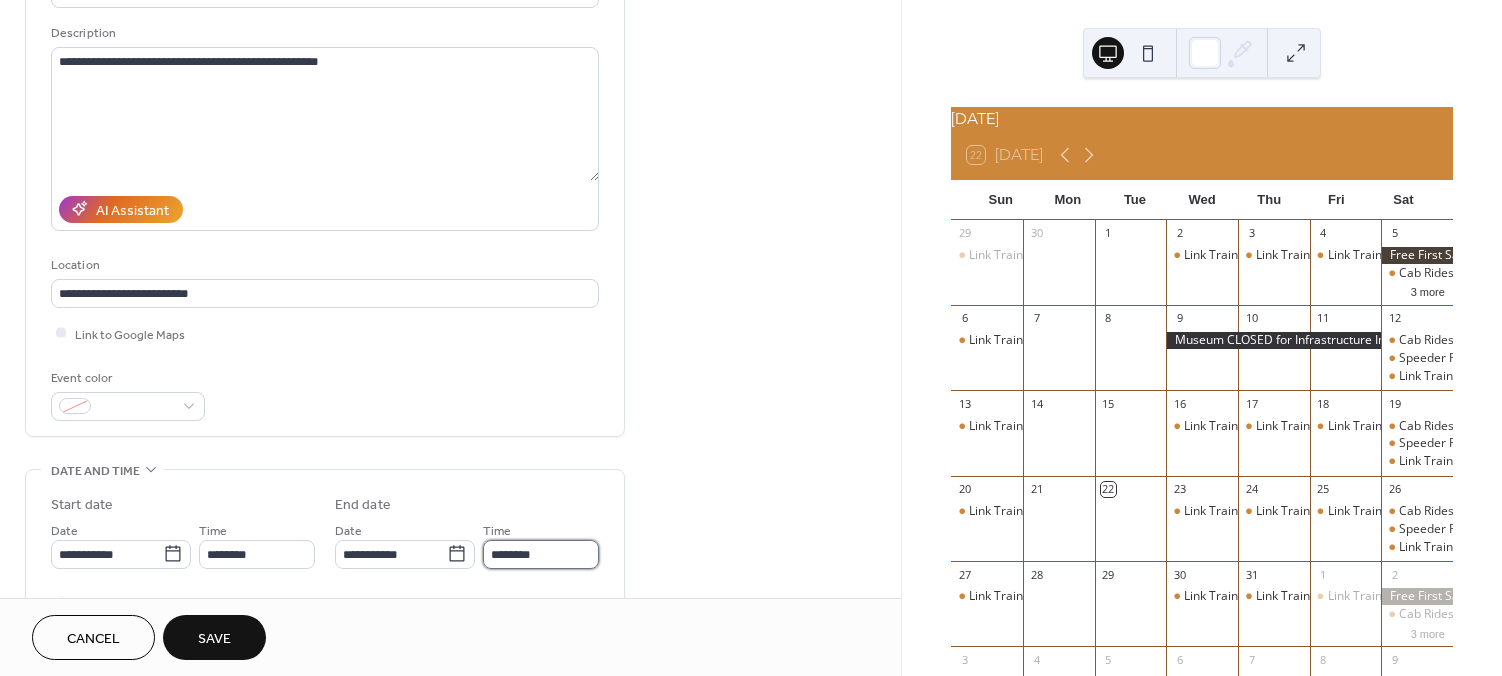 click on "********" at bounding box center (541, 554) 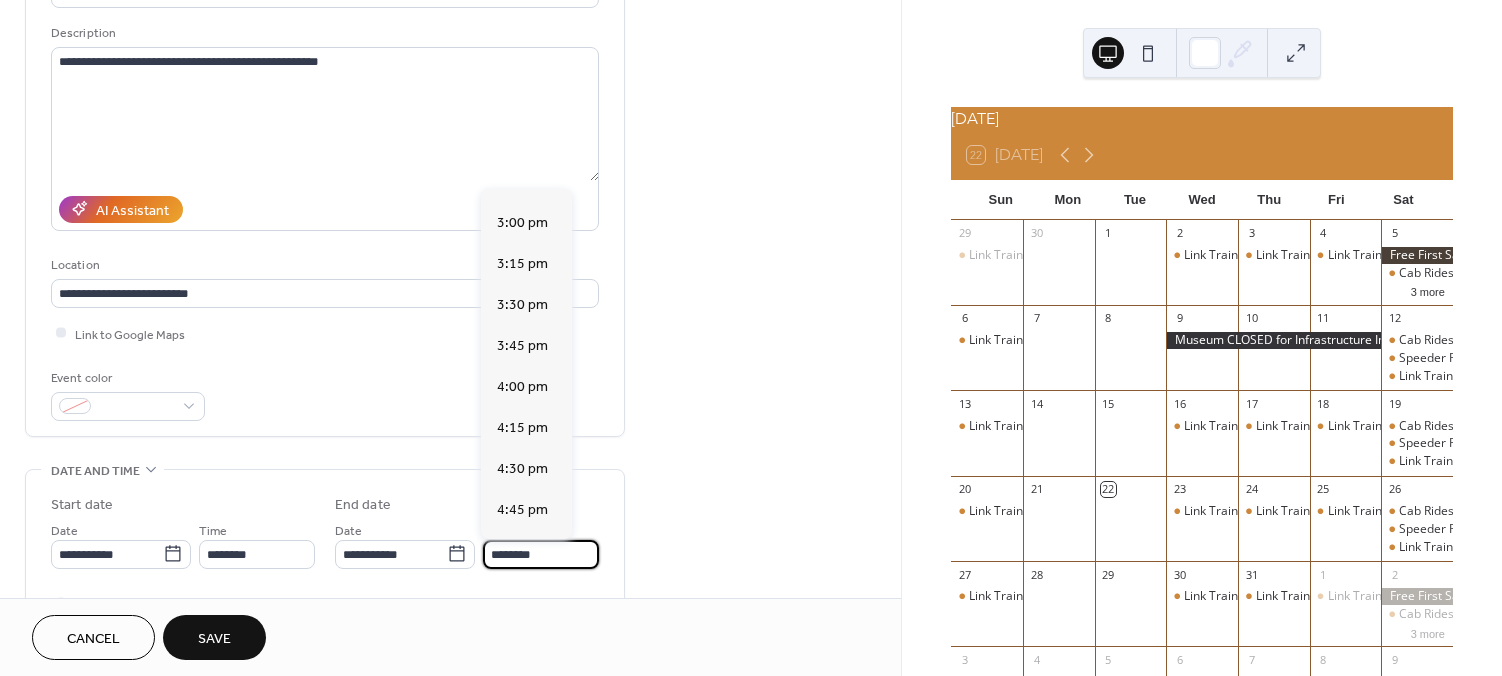scroll, scrollTop: 2455, scrollLeft: 0, axis: vertical 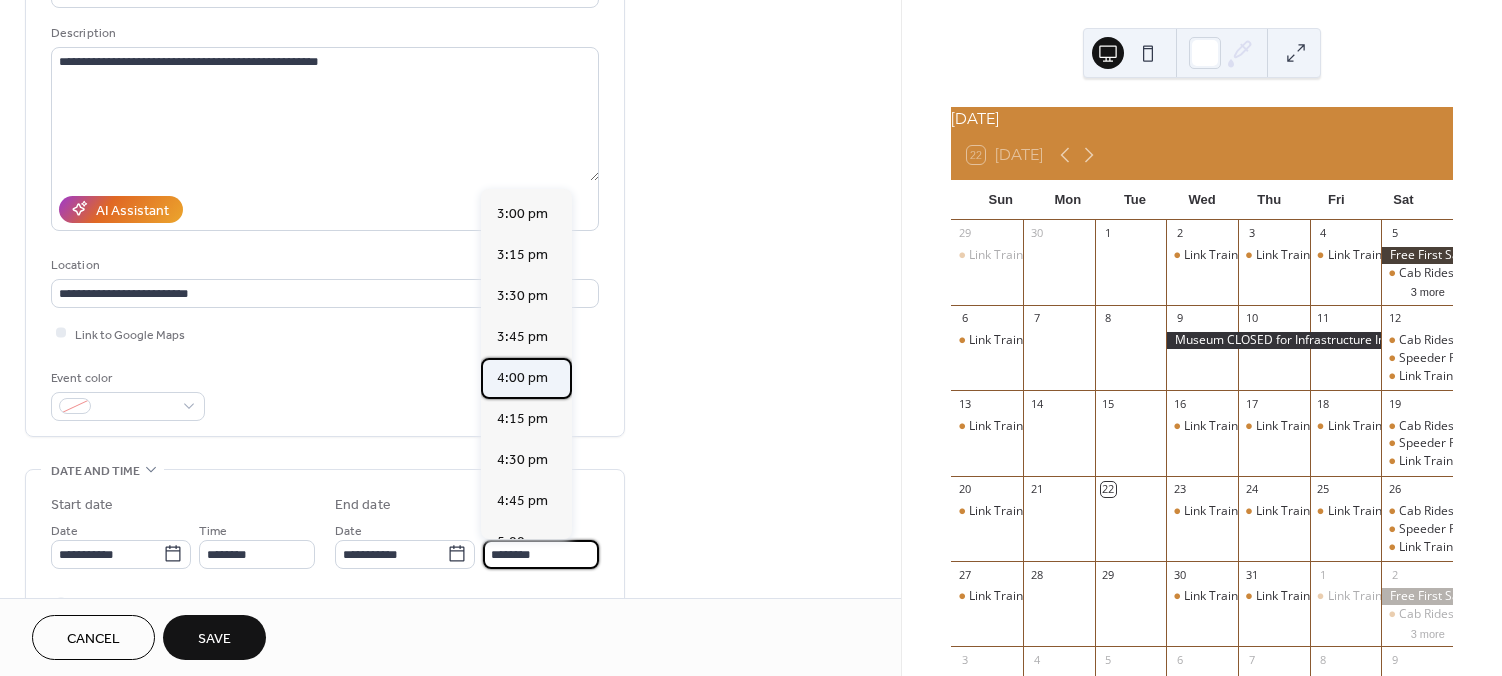 click on "4:00 pm" at bounding box center [522, 377] 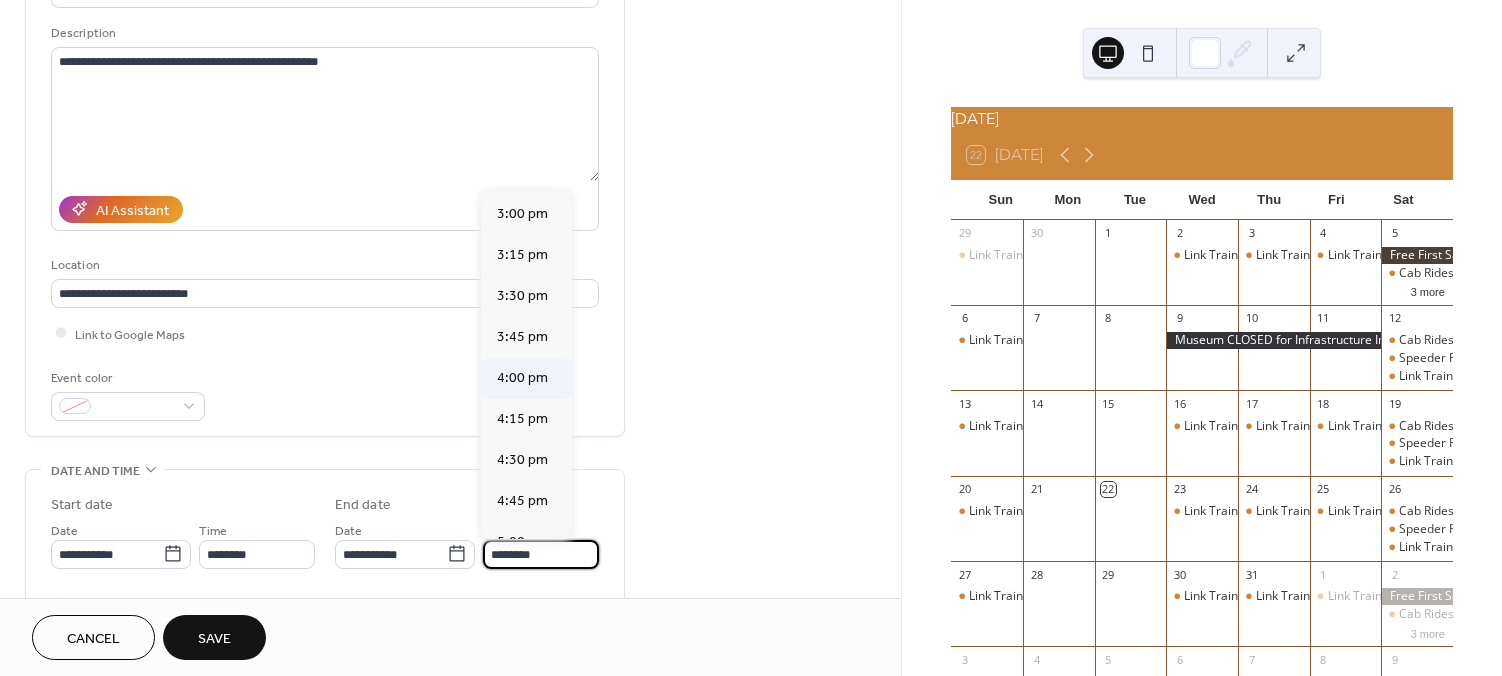 type on "*******" 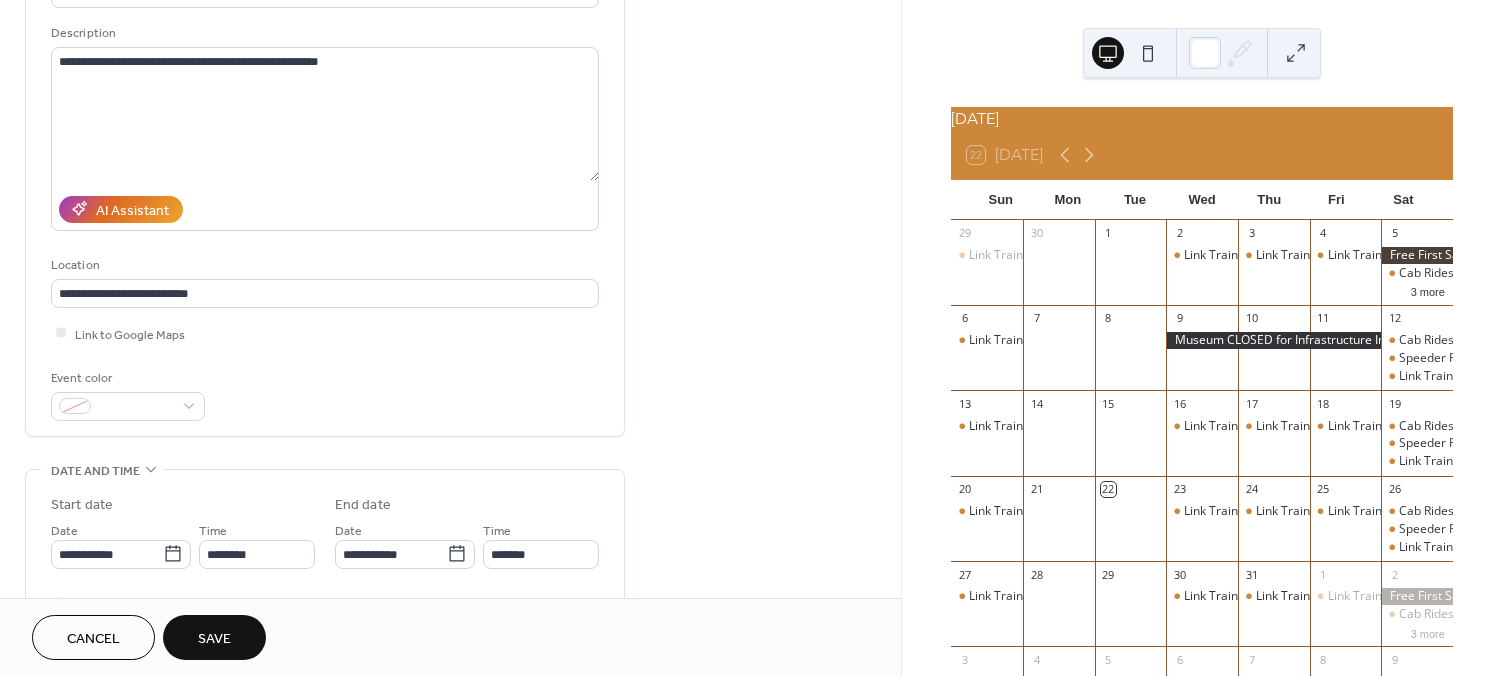 click on "**********" at bounding box center [450, 616] 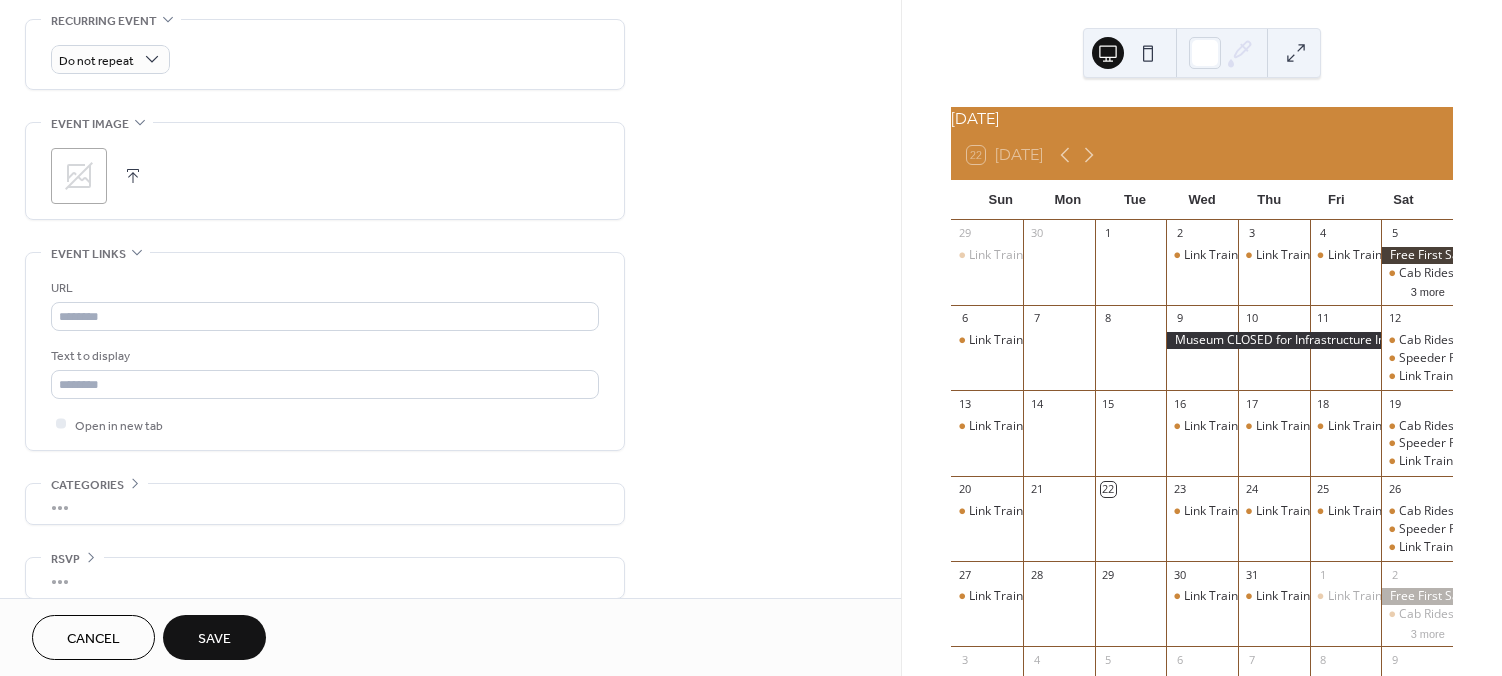 scroll, scrollTop: 884, scrollLeft: 0, axis: vertical 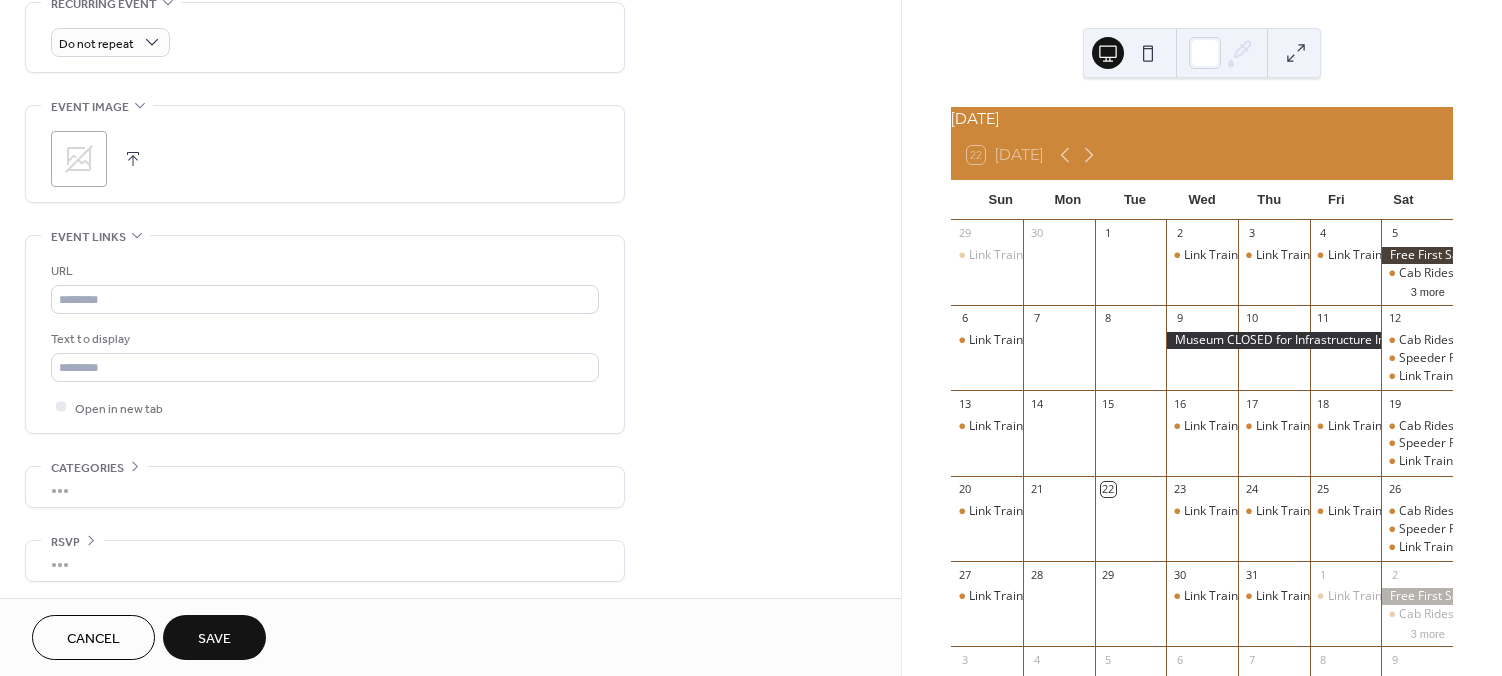 click on "Save" at bounding box center [214, 639] 